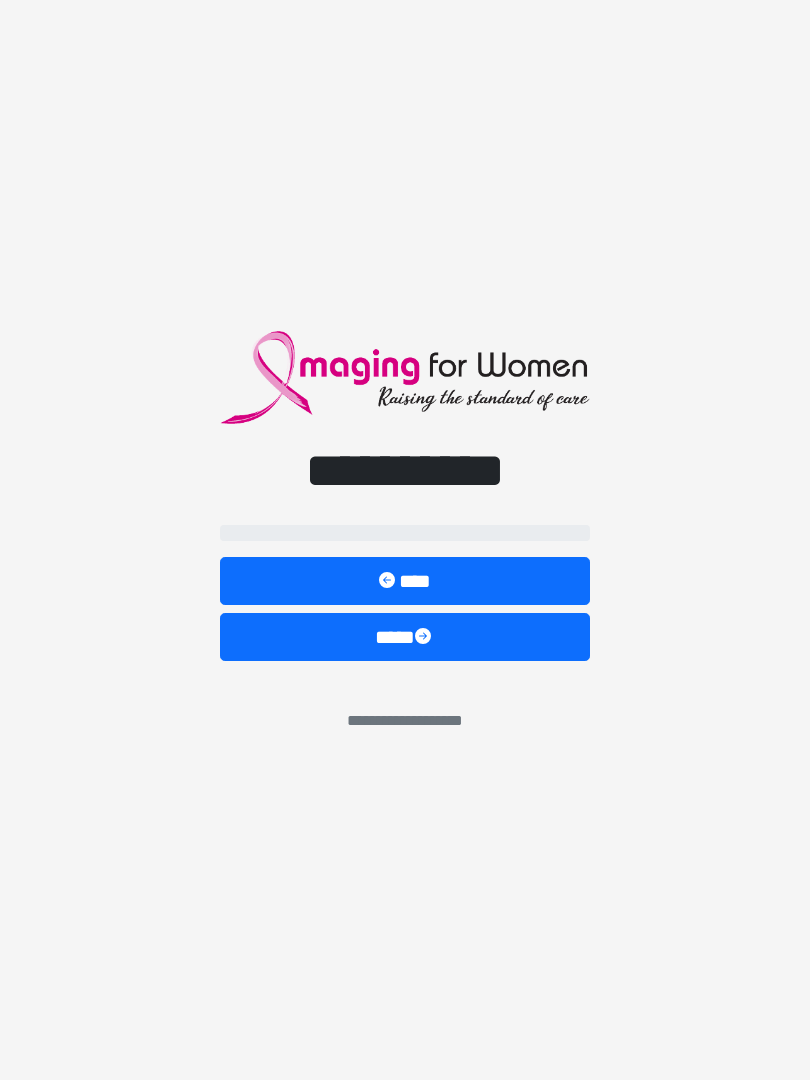scroll, scrollTop: 0, scrollLeft: 0, axis: both 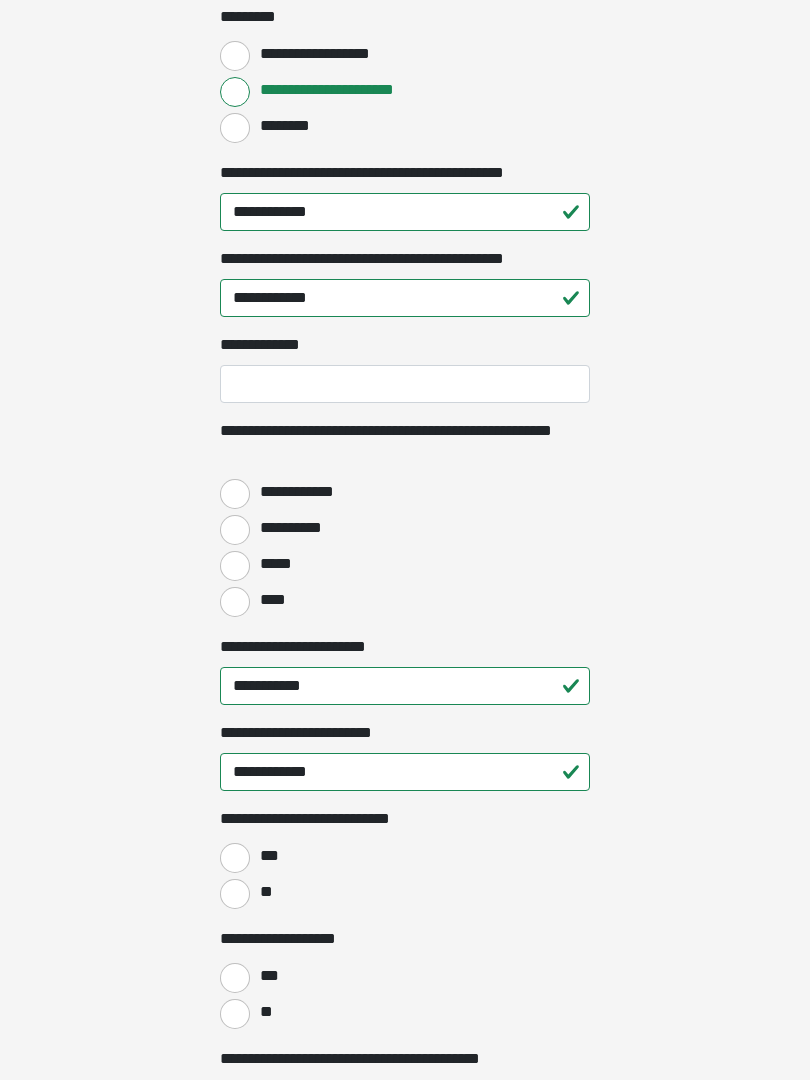 click on "**********" at bounding box center [304, 493] 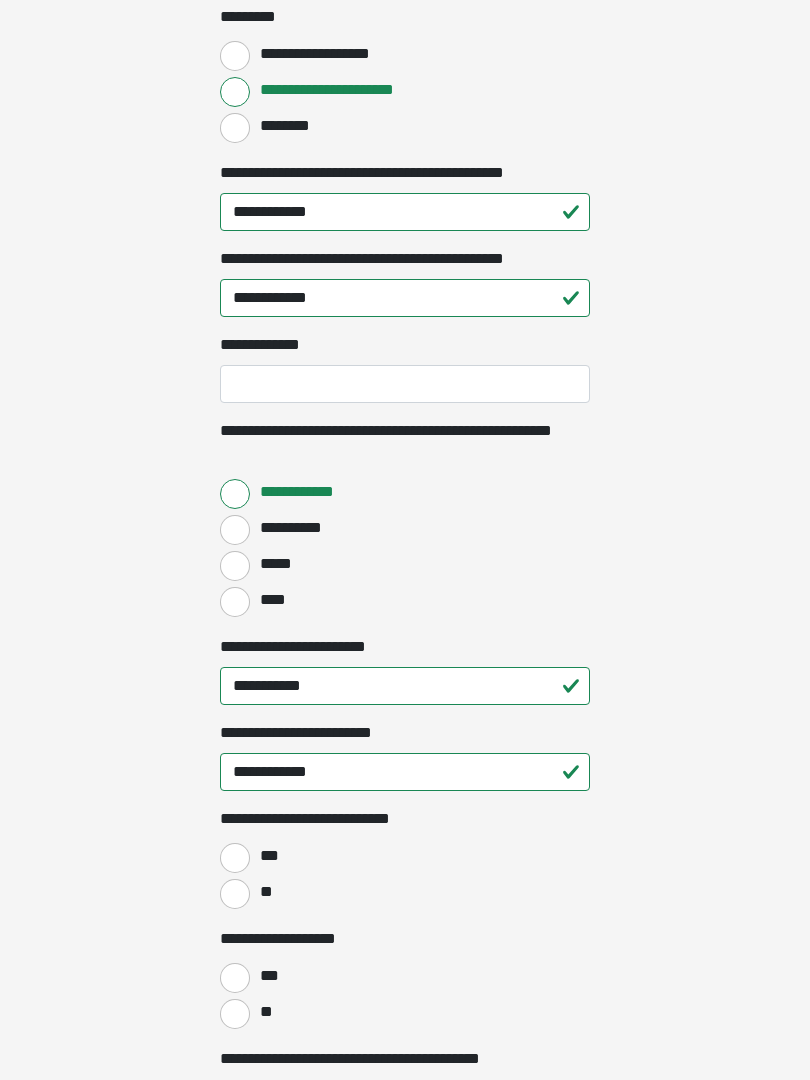 scroll, scrollTop: 2357, scrollLeft: 0, axis: vertical 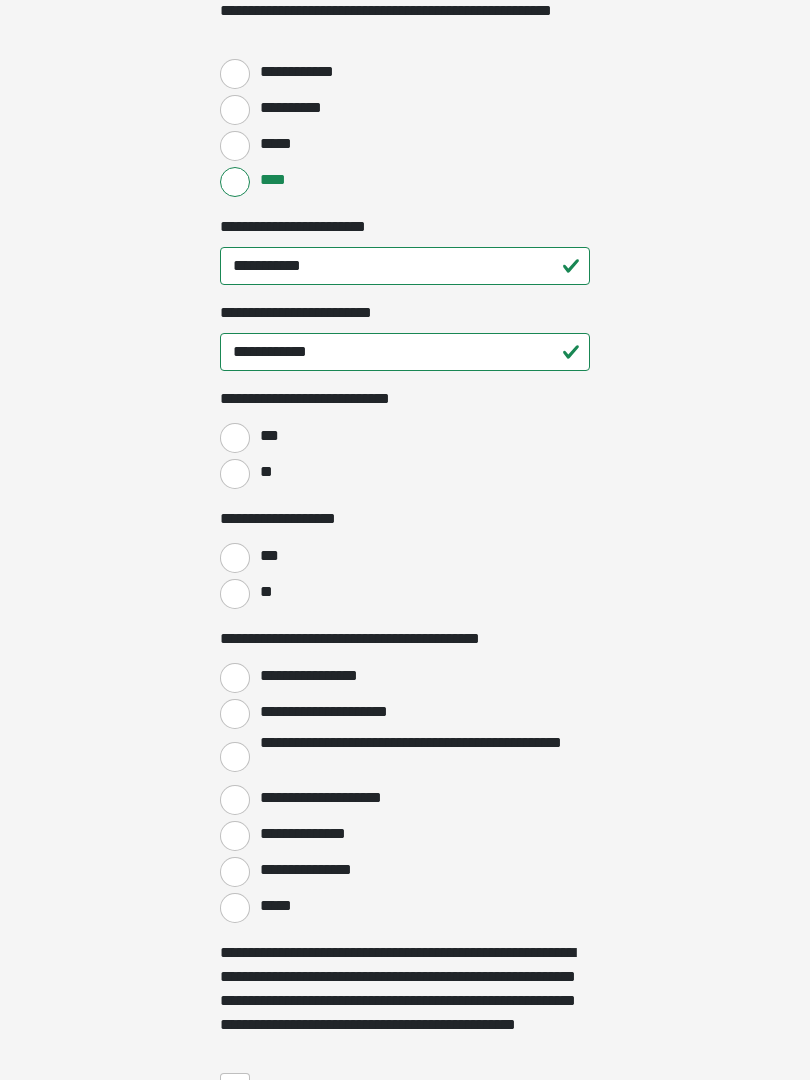 click on "**" at bounding box center (235, 475) 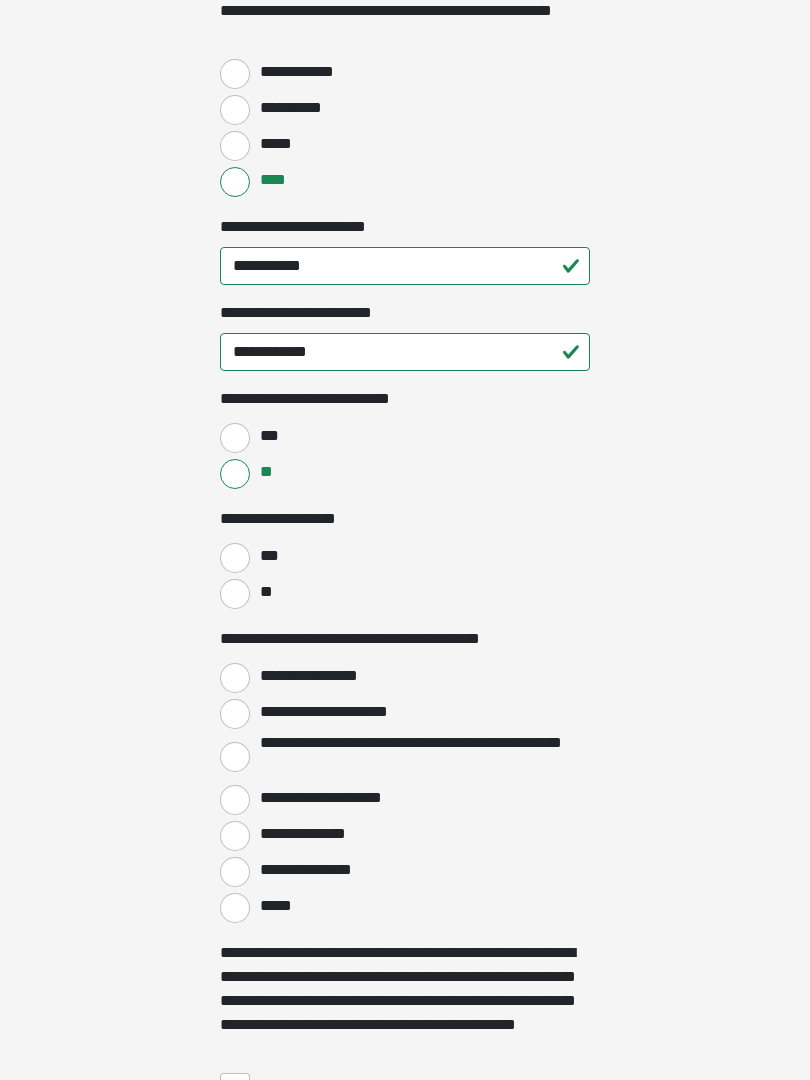 click on "**" at bounding box center (235, 594) 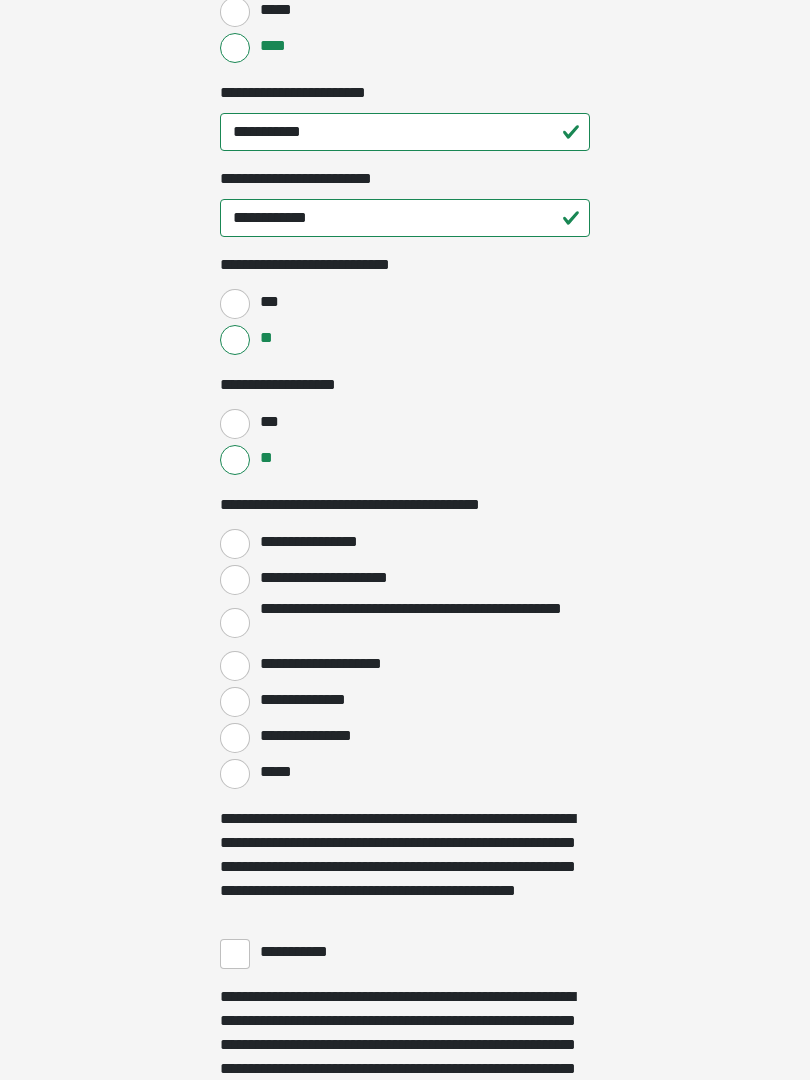 scroll, scrollTop: 2913, scrollLeft: 0, axis: vertical 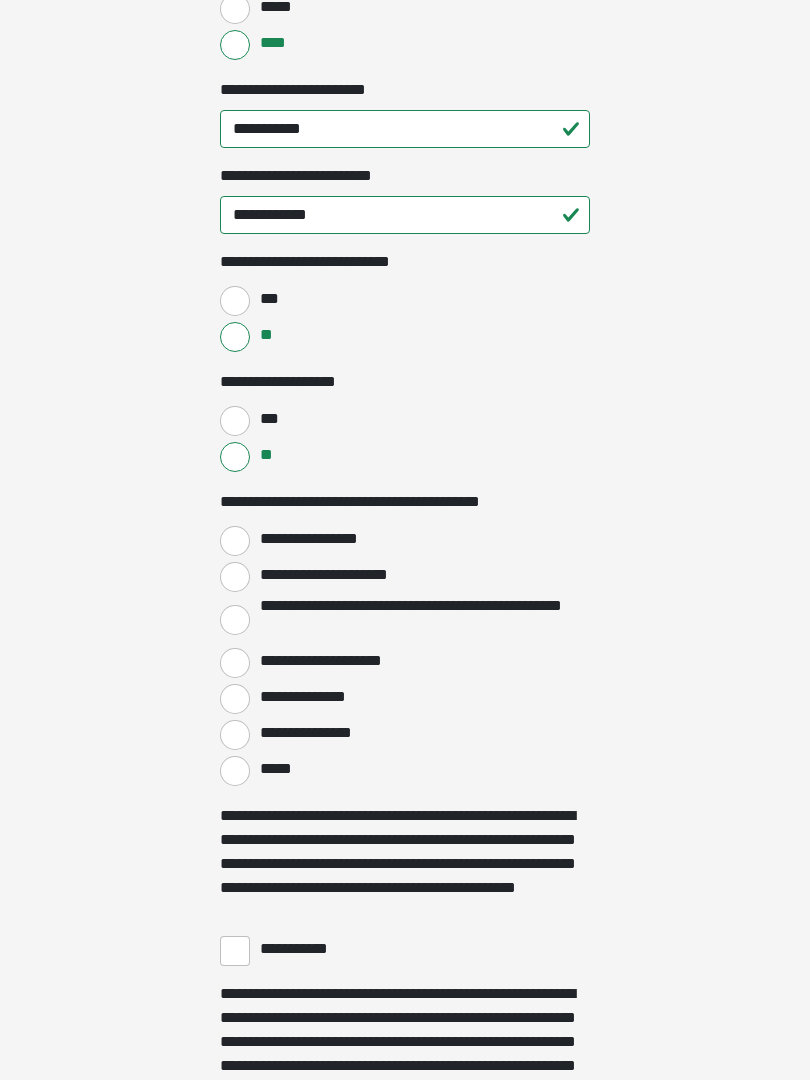 click on "**********" at bounding box center (235, 542) 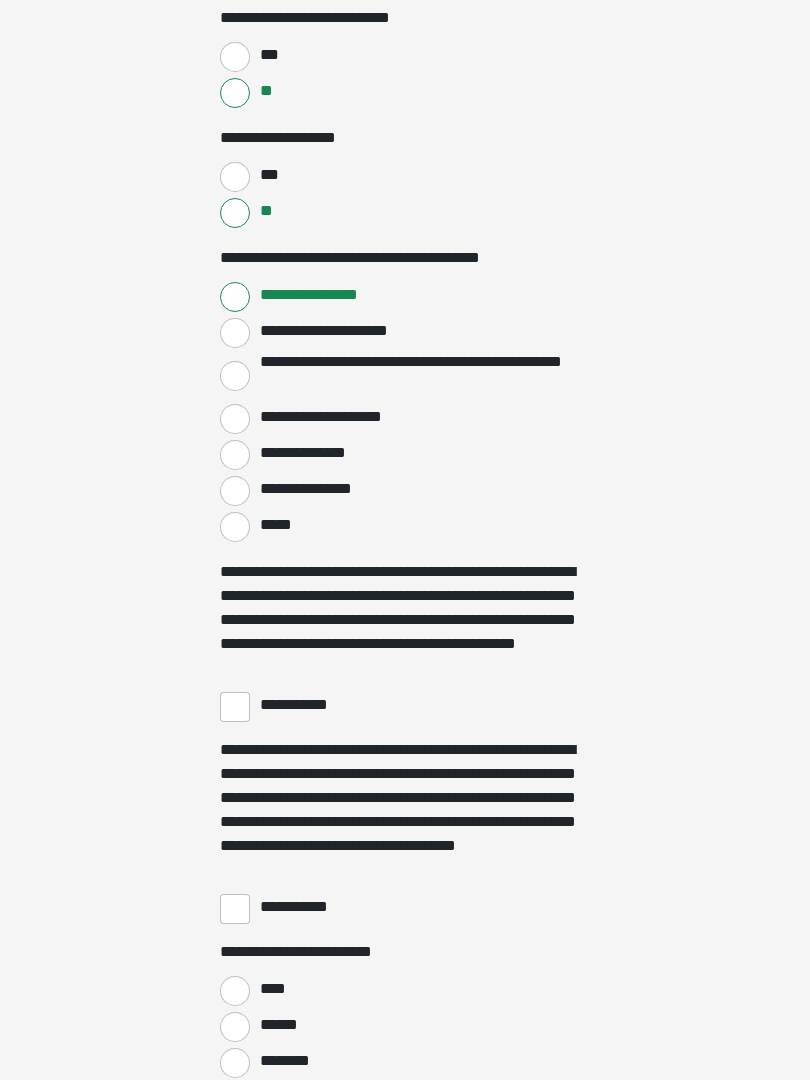 scroll, scrollTop: 3180, scrollLeft: 0, axis: vertical 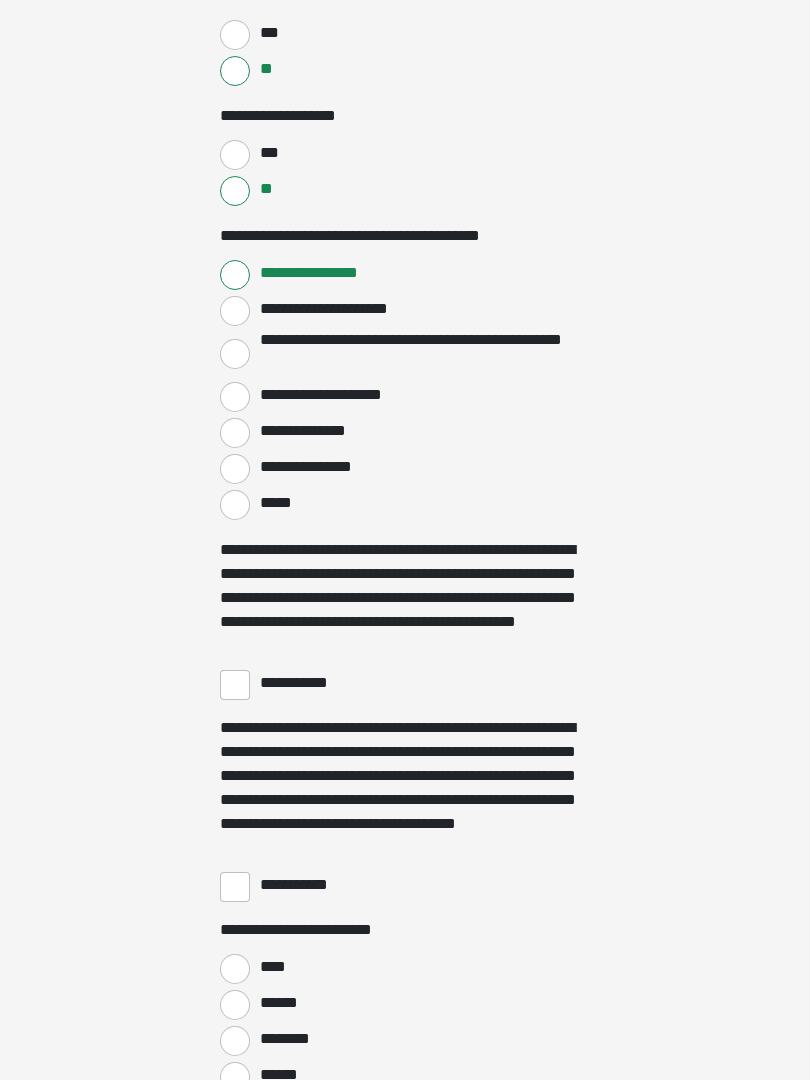 click on "**********" at bounding box center (235, 685) 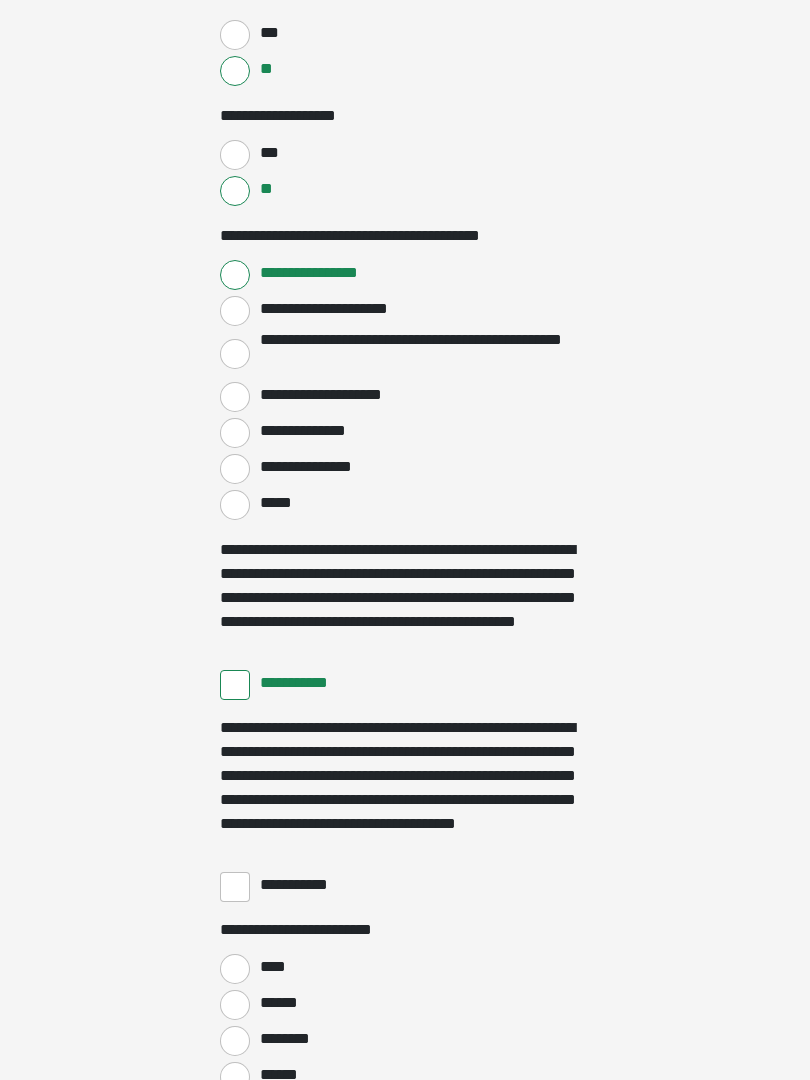click on "**********" at bounding box center (235, 887) 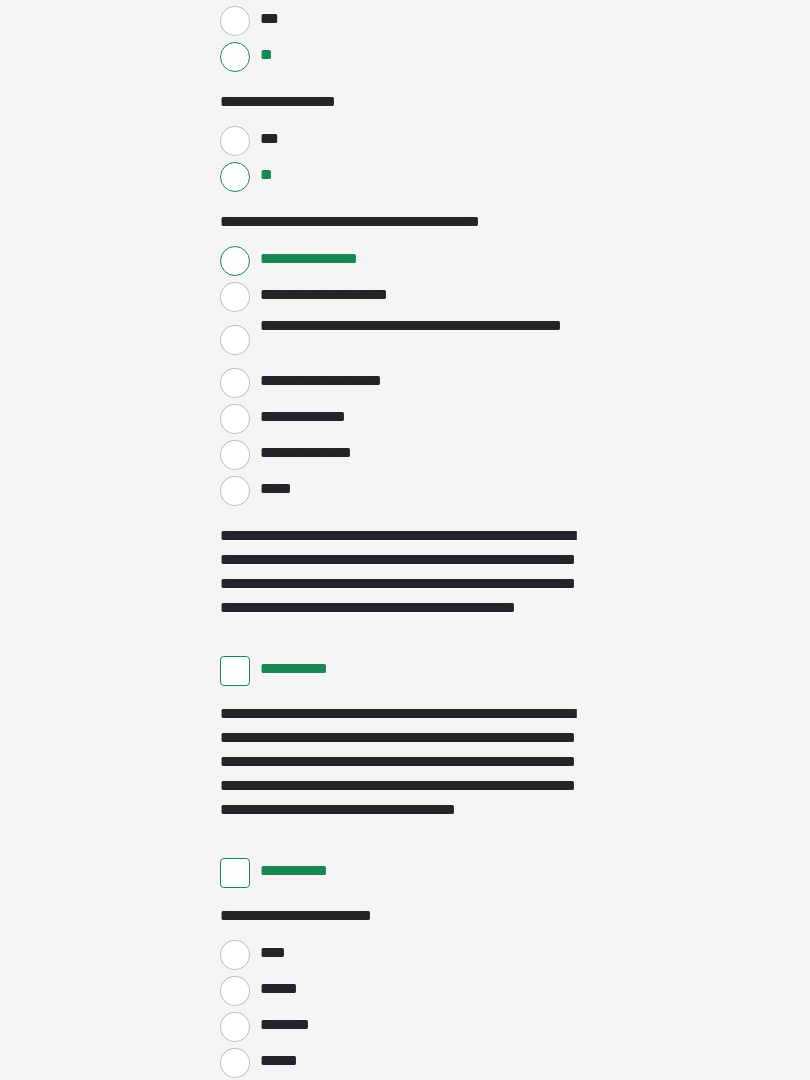 scroll, scrollTop: 3397, scrollLeft: 0, axis: vertical 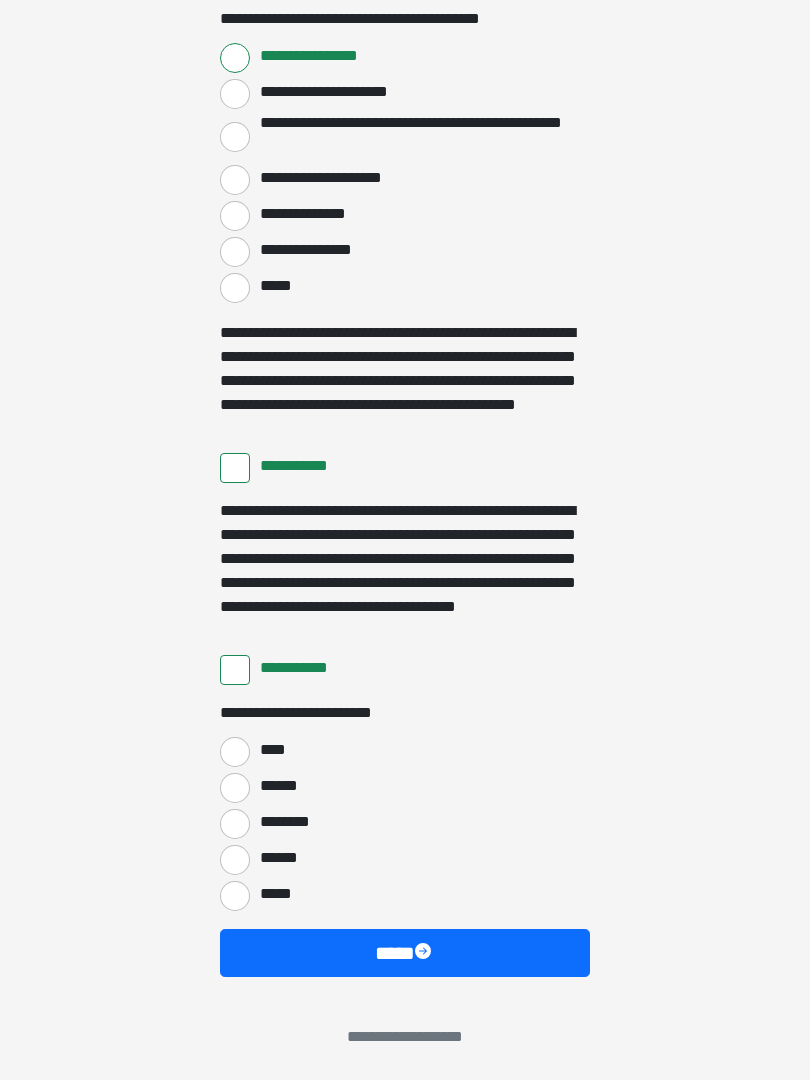 click on "****" at bounding box center [235, 752] 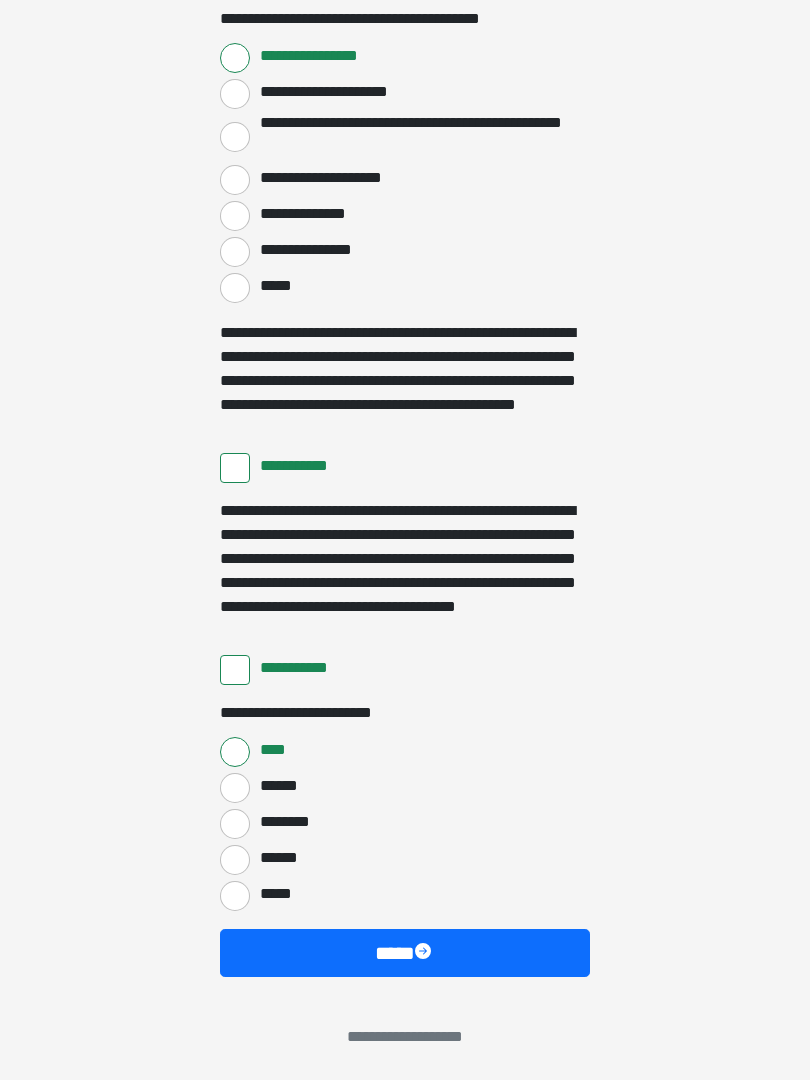 click on "****" at bounding box center (405, 953) 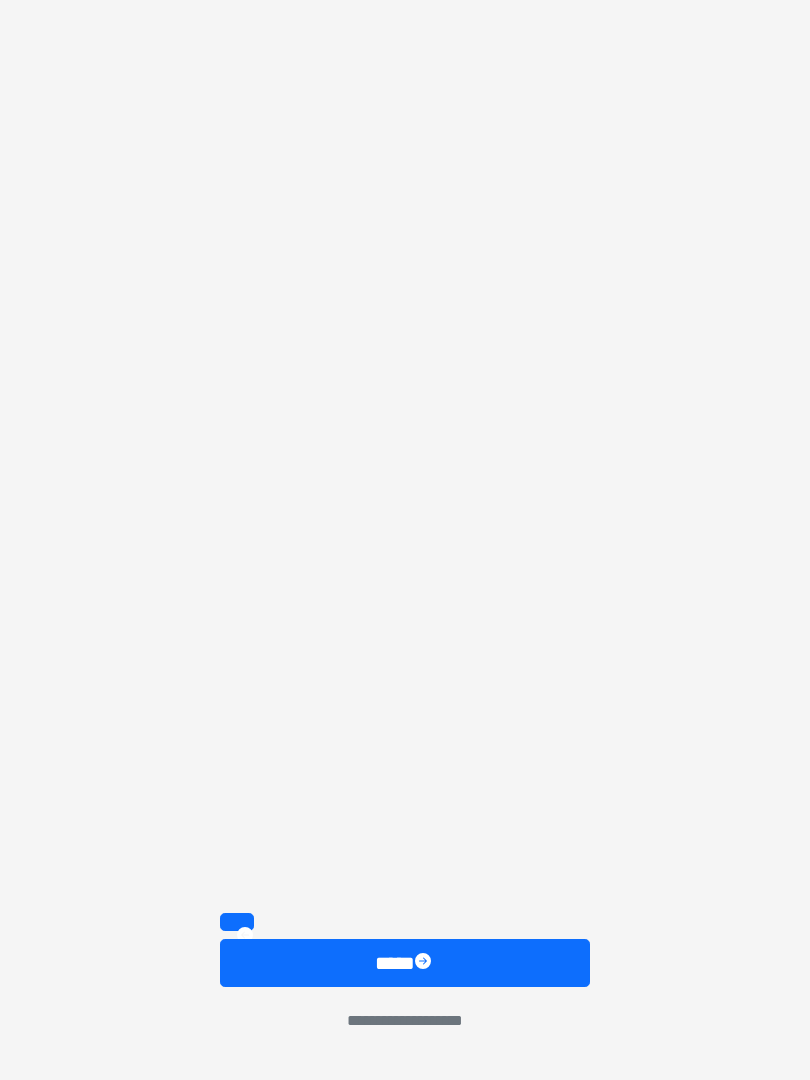 click on "**********" at bounding box center [405, -2857] 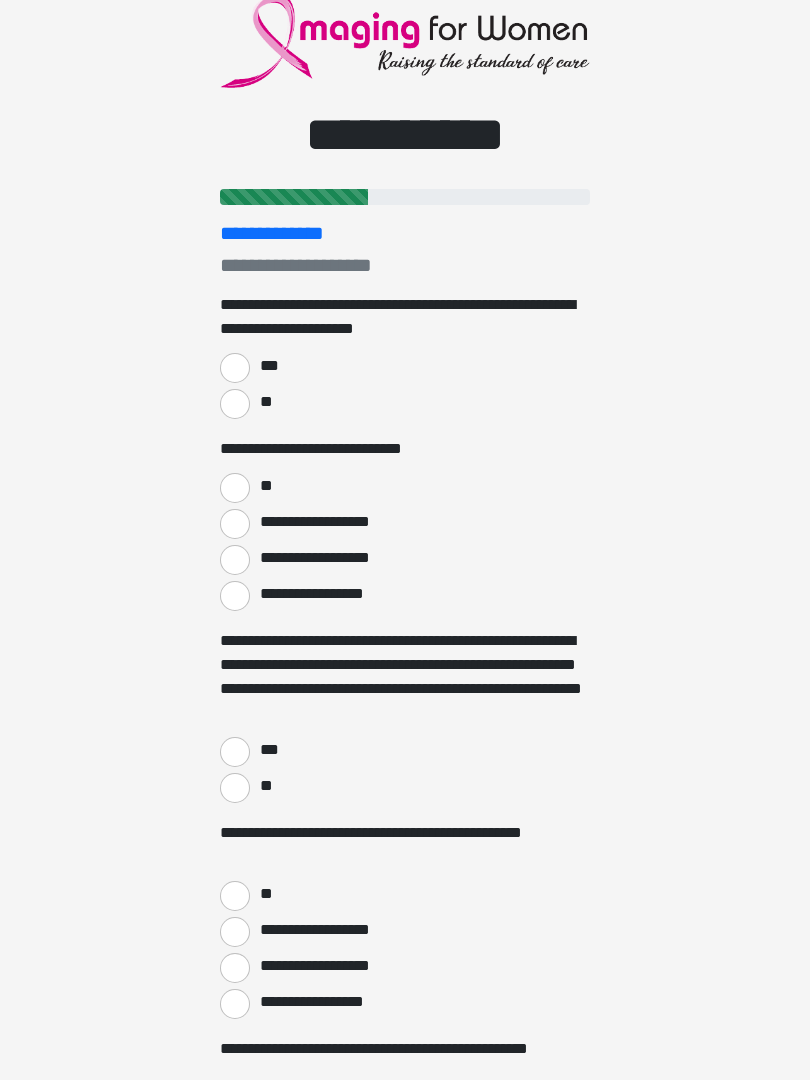 scroll, scrollTop: 62, scrollLeft: 0, axis: vertical 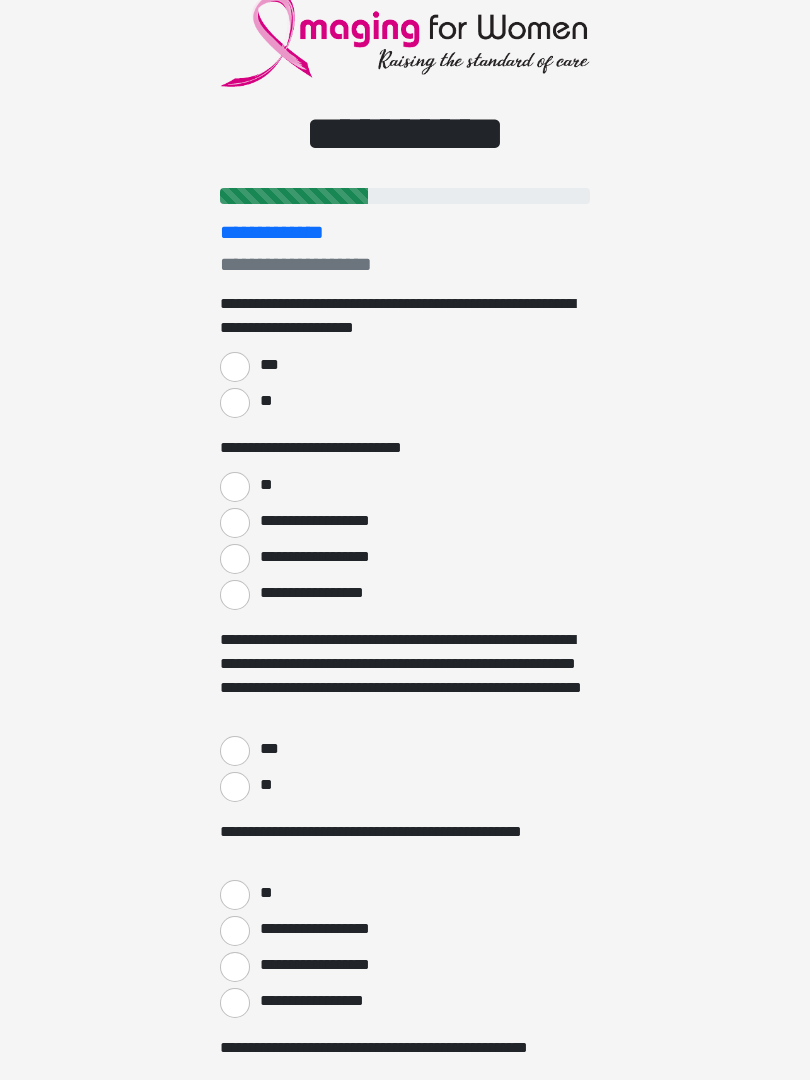 click on "***" at bounding box center [235, 367] 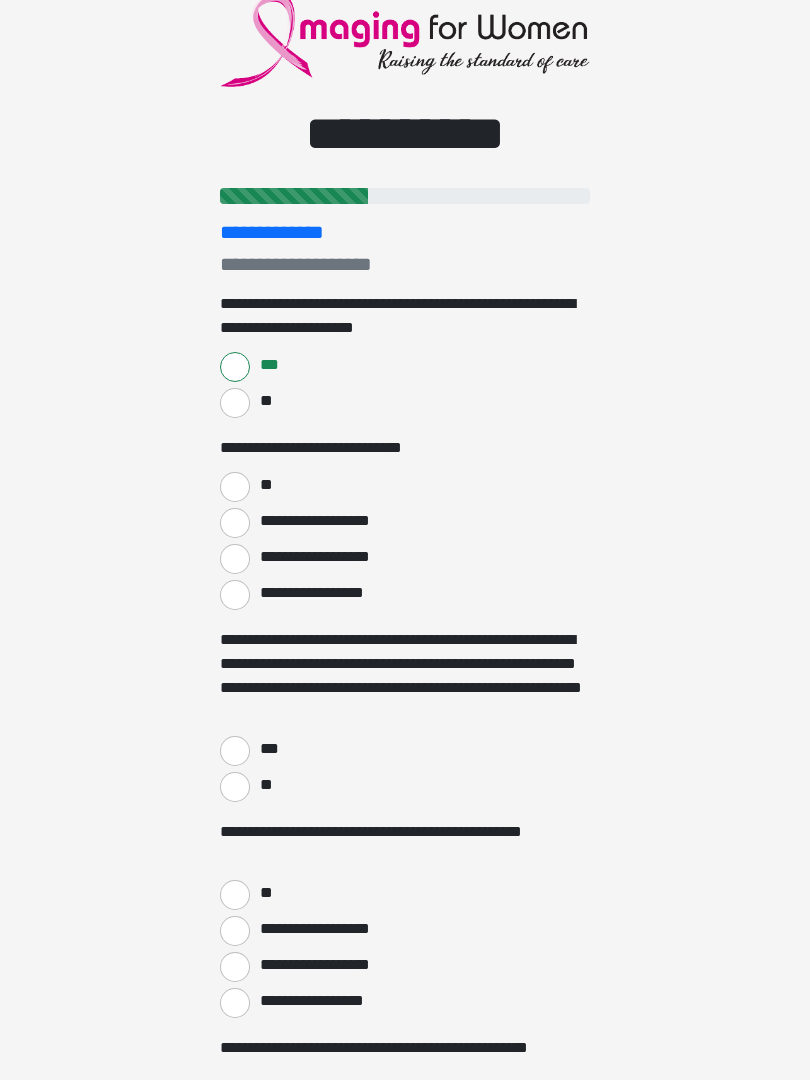 click on "**" at bounding box center [265, 485] 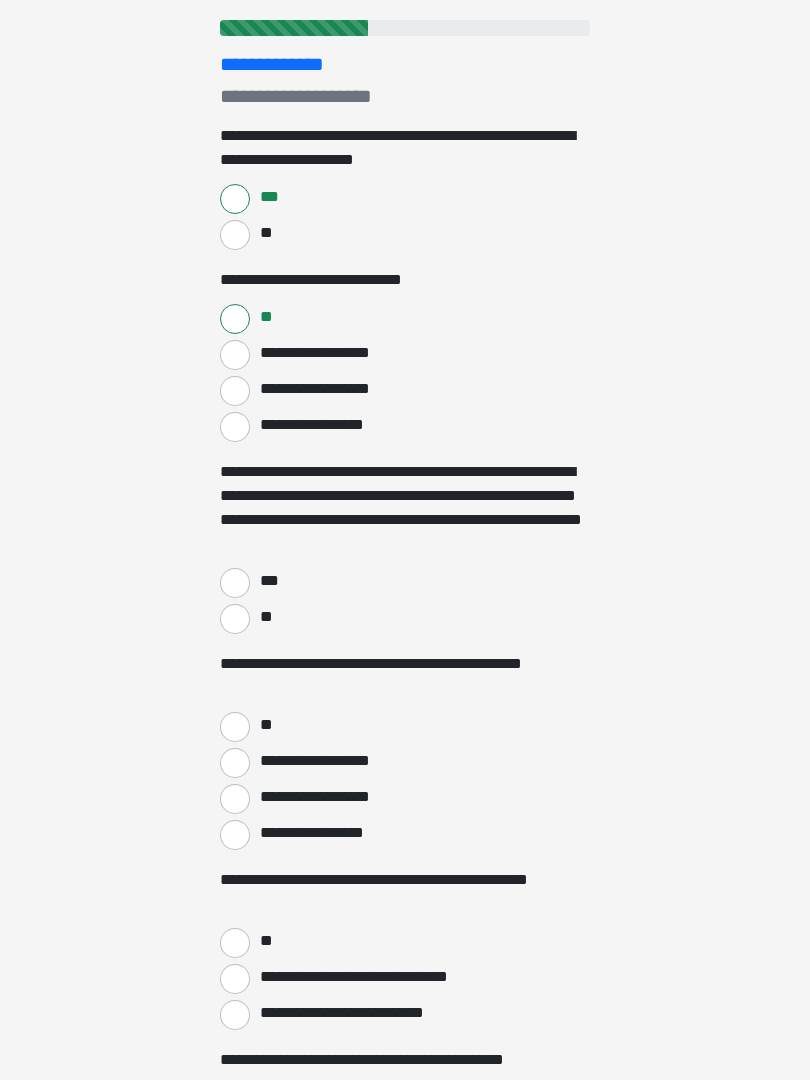 click on "***" at bounding box center (235, 584) 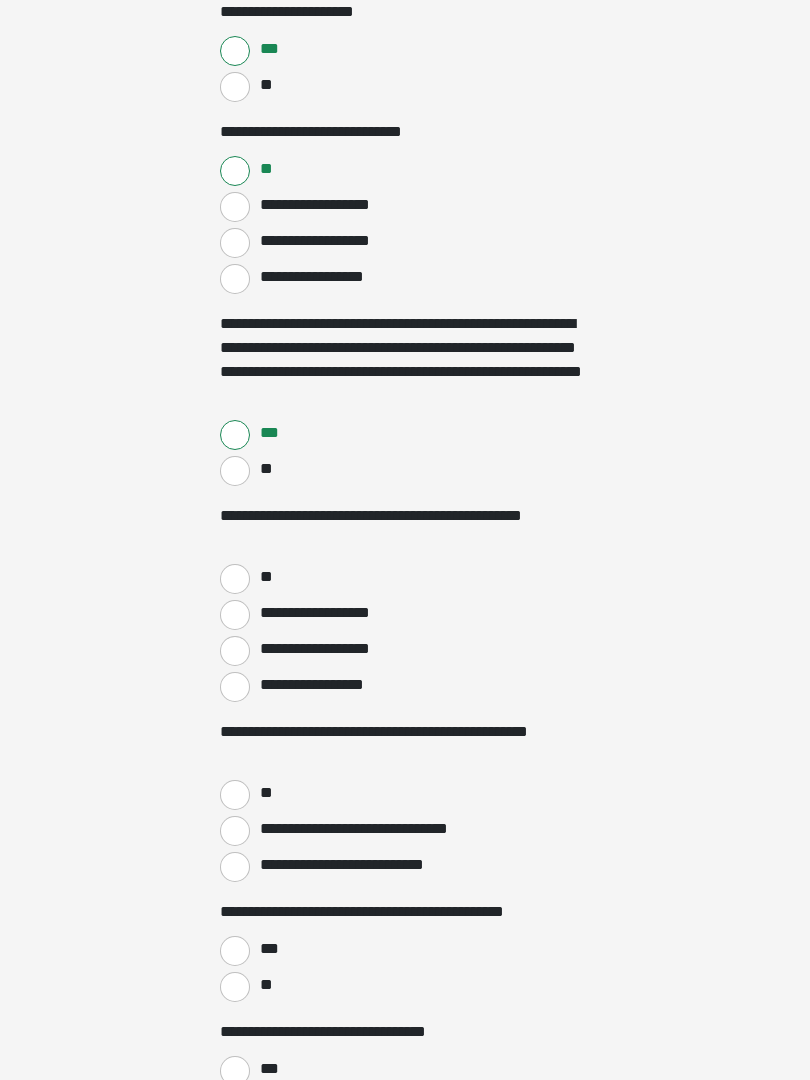 scroll, scrollTop: 382, scrollLeft: 0, axis: vertical 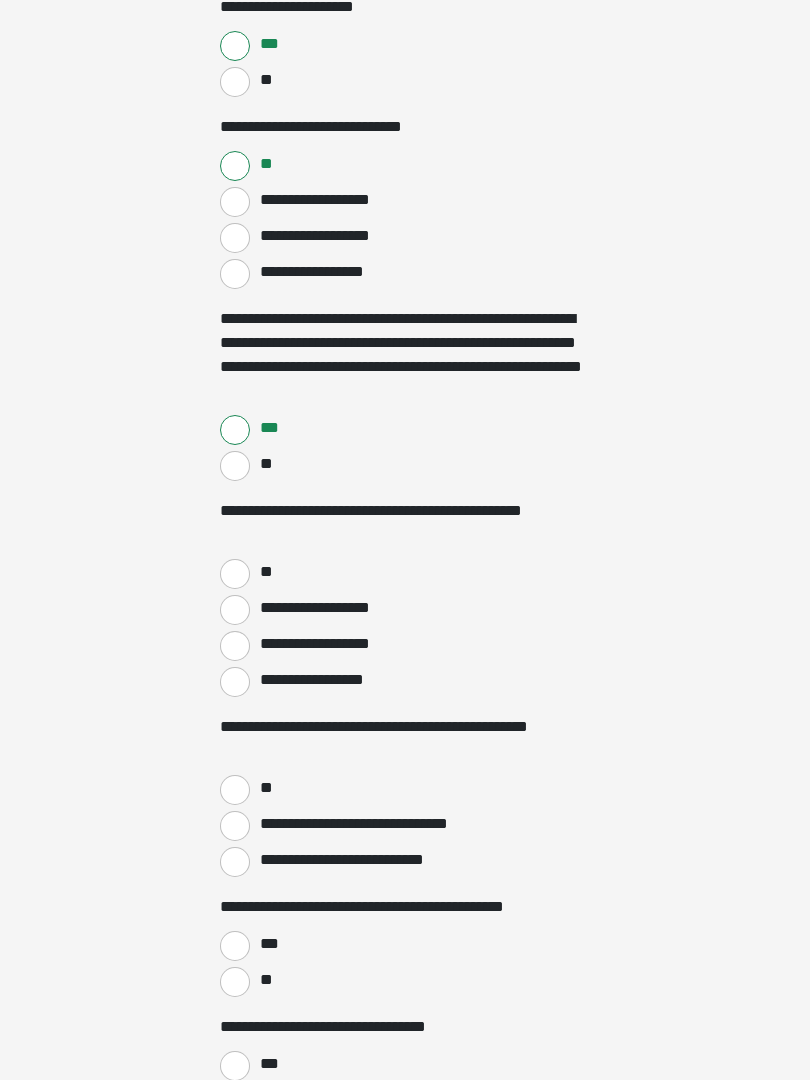 click on "**" at bounding box center [235, 575] 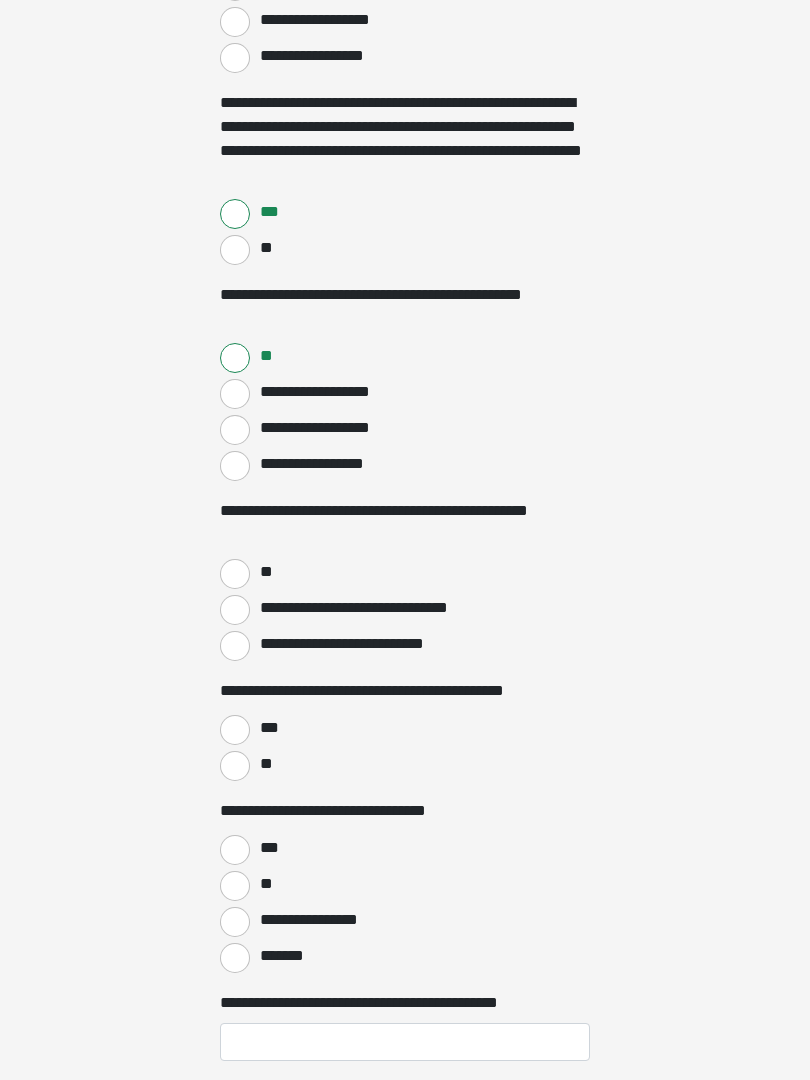 scroll, scrollTop: 600, scrollLeft: 0, axis: vertical 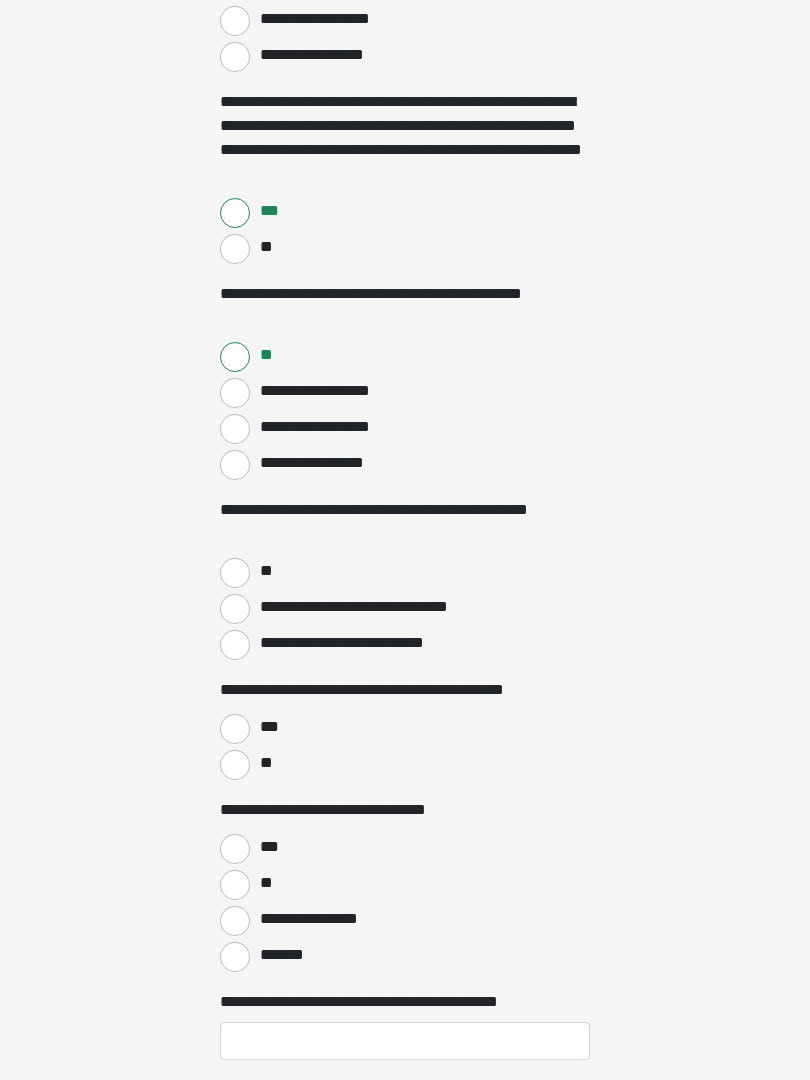 click on "**" at bounding box center [235, 573] 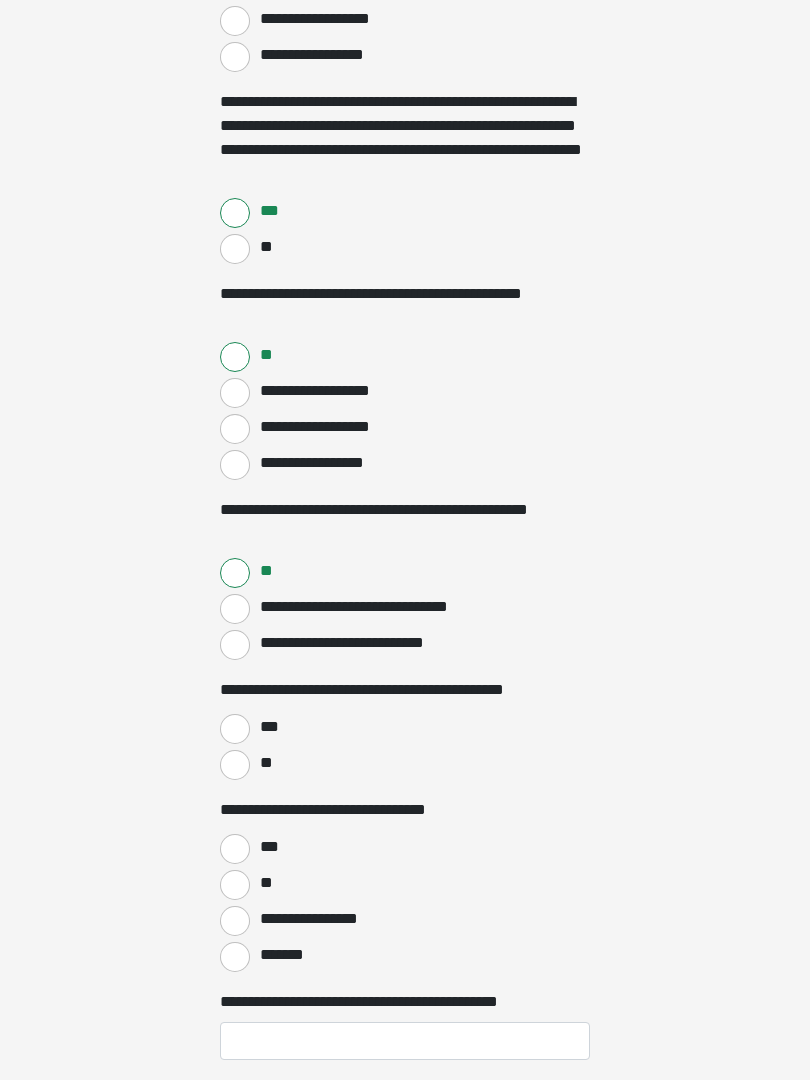 click on "***" at bounding box center (235, 729) 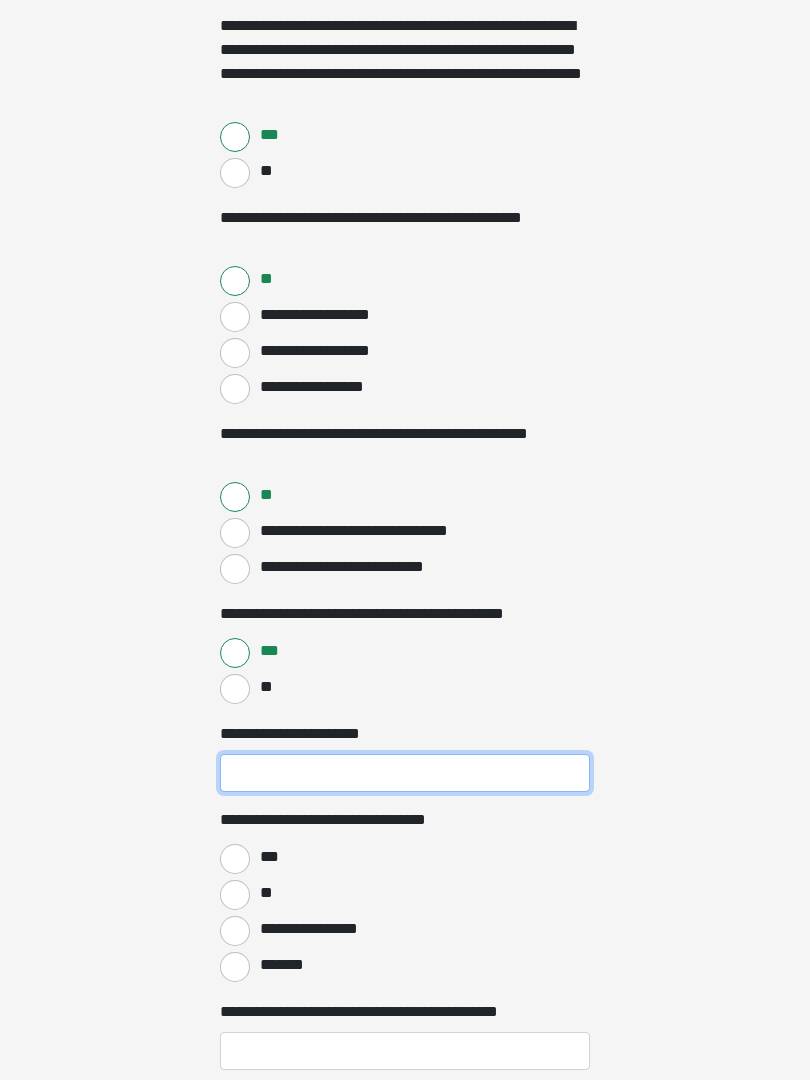 click on "**********" at bounding box center [405, 774] 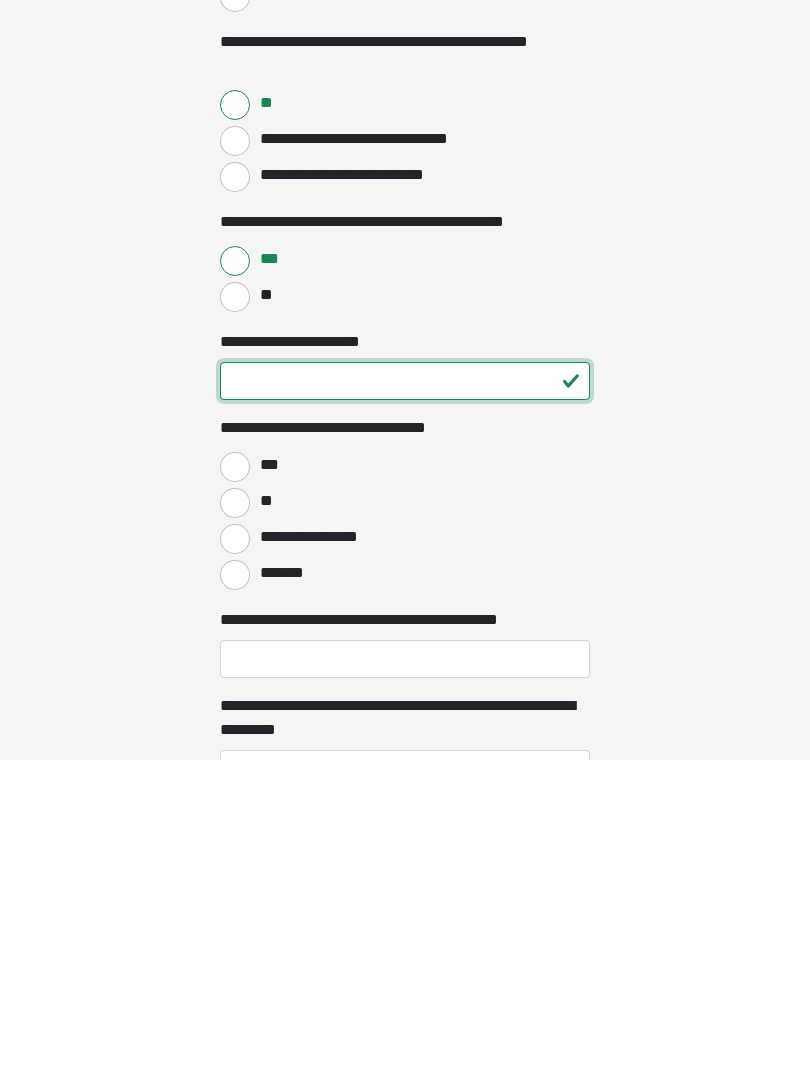 type on "**" 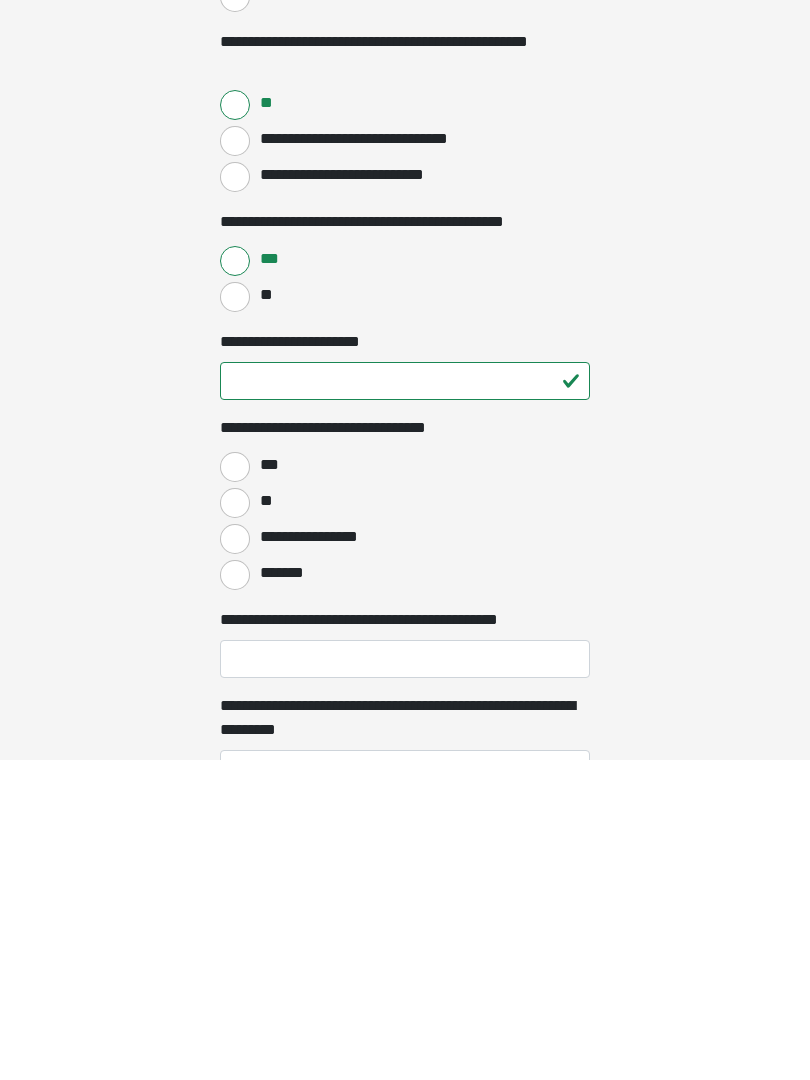 click on "**********" at bounding box center [405, -208] 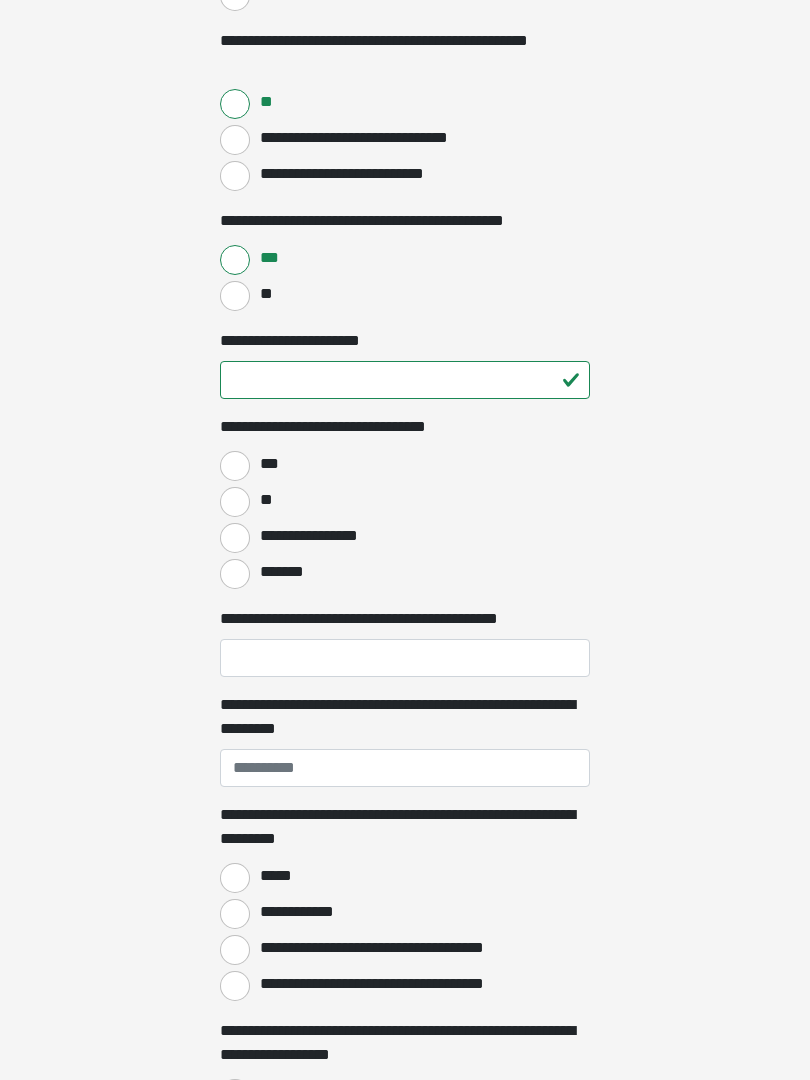 click on "**" at bounding box center [235, 502] 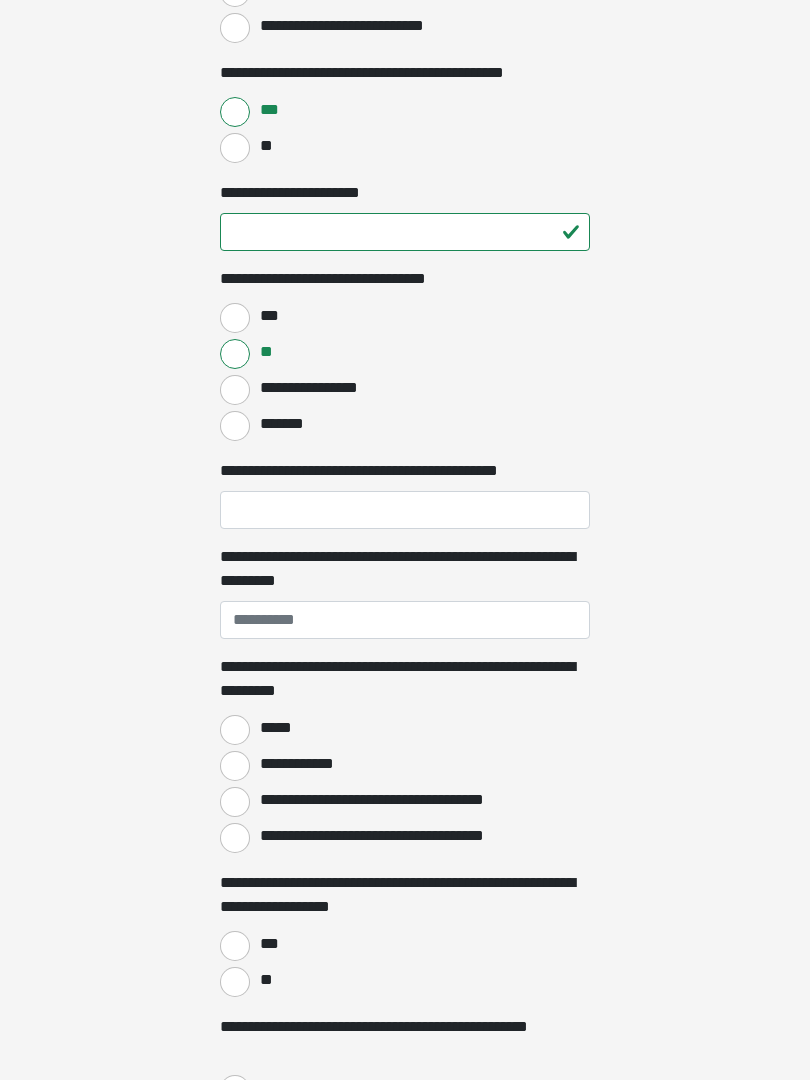 scroll, scrollTop: 1222, scrollLeft: 0, axis: vertical 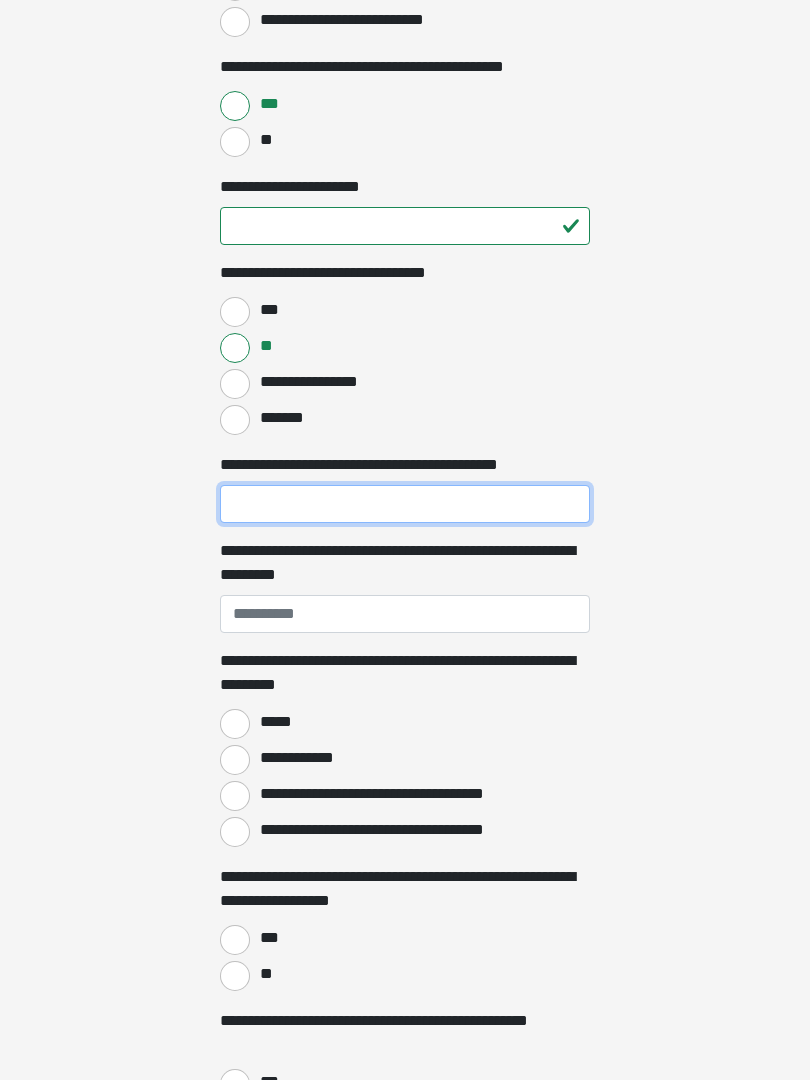 click on "**********" at bounding box center (405, 505) 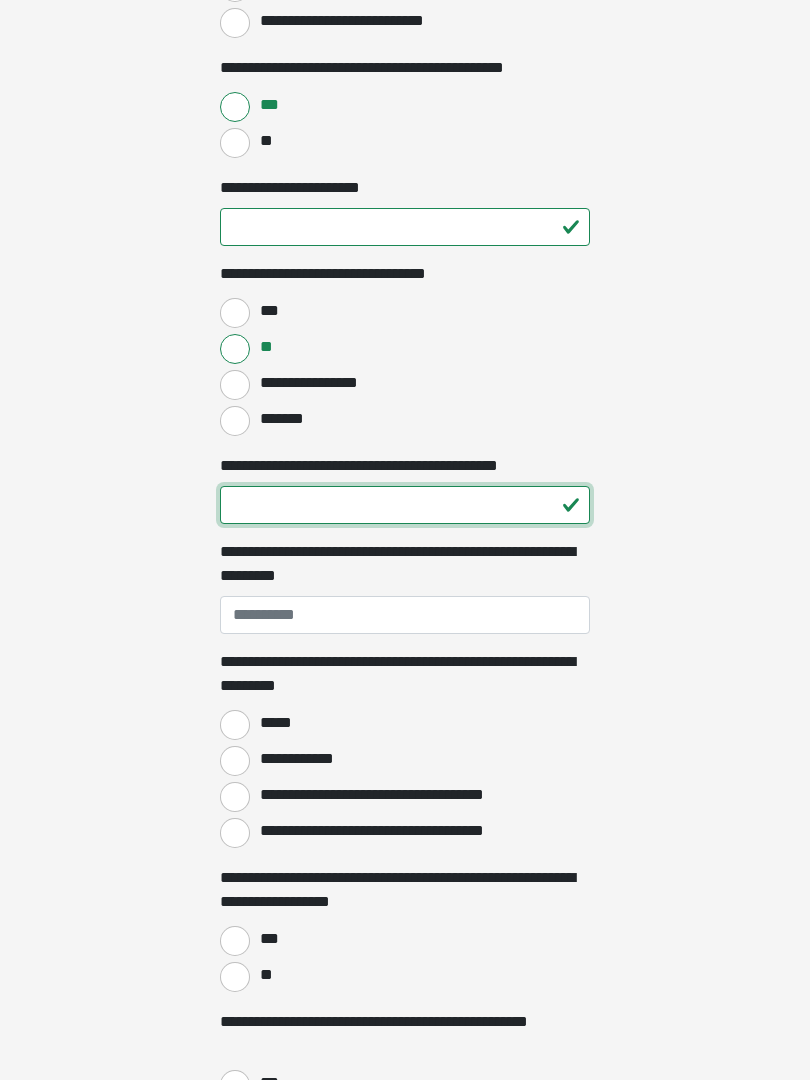 type on "**" 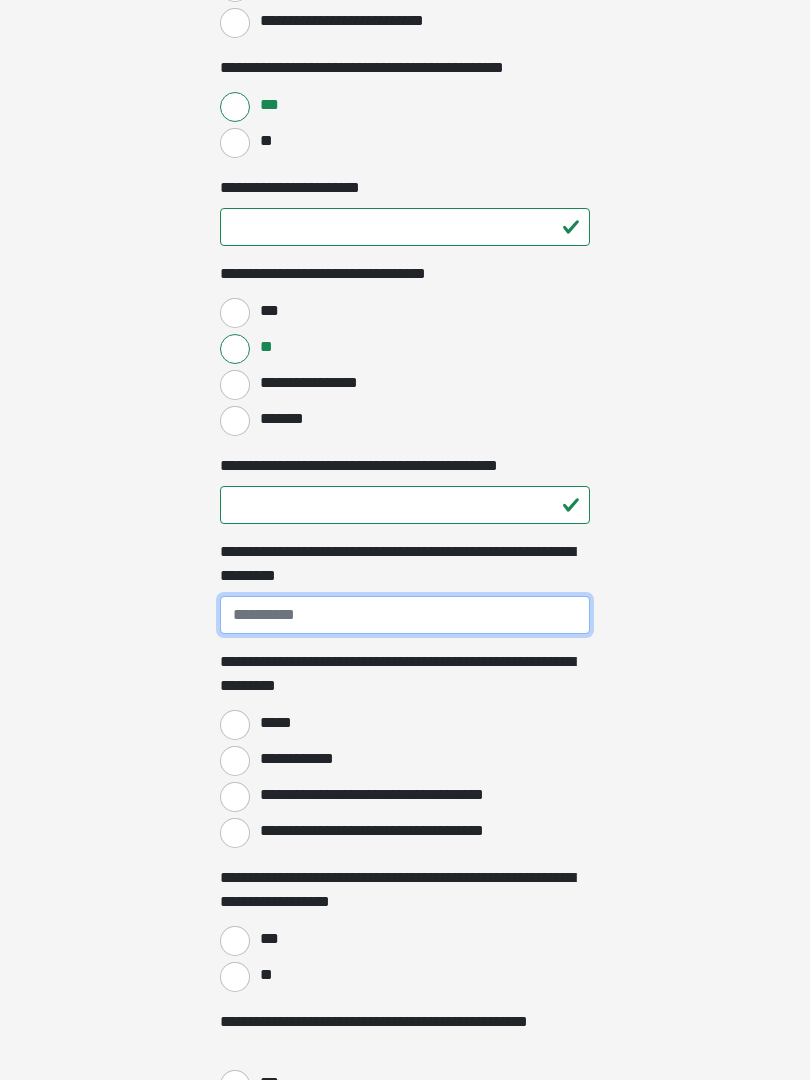 click on "**********" at bounding box center [405, 615] 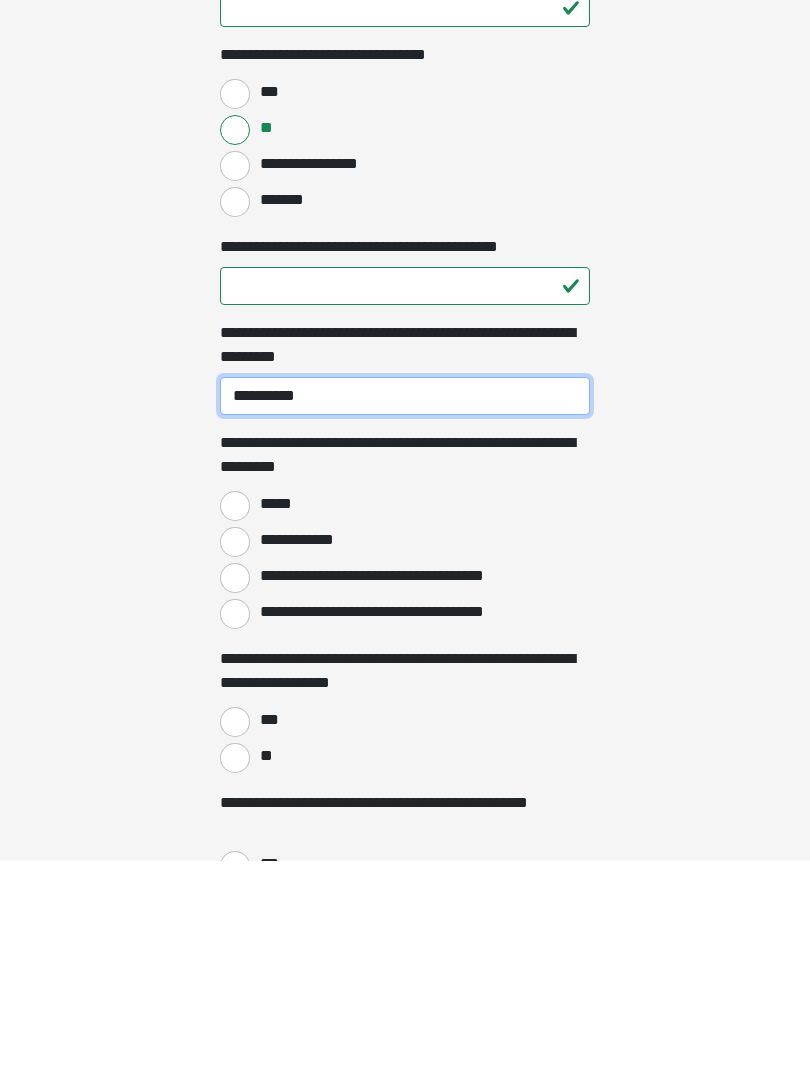 type on "**********" 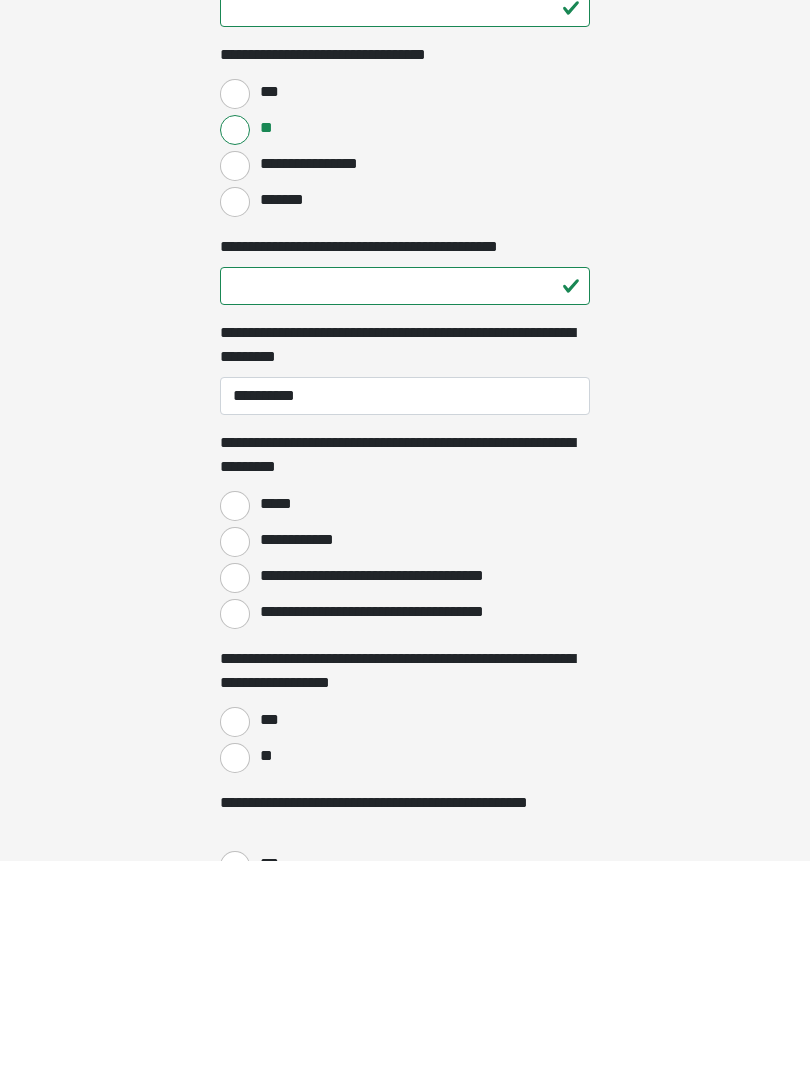 click on "*****" at bounding box center [235, 725] 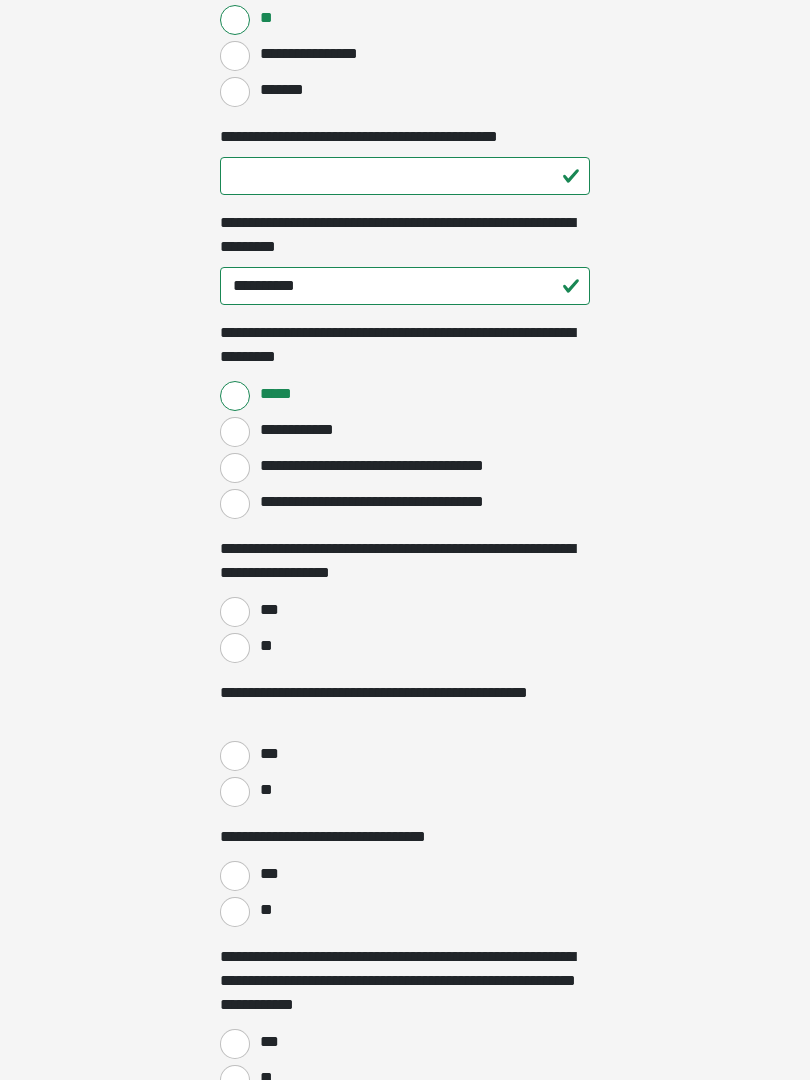 scroll, scrollTop: 1555, scrollLeft: 0, axis: vertical 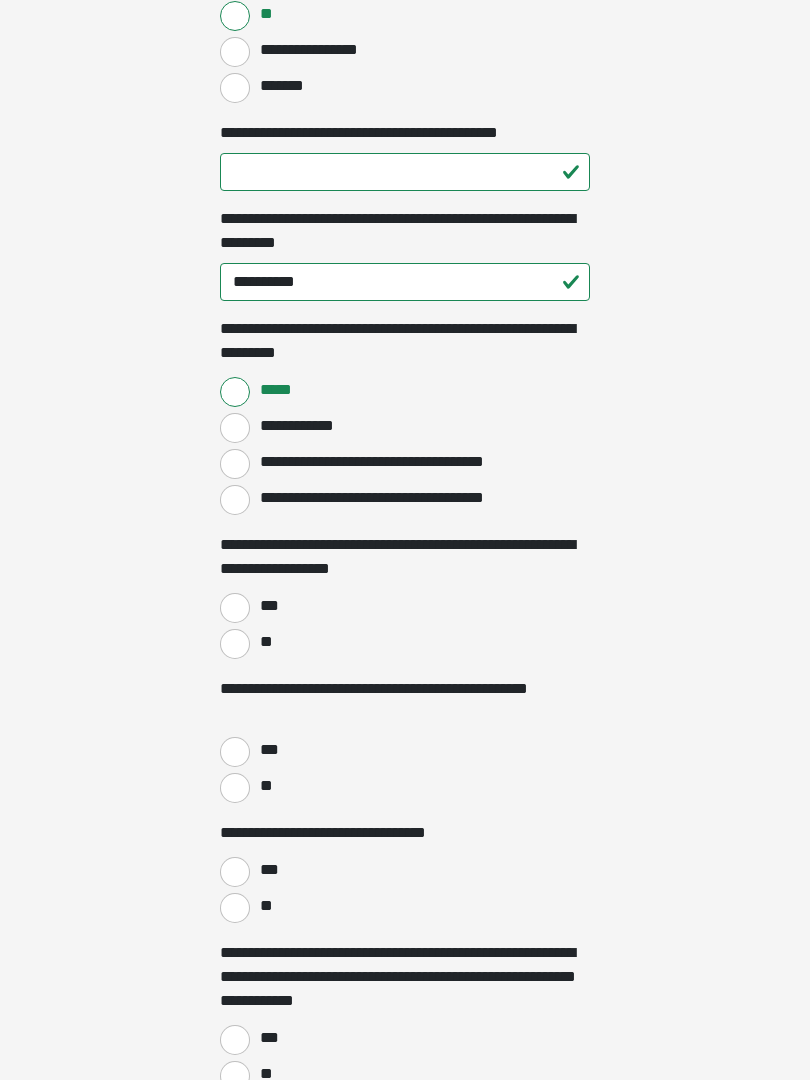 click on "**" at bounding box center [235, 644] 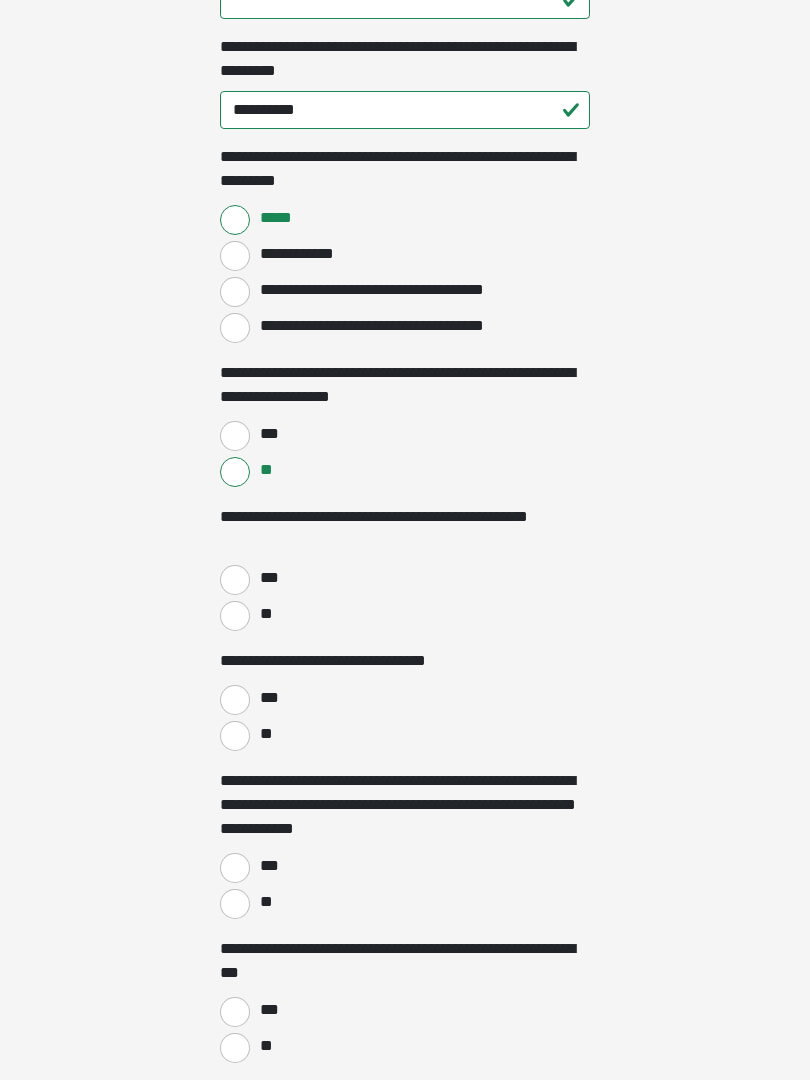 click on "**" at bounding box center (235, 617) 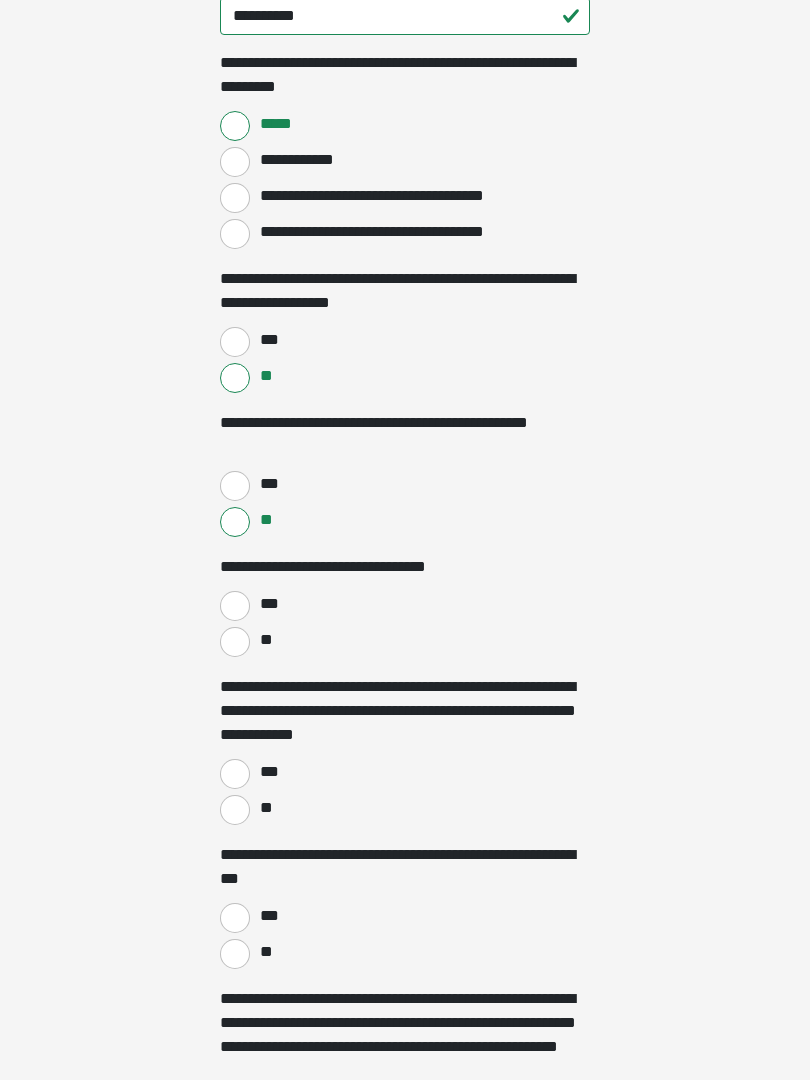 click on "***" at bounding box center [235, 606] 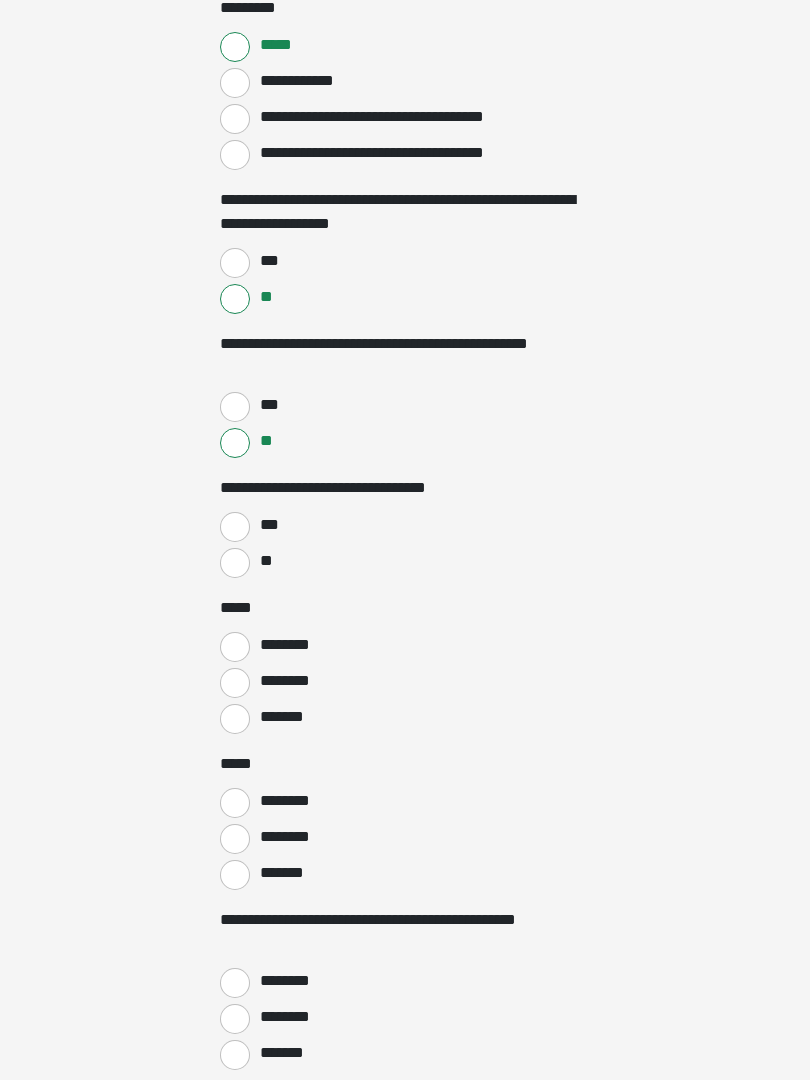 scroll, scrollTop: 1901, scrollLeft: 0, axis: vertical 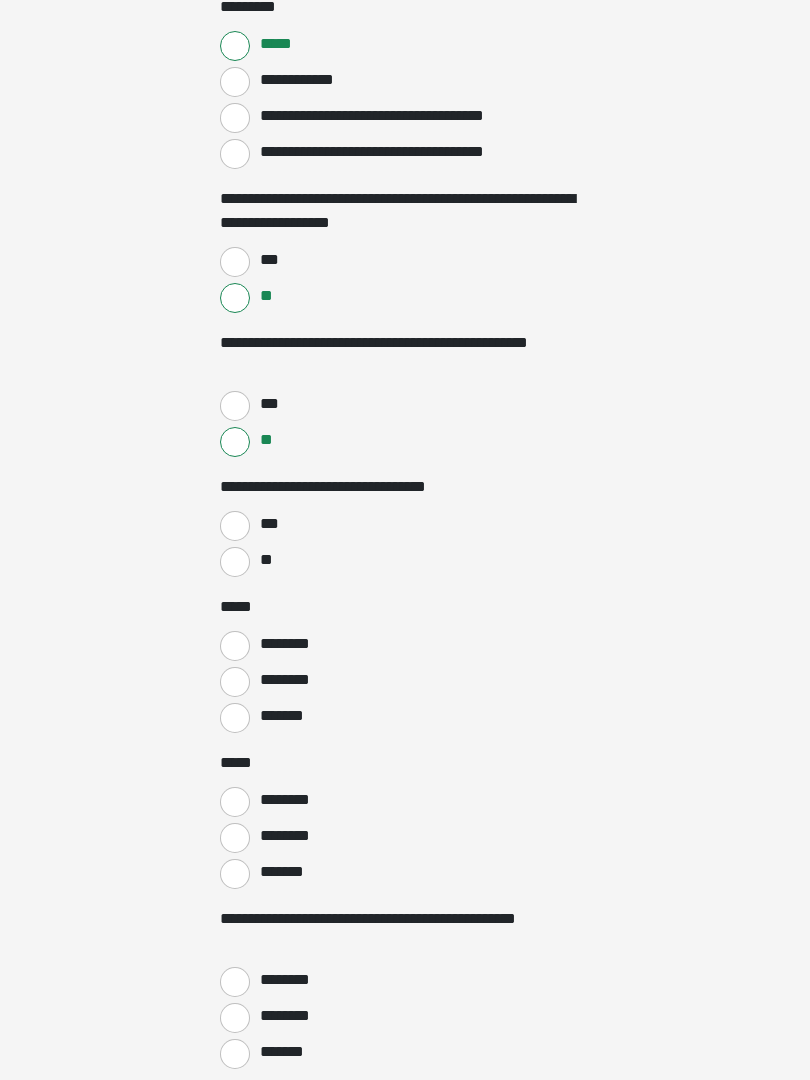 click on "********" at bounding box center (235, 646) 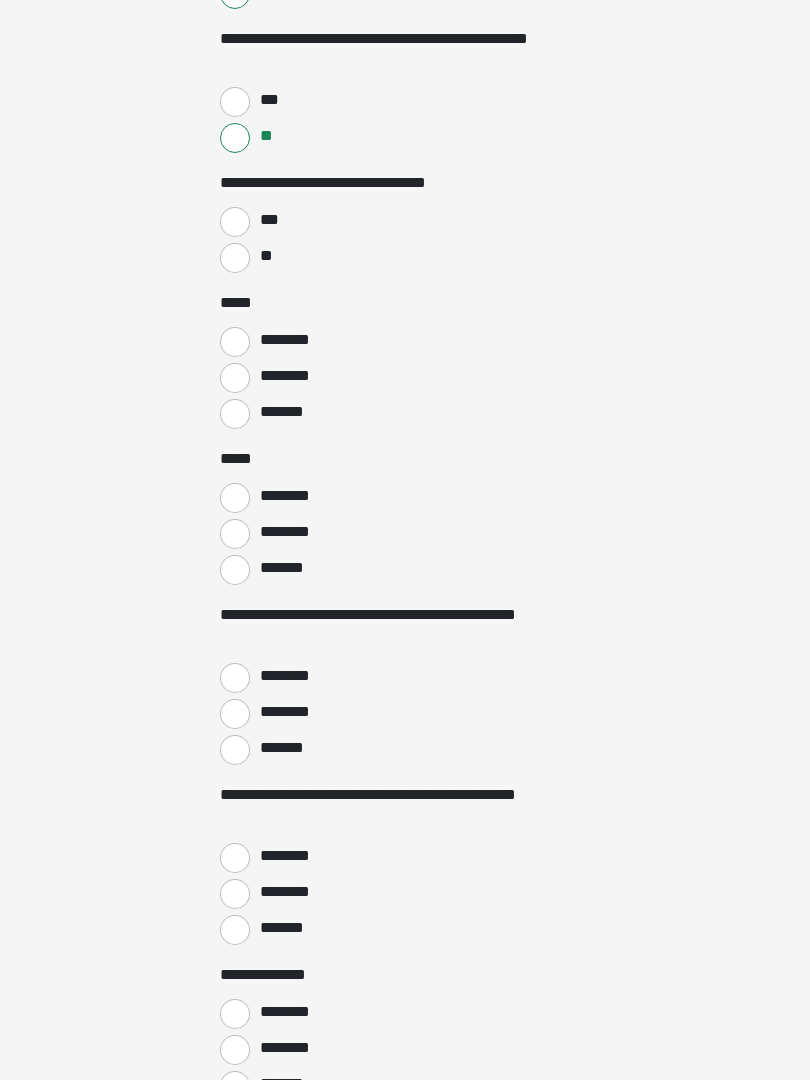 scroll, scrollTop: 2202, scrollLeft: 0, axis: vertical 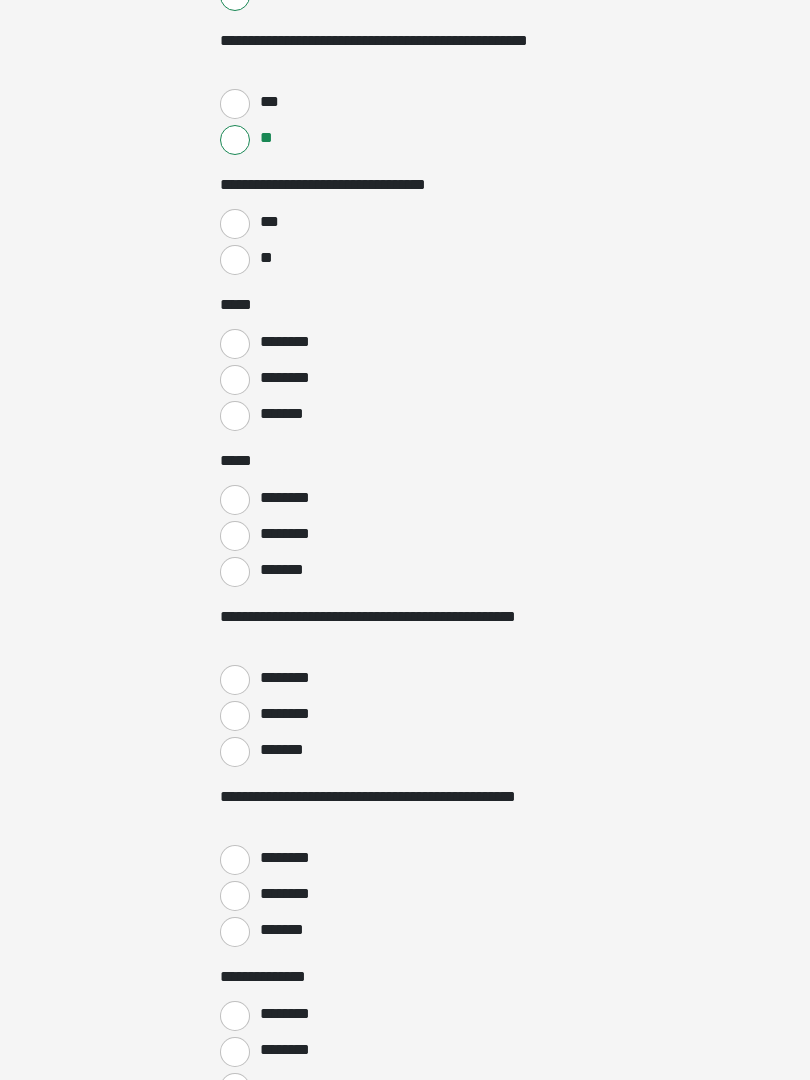 click on "*******" at bounding box center [235, 753] 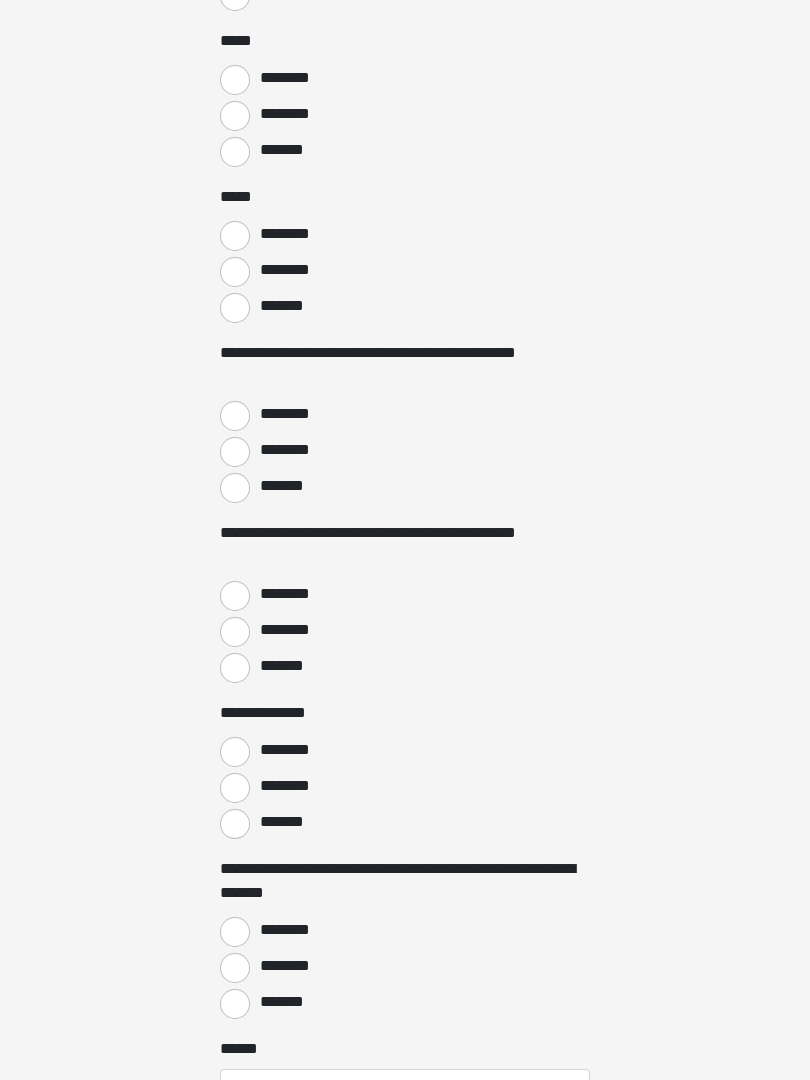 click on "*******" at bounding box center [235, 824] 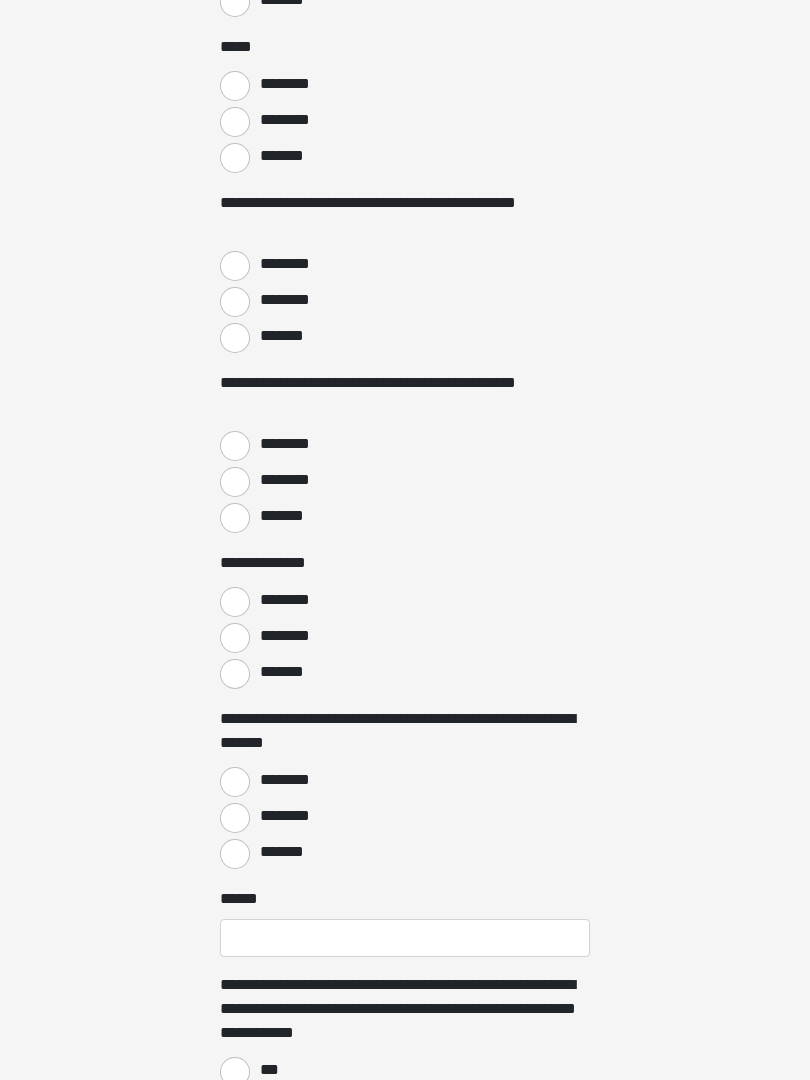 scroll, scrollTop: 2617, scrollLeft: 0, axis: vertical 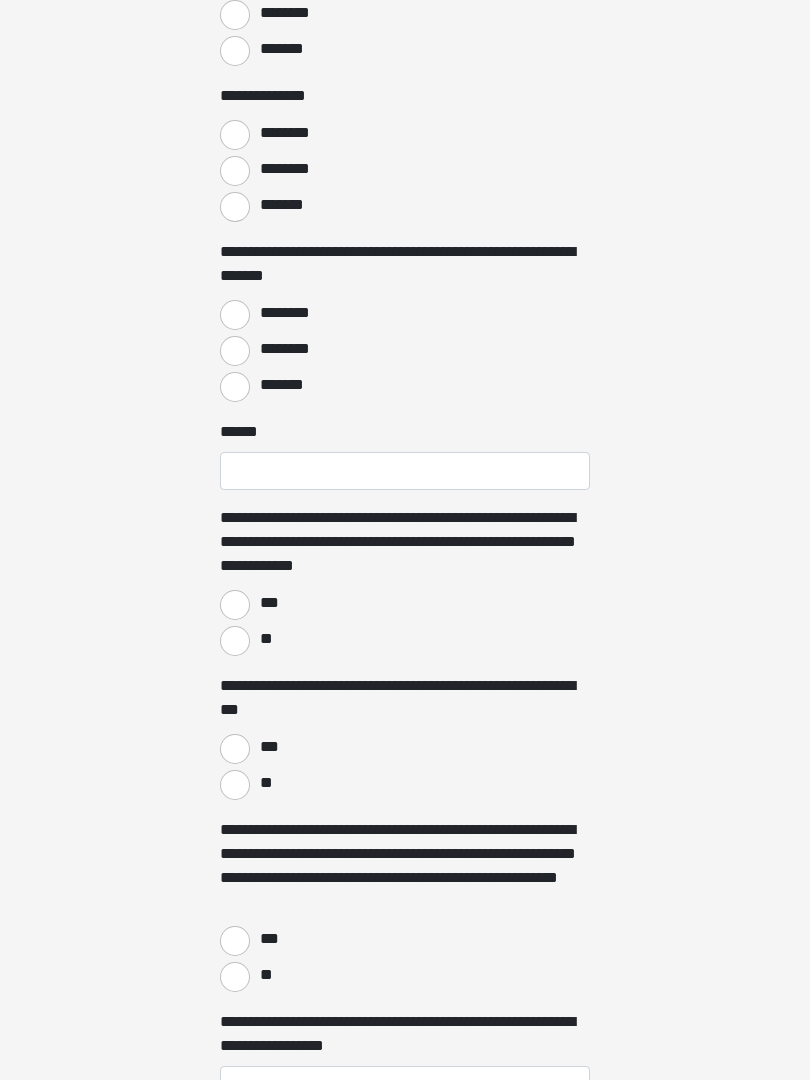 click on "**" at bounding box center (235, 641) 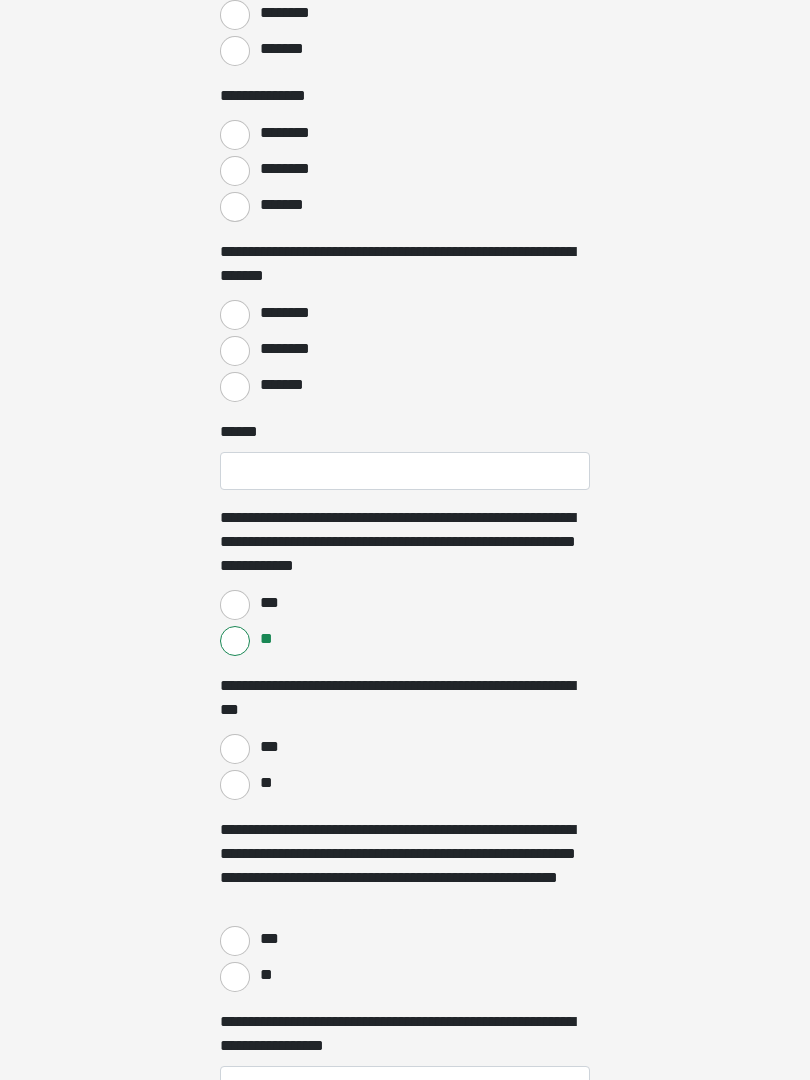 click on "**" at bounding box center [235, 785] 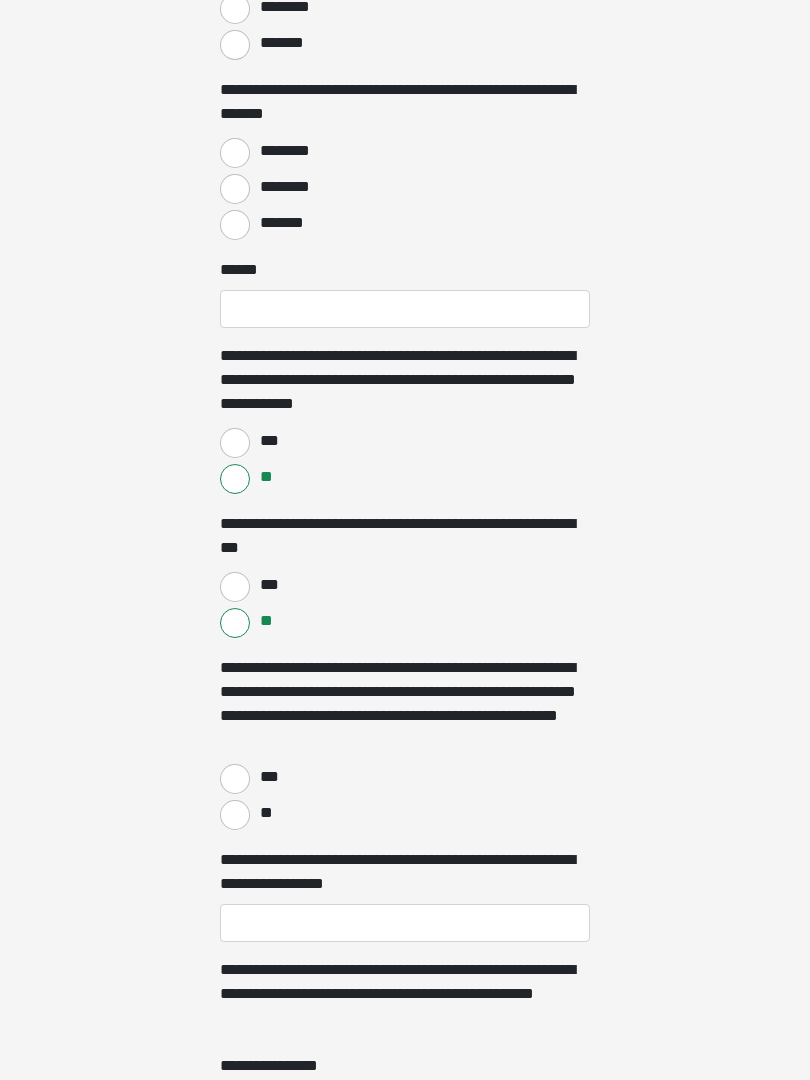 scroll, scrollTop: 3261, scrollLeft: 0, axis: vertical 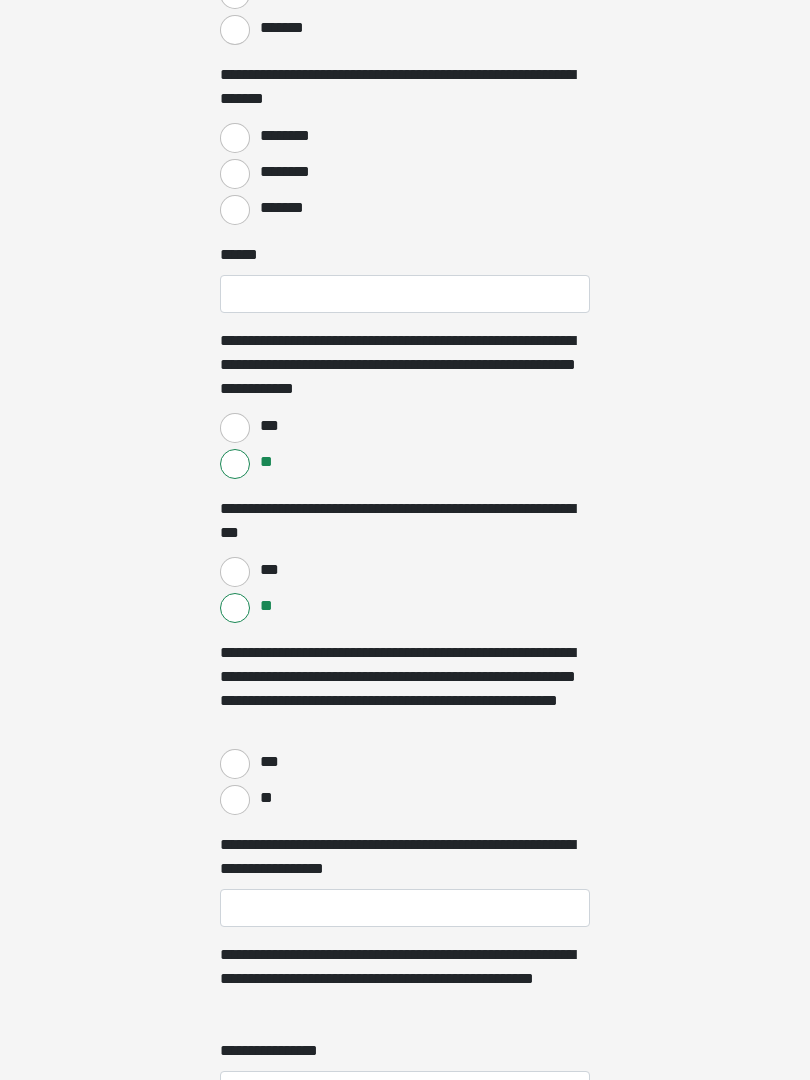 click on "**" at bounding box center [235, 800] 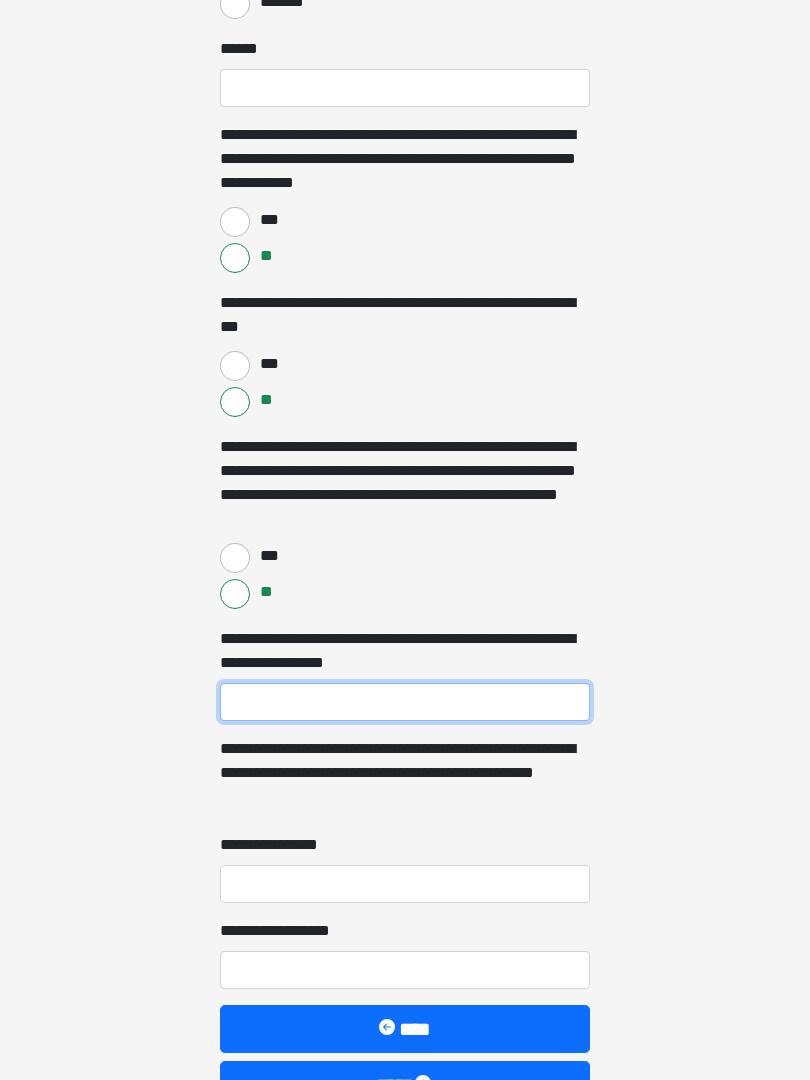 click on "**********" at bounding box center [405, 702] 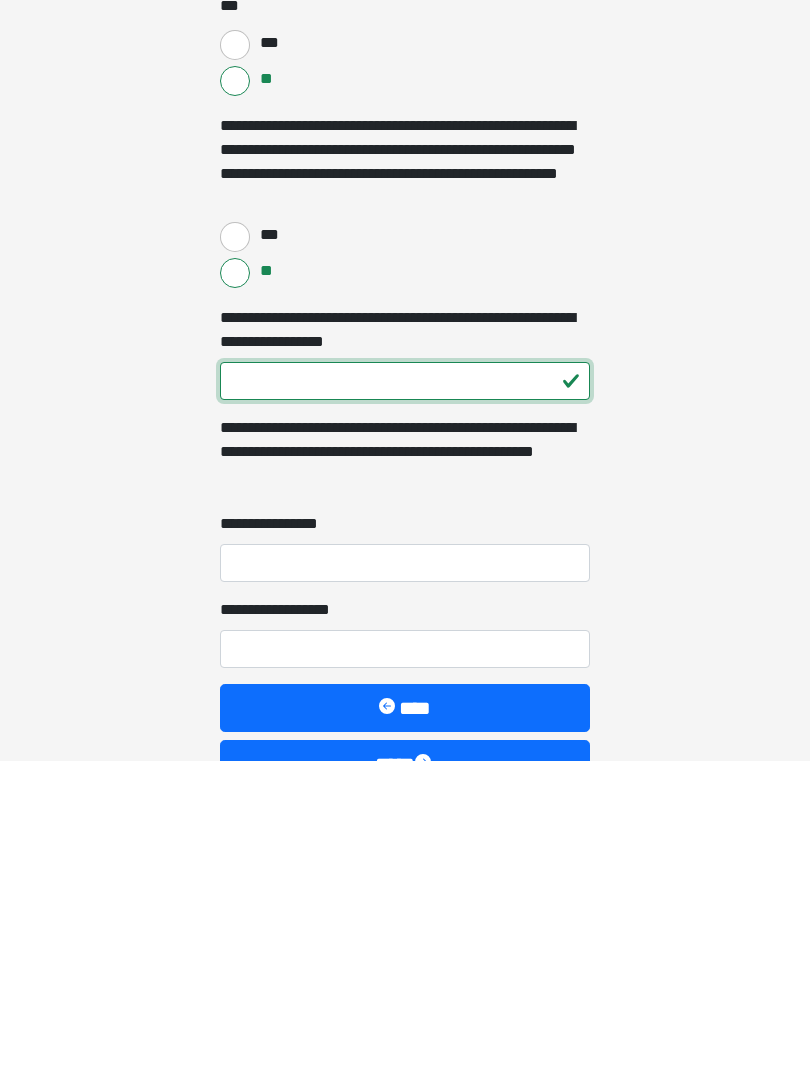 type on "***" 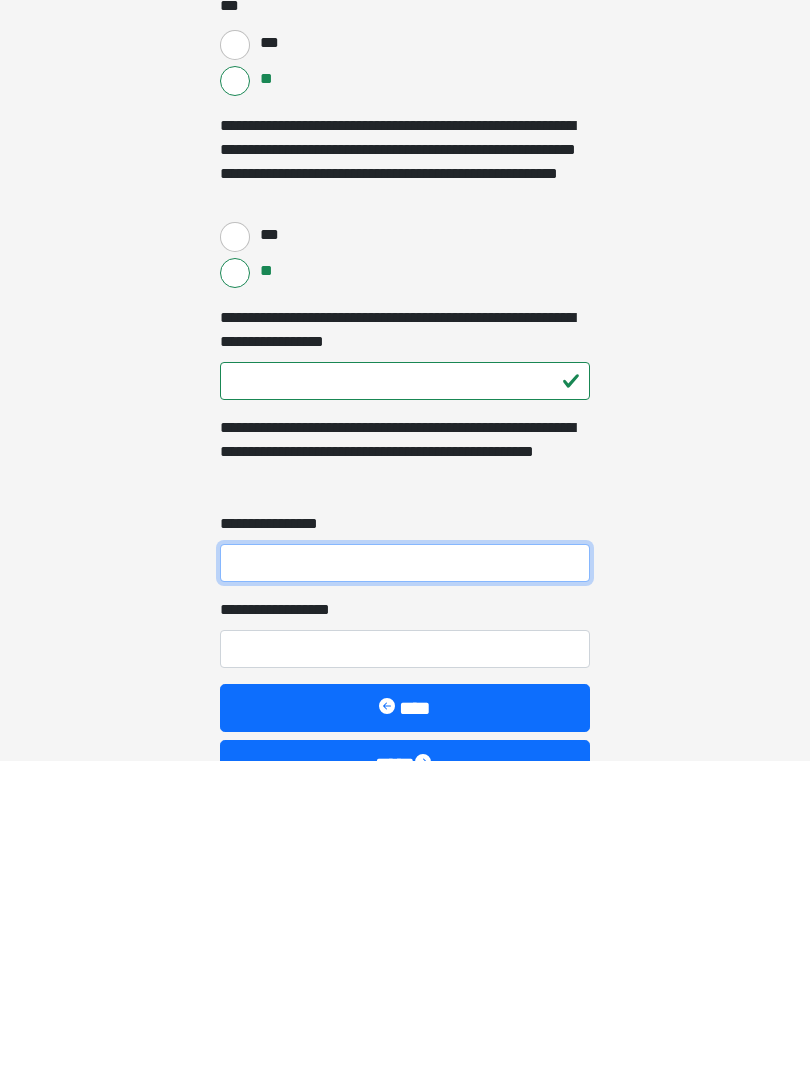 click on "**********" at bounding box center [405, 883] 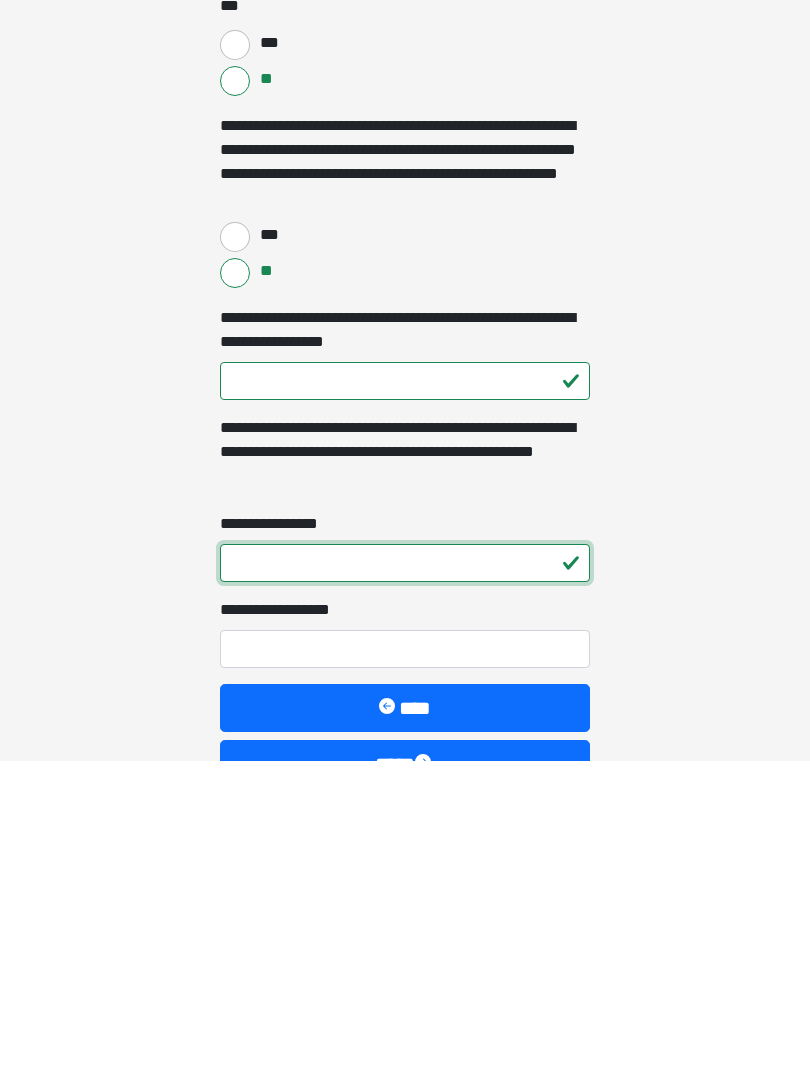 type on "*" 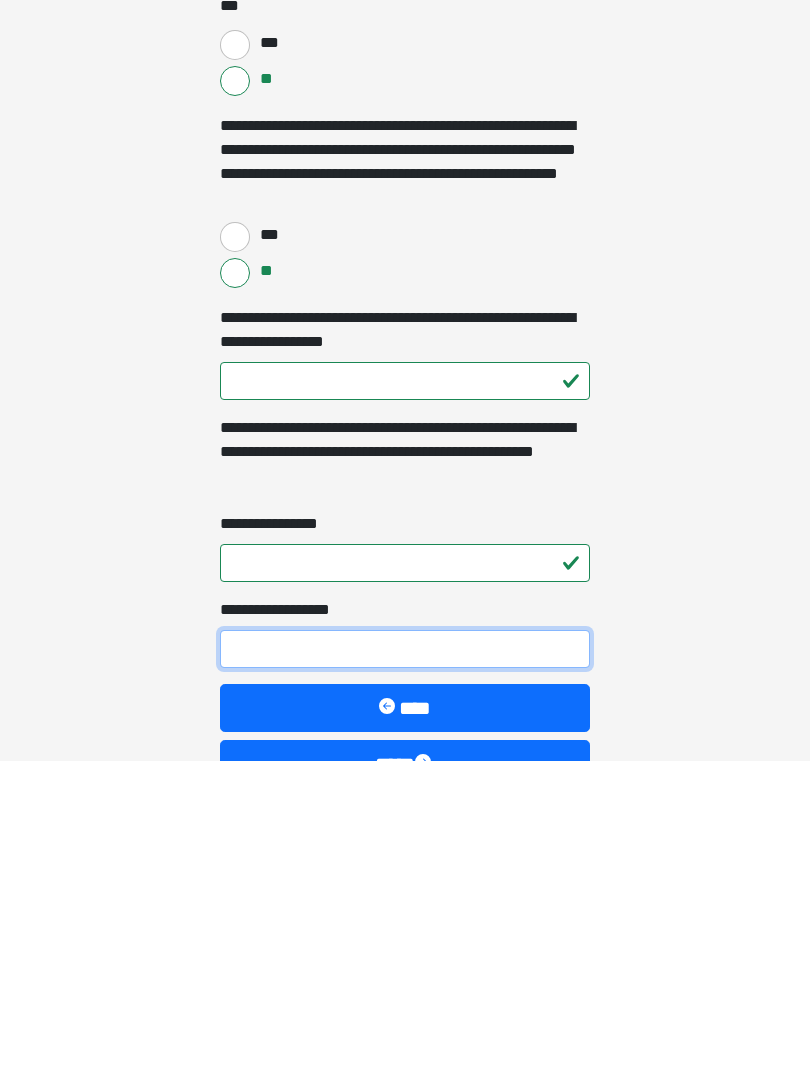 click on "**********" at bounding box center (405, 969) 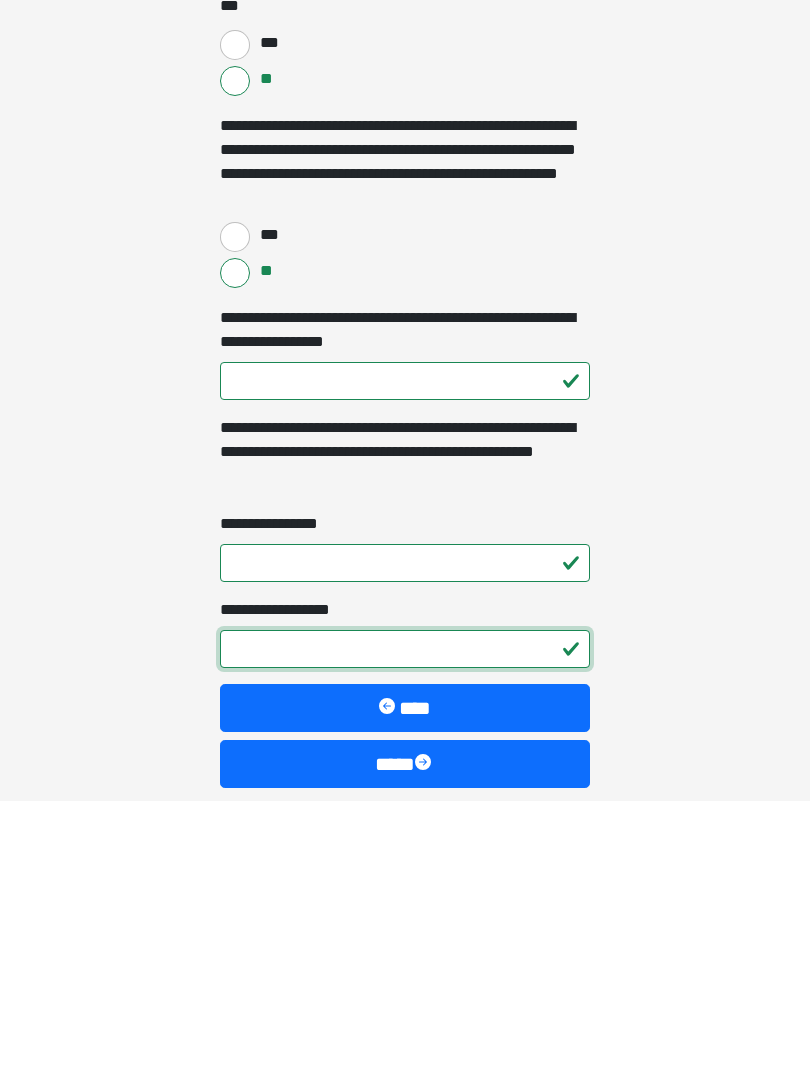scroll, scrollTop: 3599, scrollLeft: 0, axis: vertical 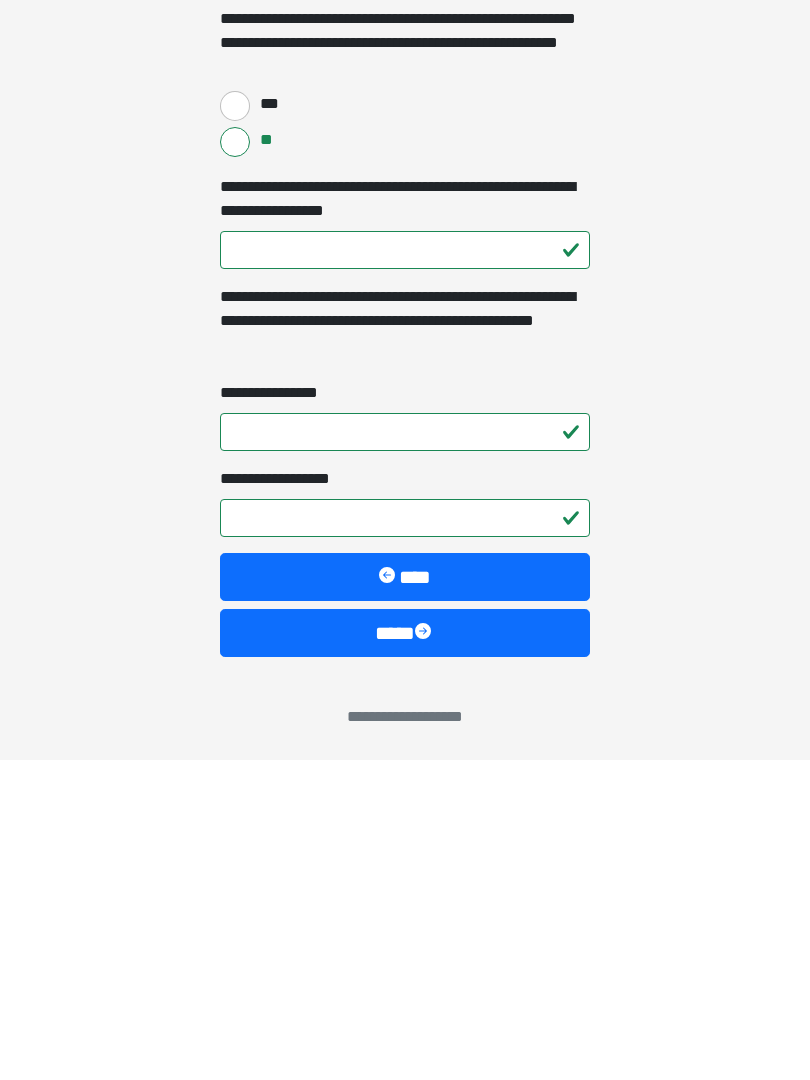 click on "****" at bounding box center [405, 953] 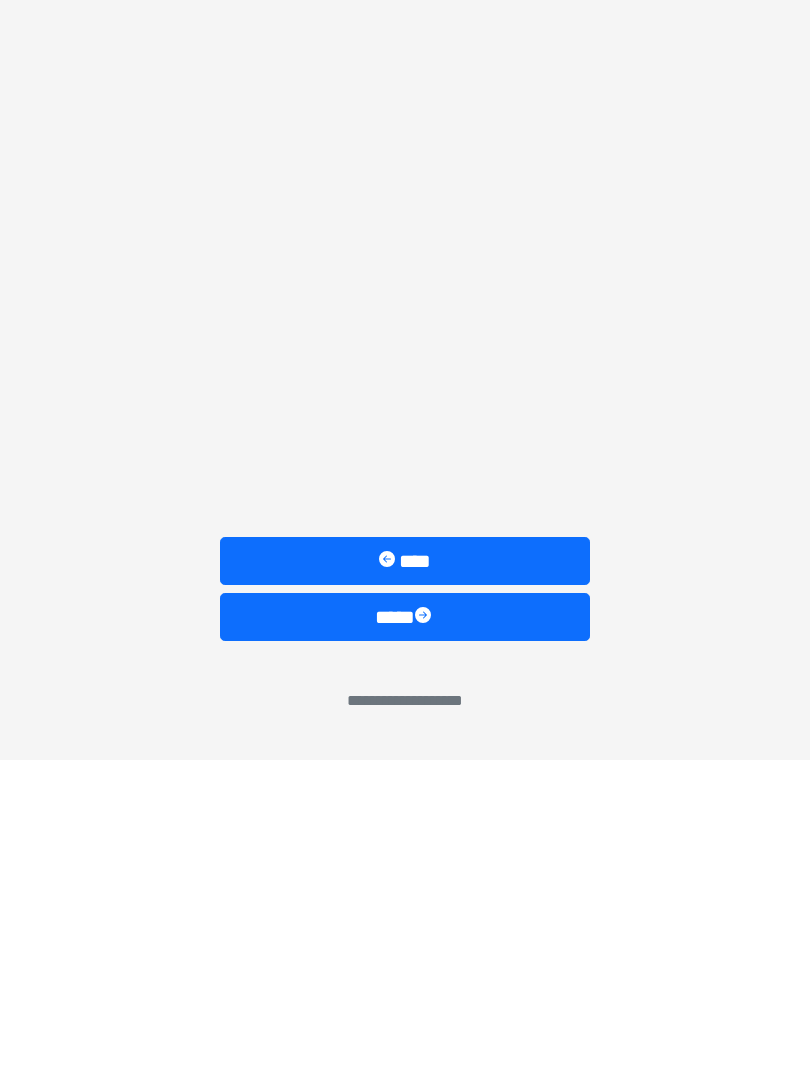 scroll, scrollTop: 0, scrollLeft: 0, axis: both 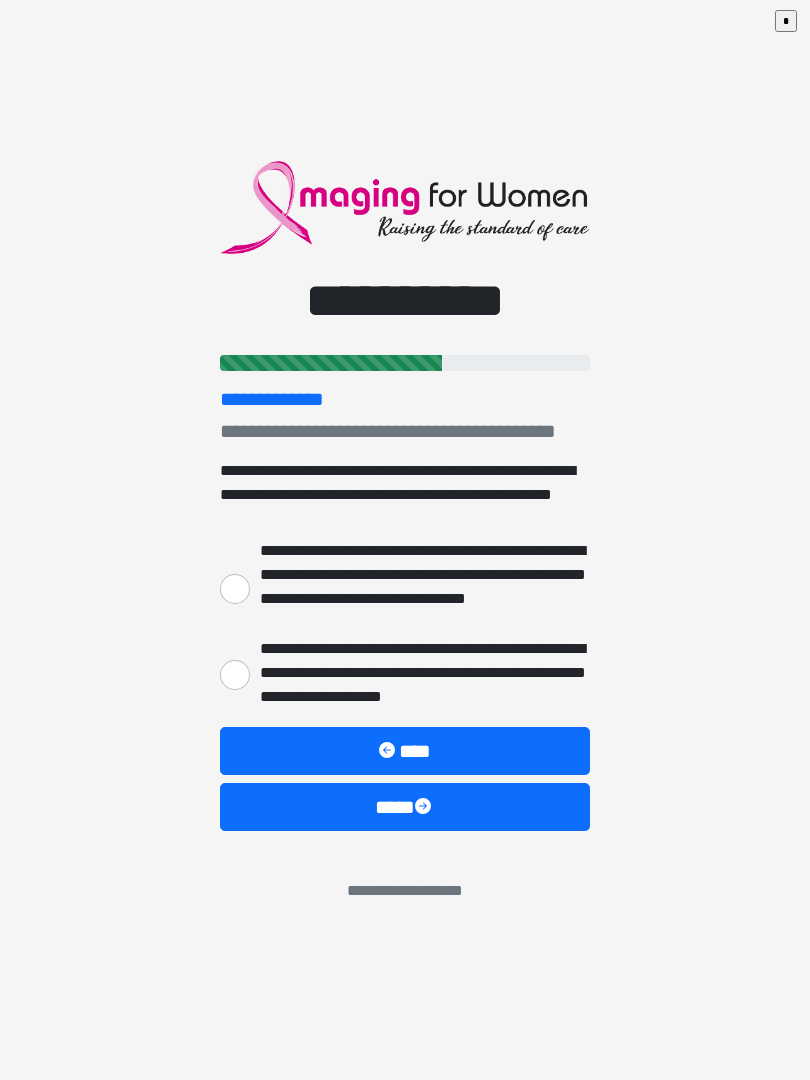 click on "**********" at bounding box center (235, 589) 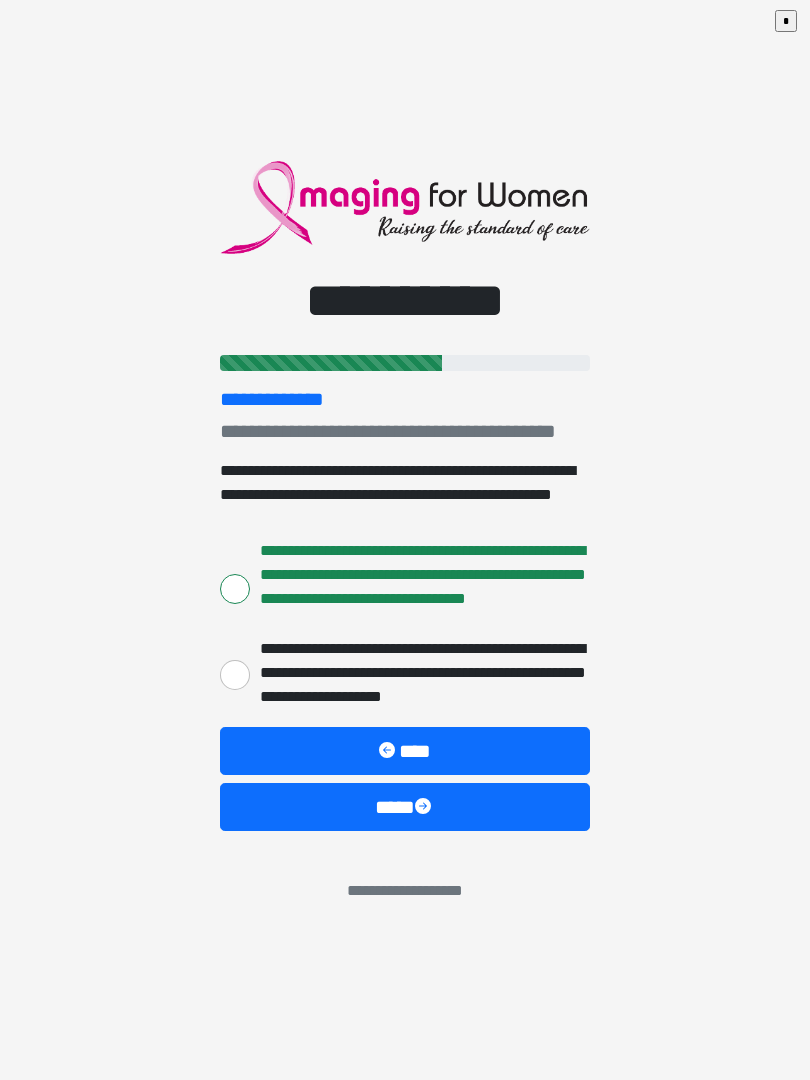 click on "**********" at bounding box center (420, 673) 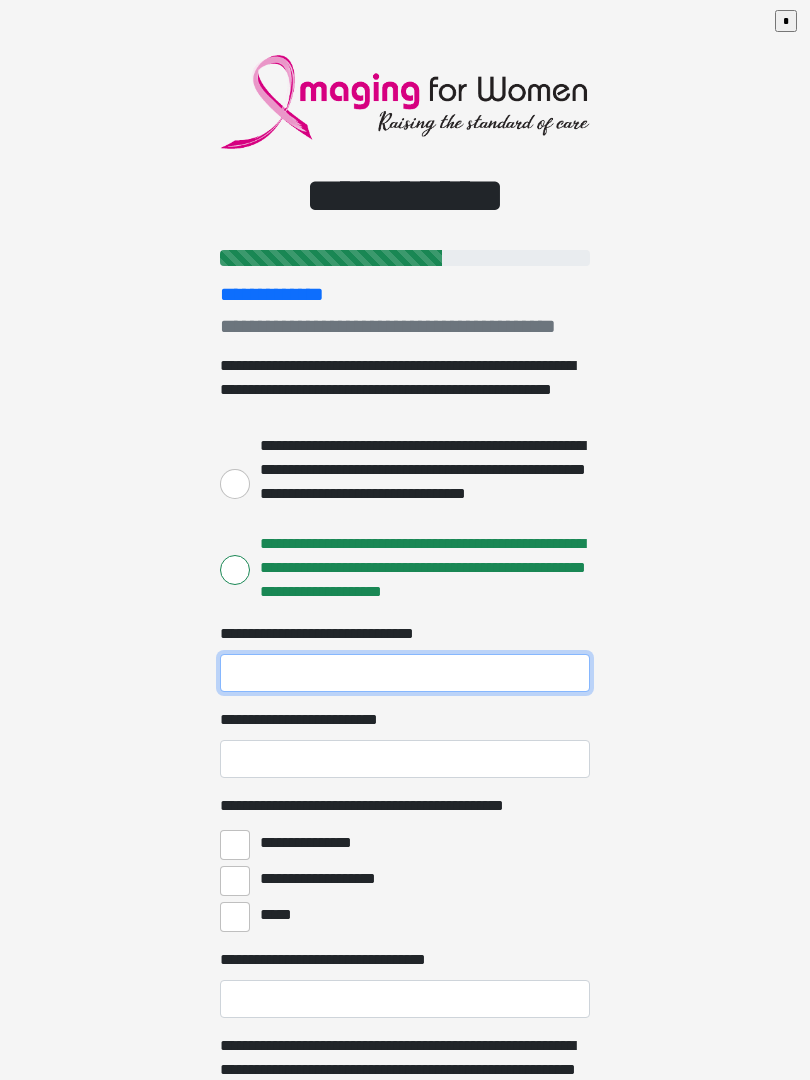 click on "**********" at bounding box center [405, 673] 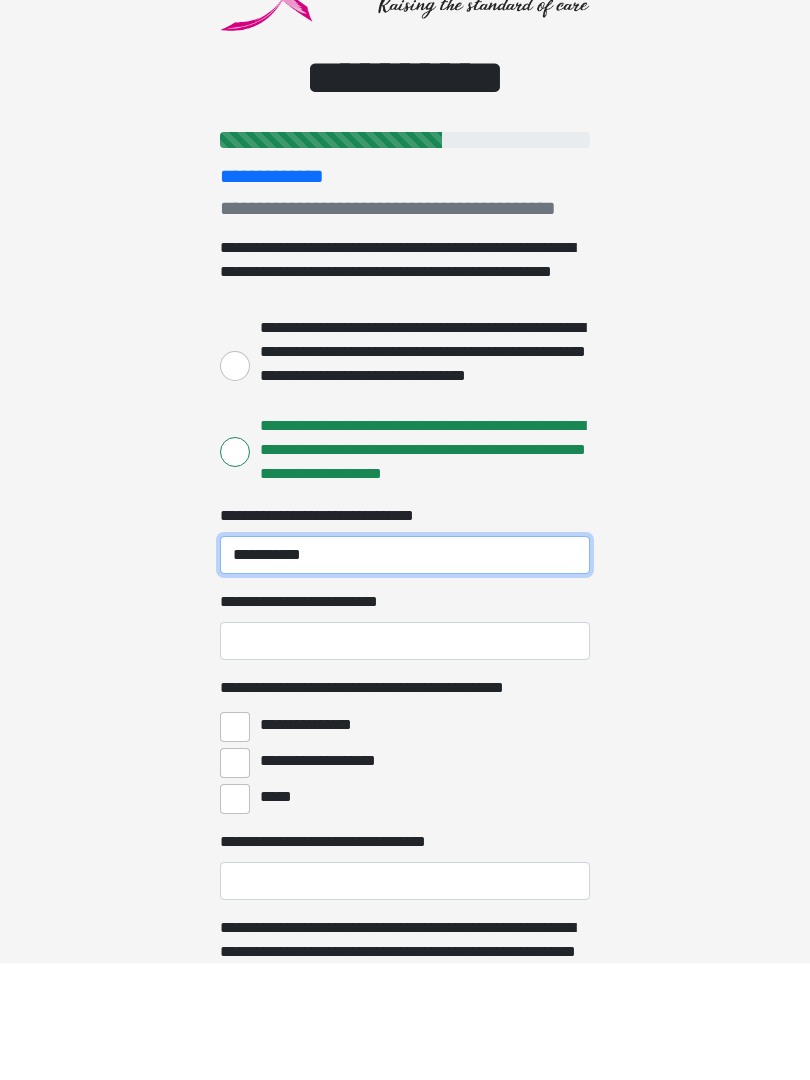 type on "**********" 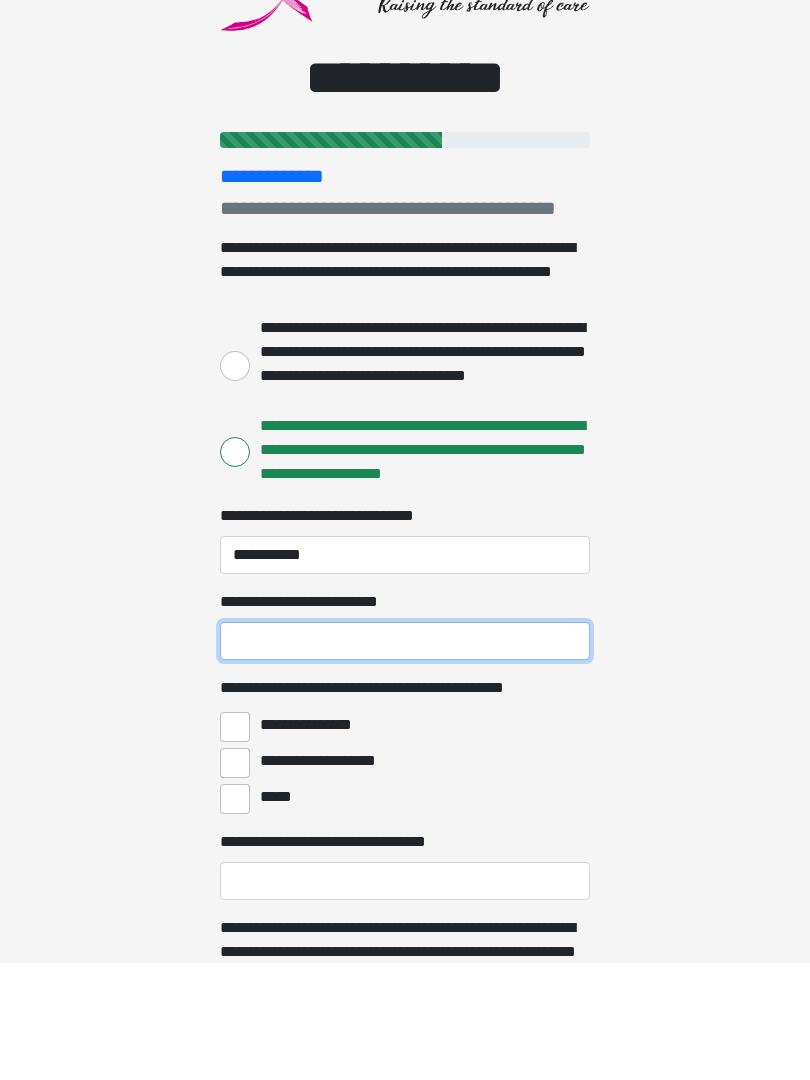 click on "**********" at bounding box center [405, 759] 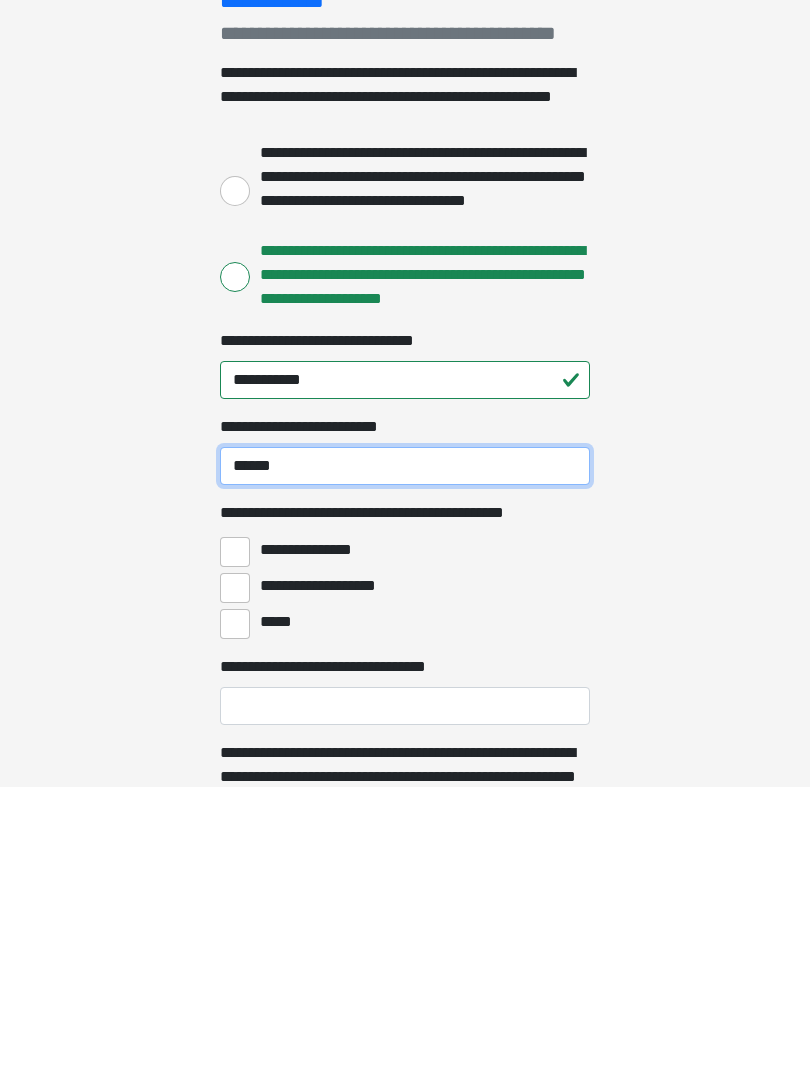 type on "******" 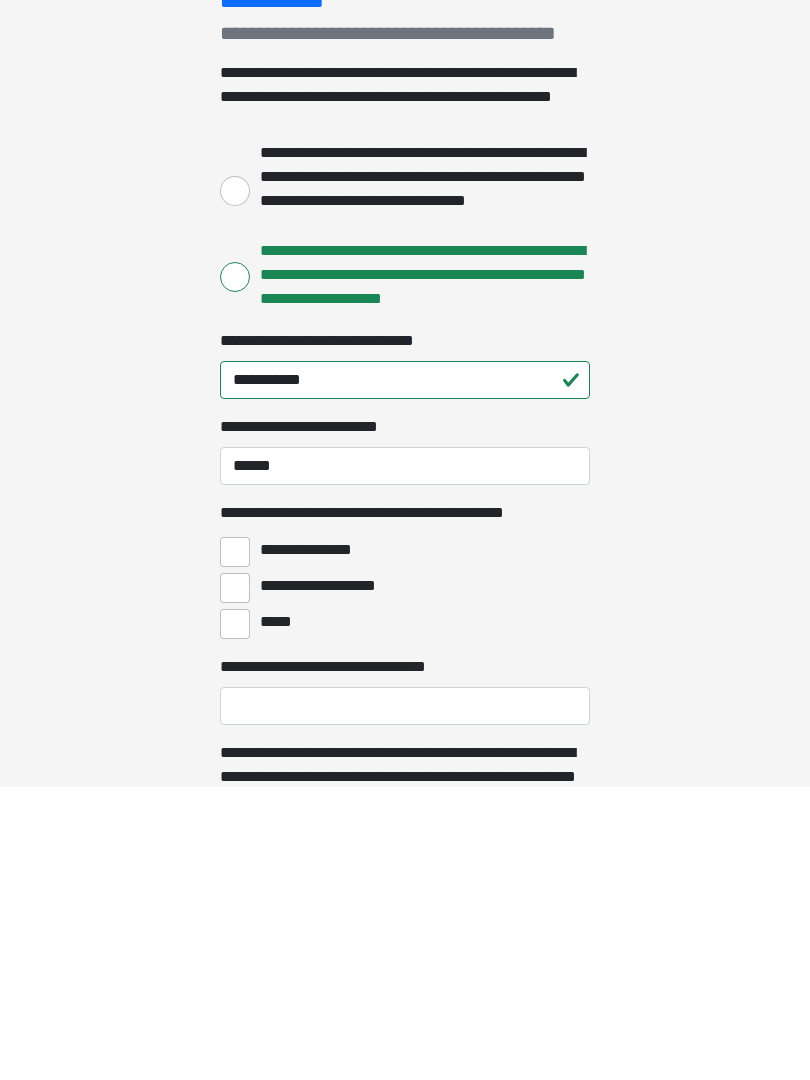 click on "**********" at bounding box center (235, 845) 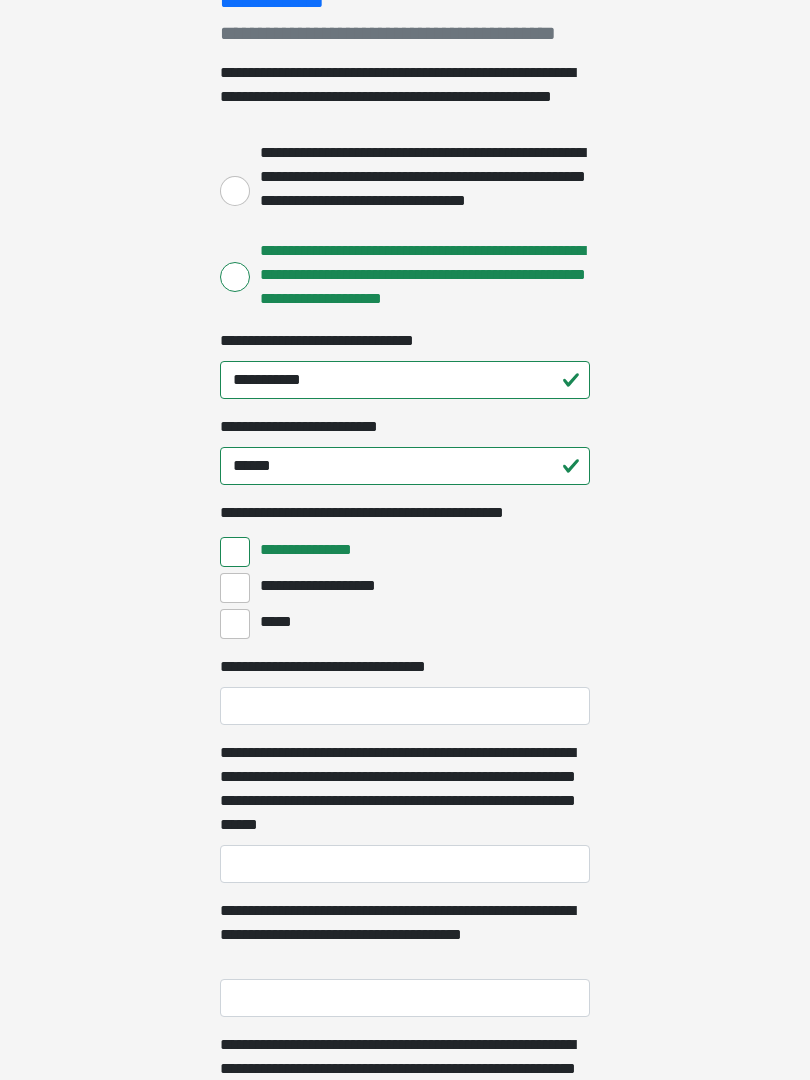click on "**********" at bounding box center (235, 588) 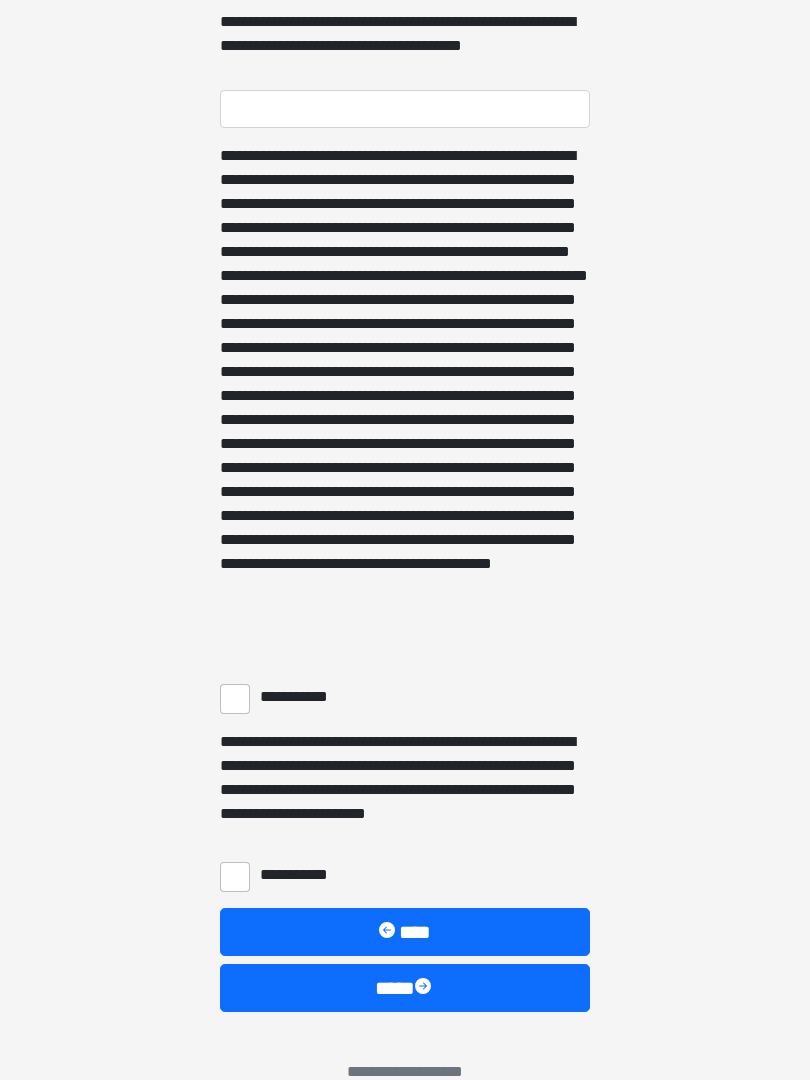 scroll, scrollTop: 1217, scrollLeft: 0, axis: vertical 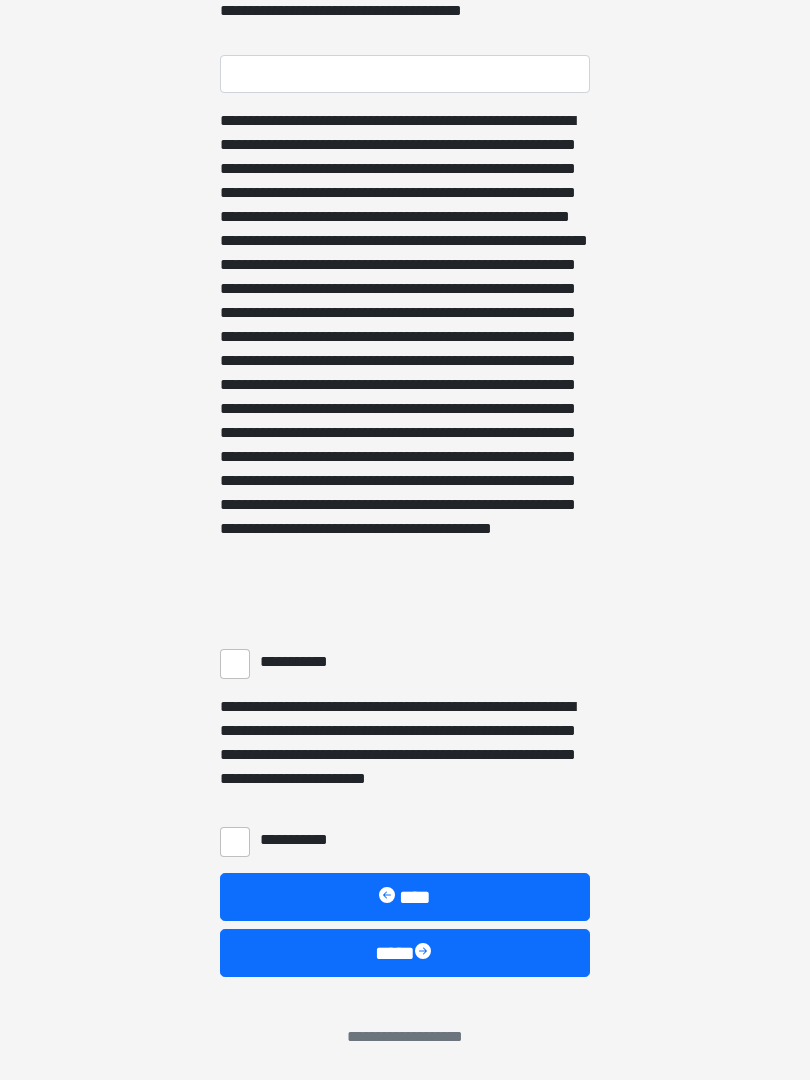 click on "**********" at bounding box center (235, 664) 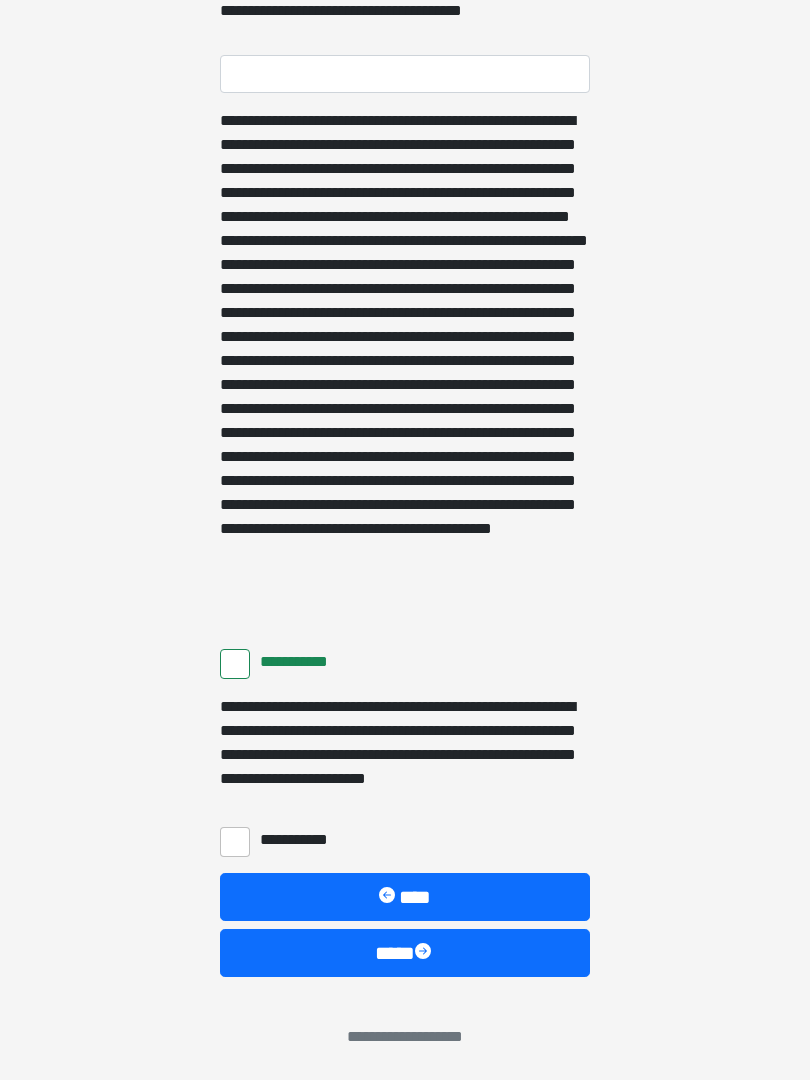 click on "**********" at bounding box center (235, 842) 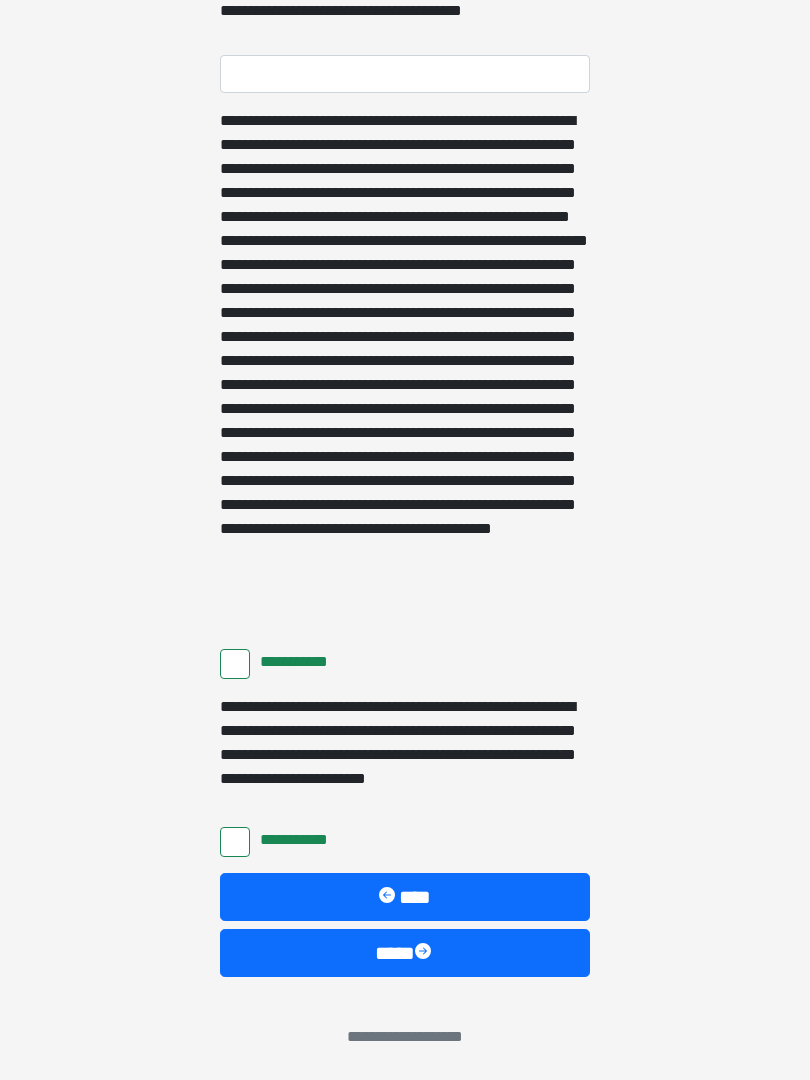 click on "****" at bounding box center (405, 953) 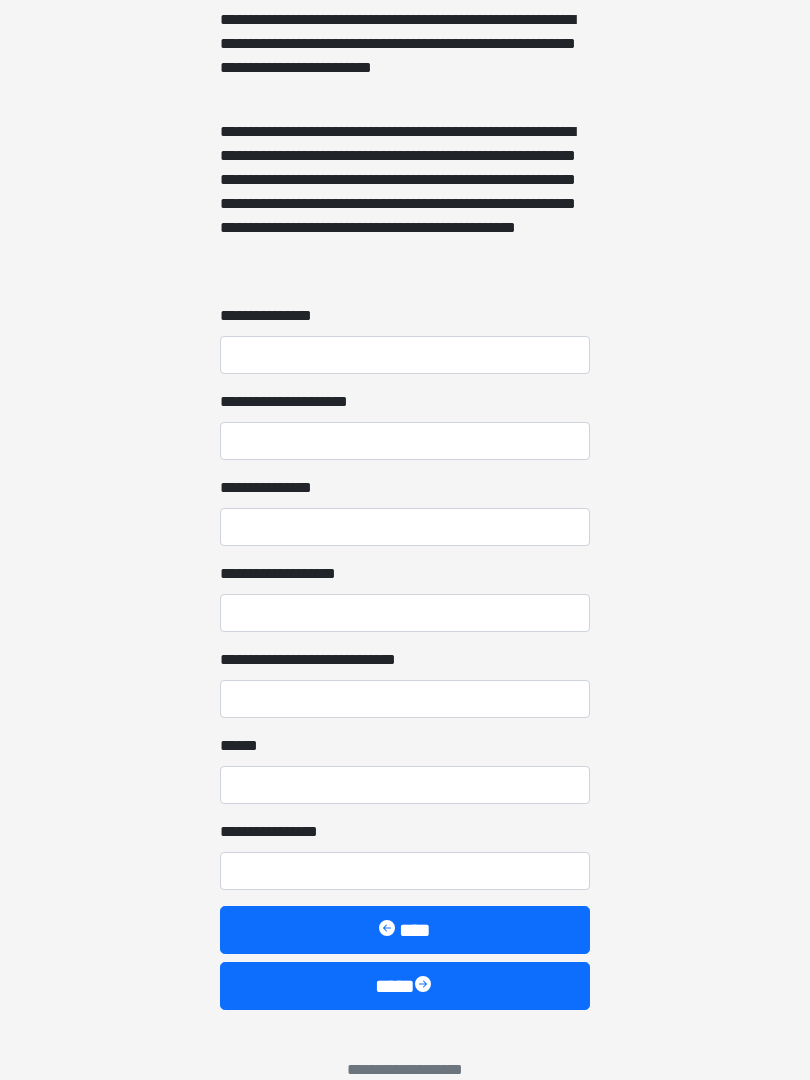 scroll, scrollTop: 1439, scrollLeft: 0, axis: vertical 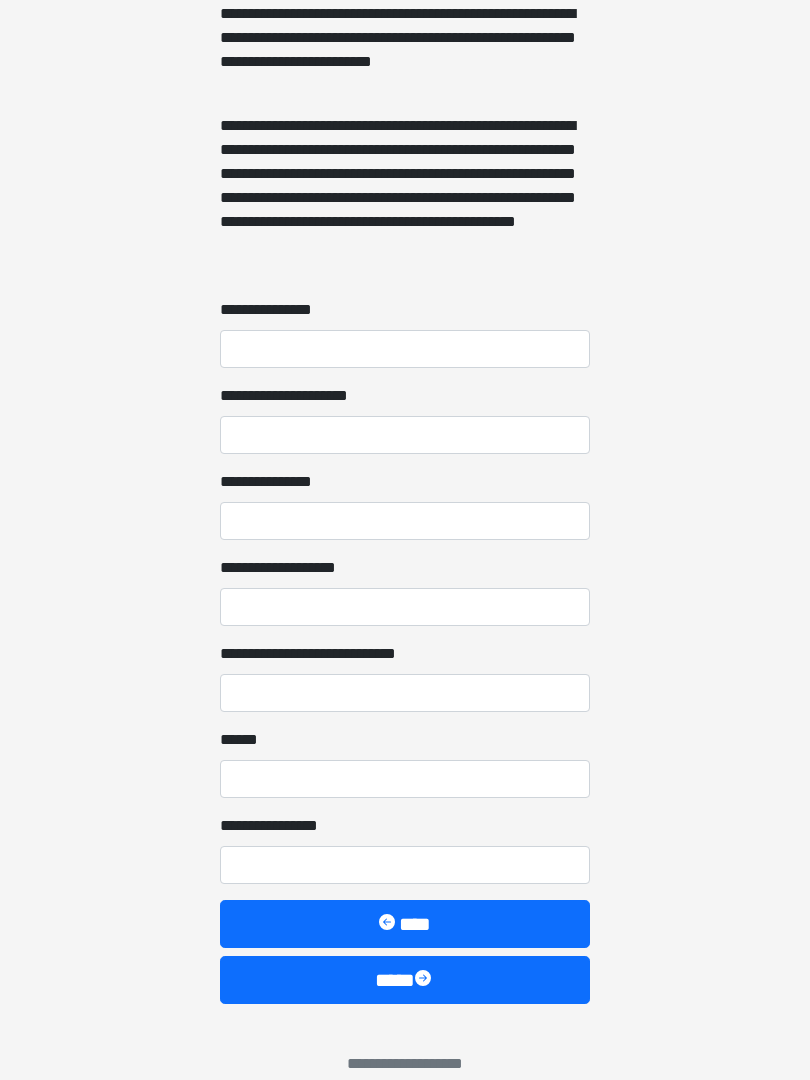 click on "****" at bounding box center (405, 981) 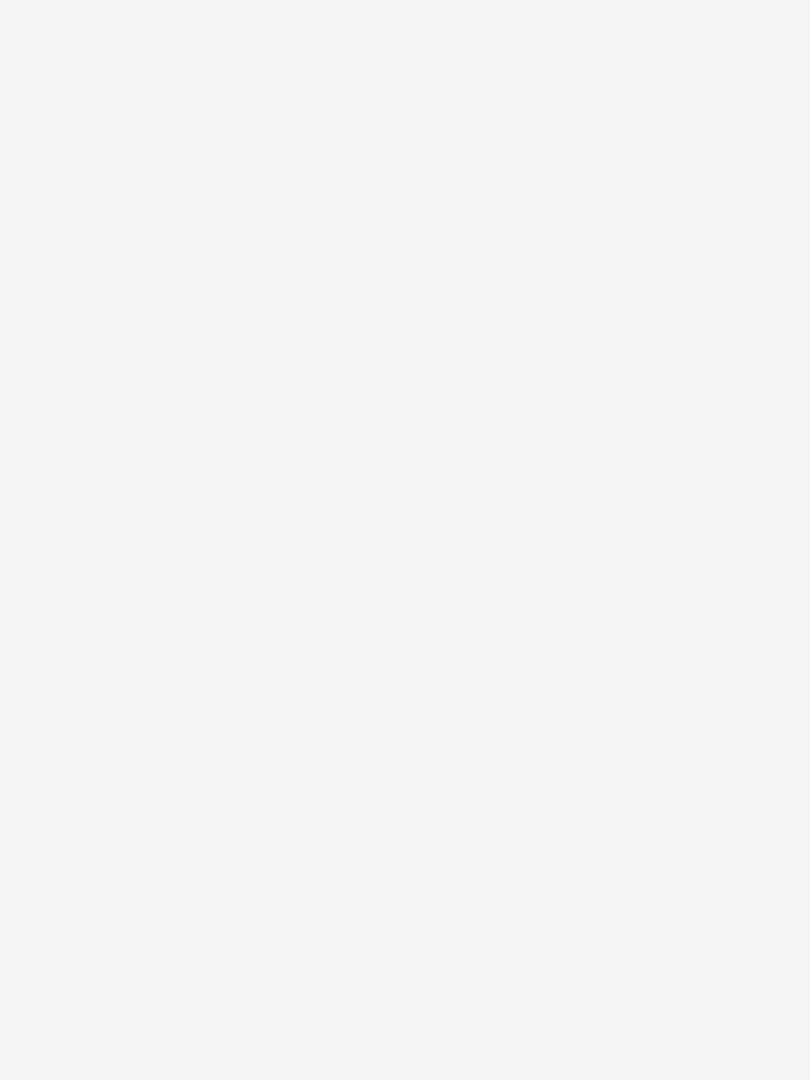 scroll, scrollTop: 0, scrollLeft: 0, axis: both 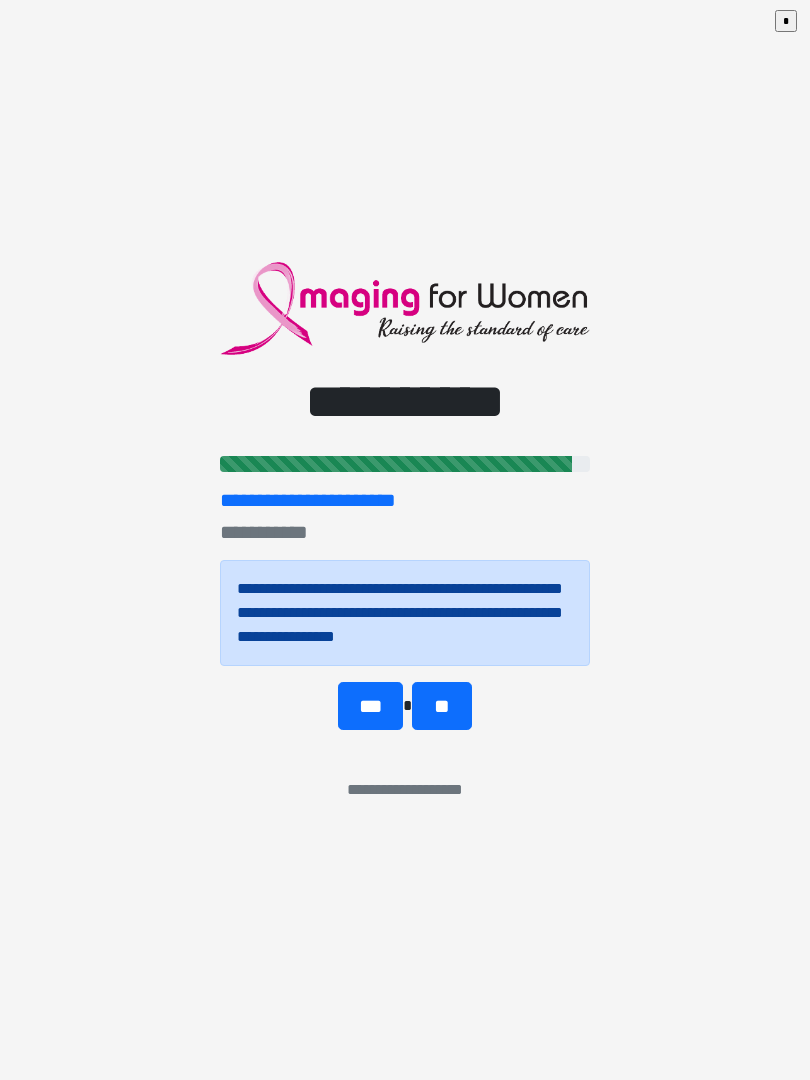 click on "***" at bounding box center (370, 706) 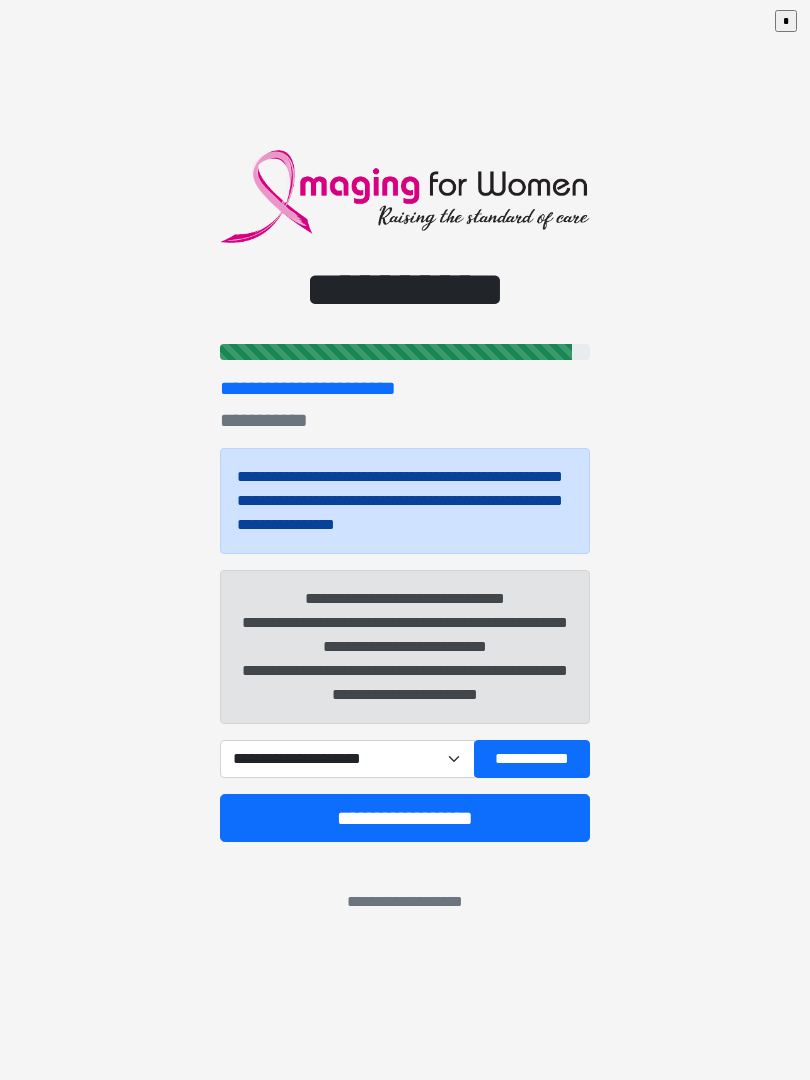 click on "**********" at bounding box center (347, 759) 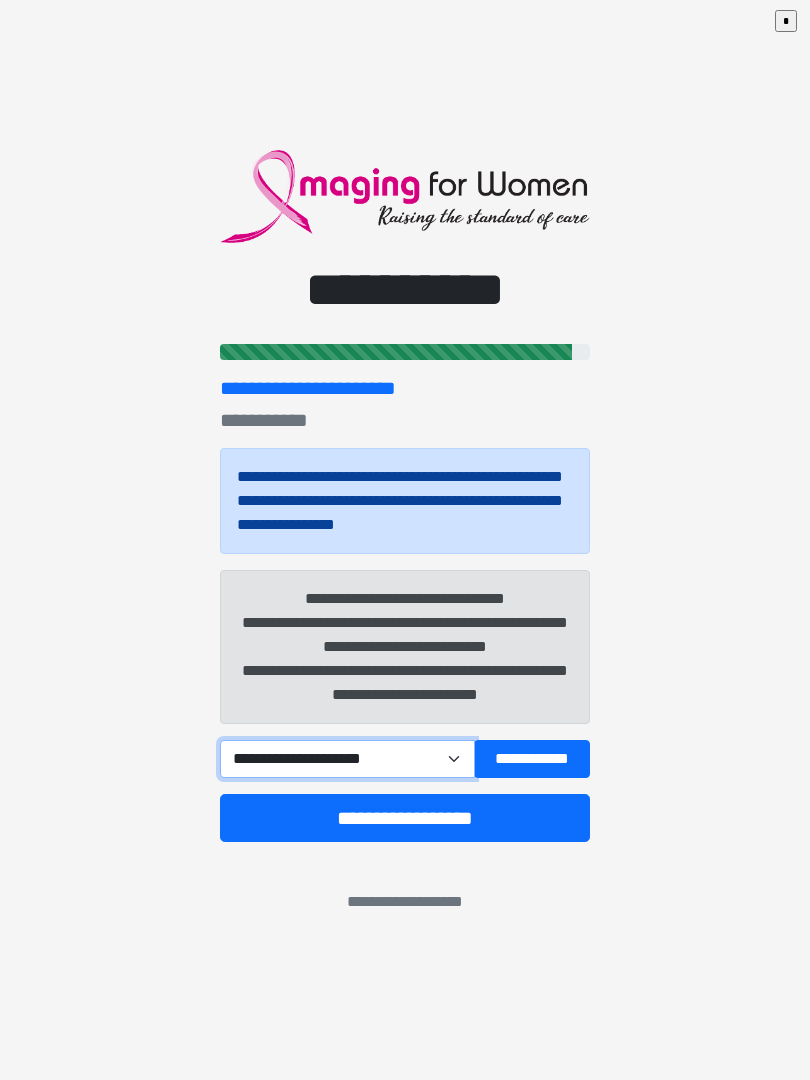 select on "******" 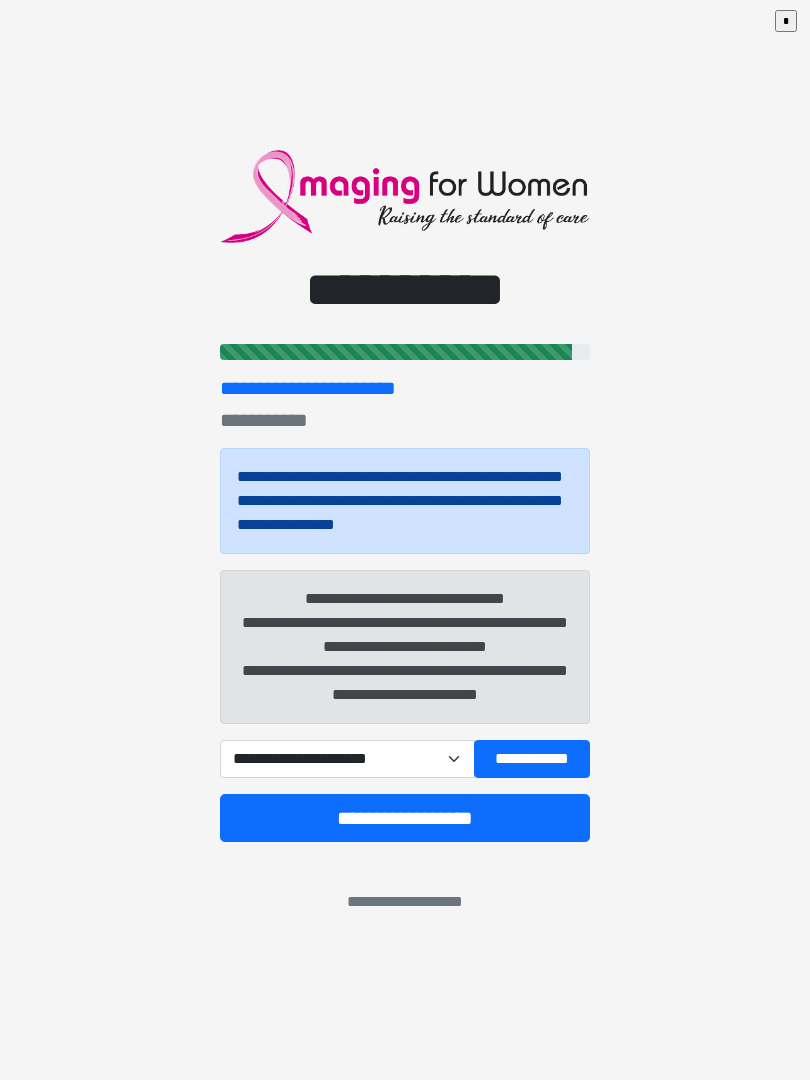click on "**********" at bounding box center (532, 759) 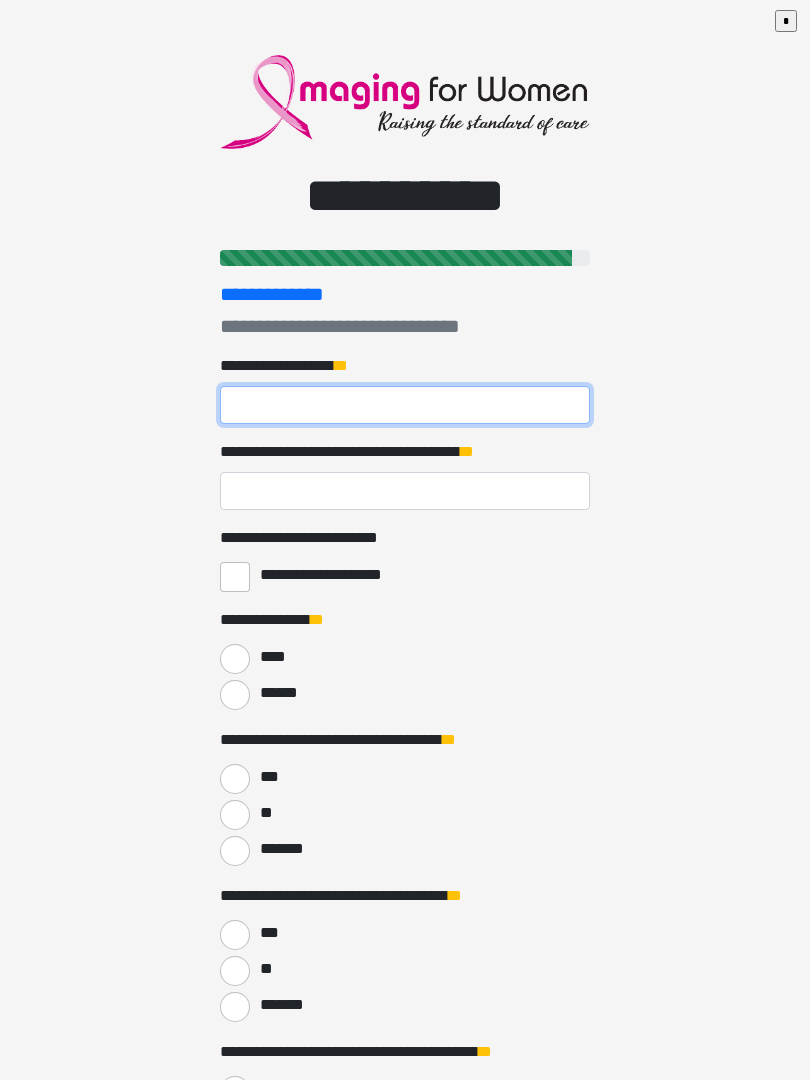 click on "**********" at bounding box center [405, 405] 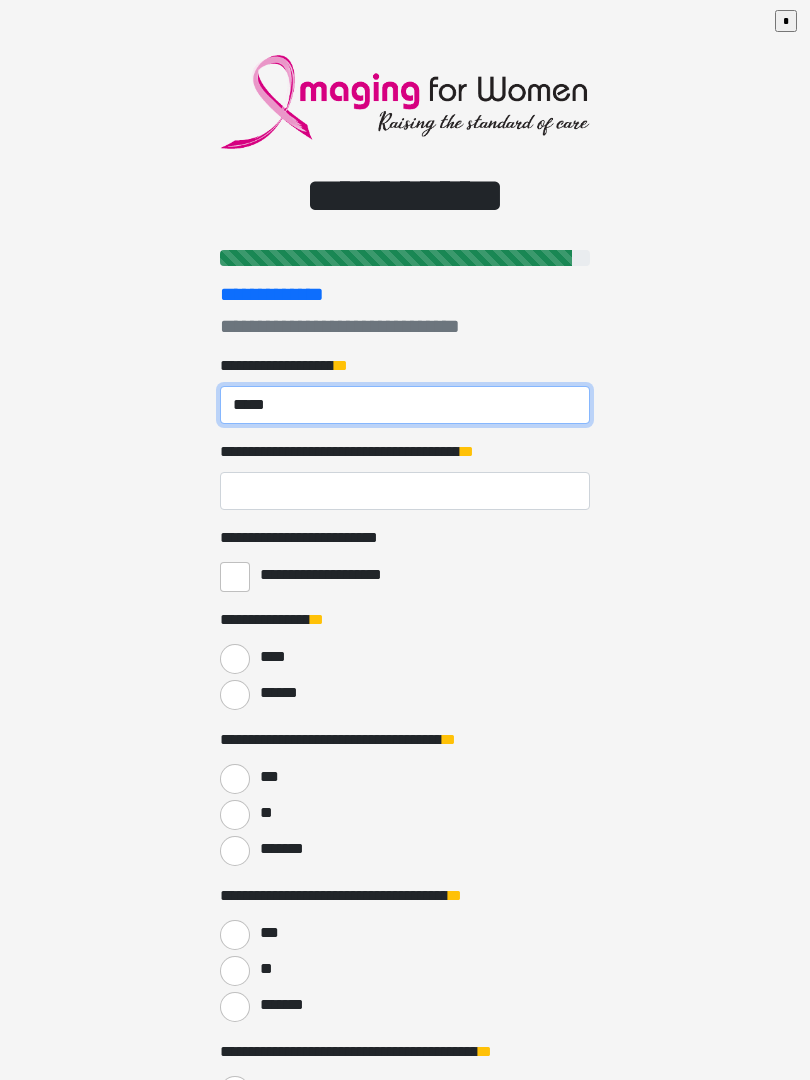 type on "*****" 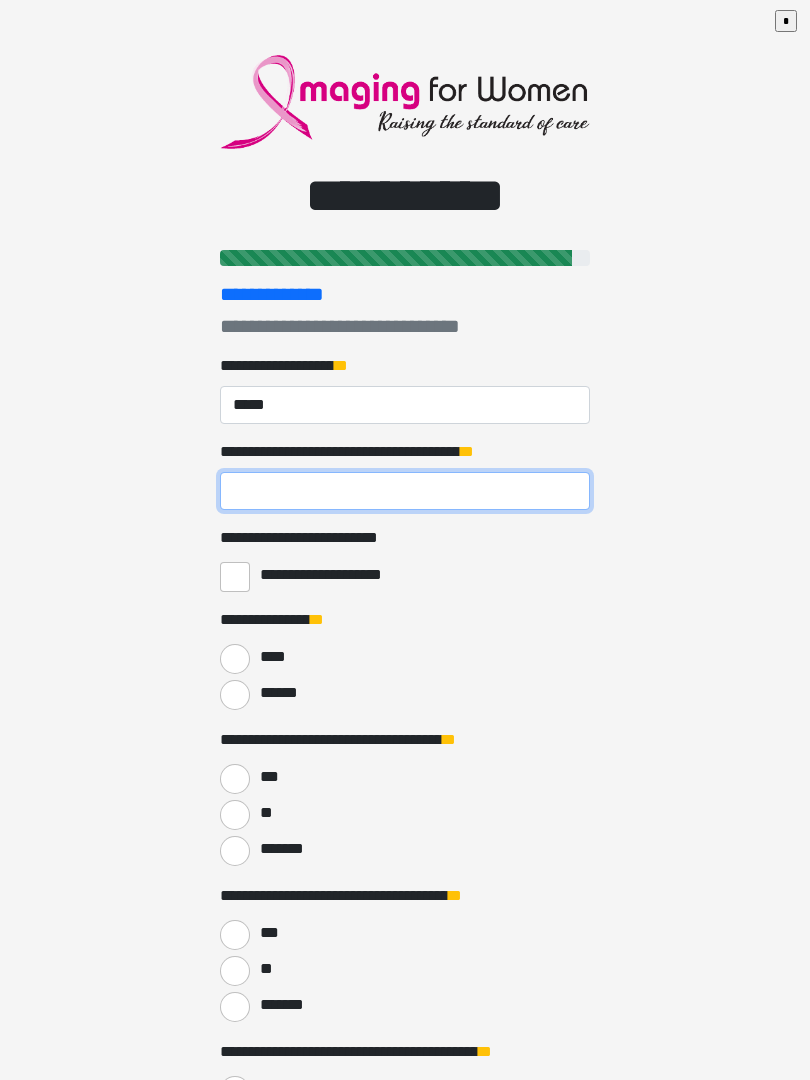 click on "**********" at bounding box center [405, 491] 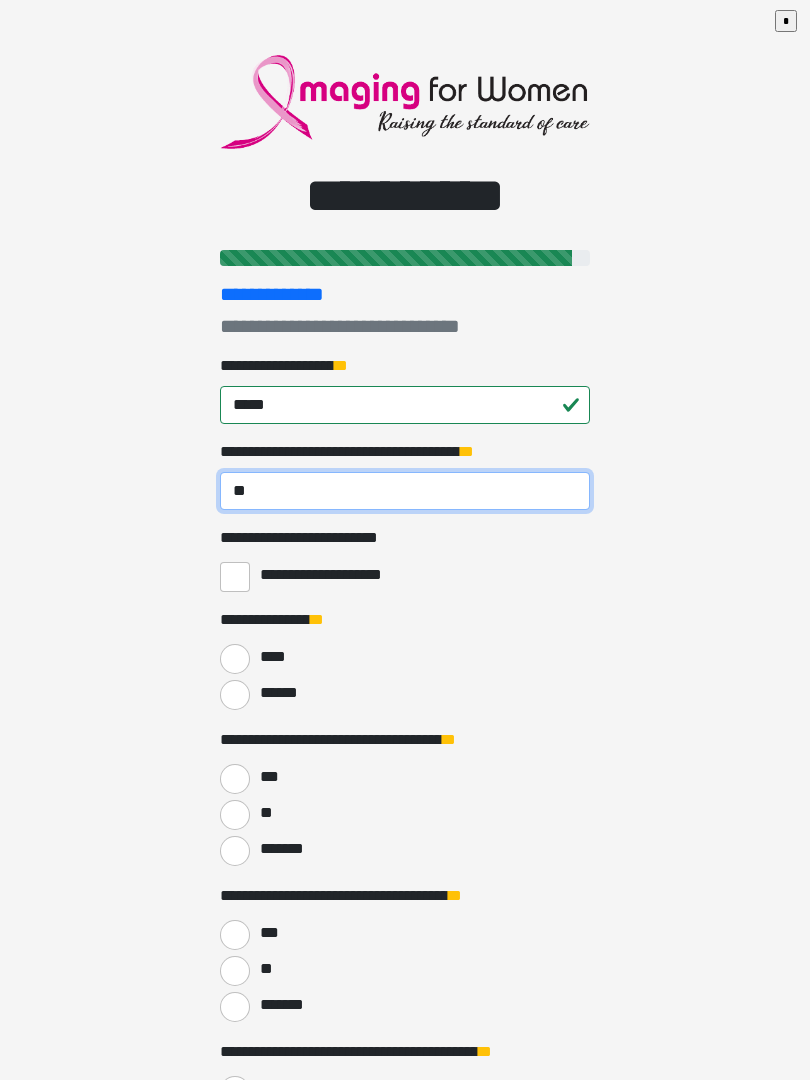 type on "*" 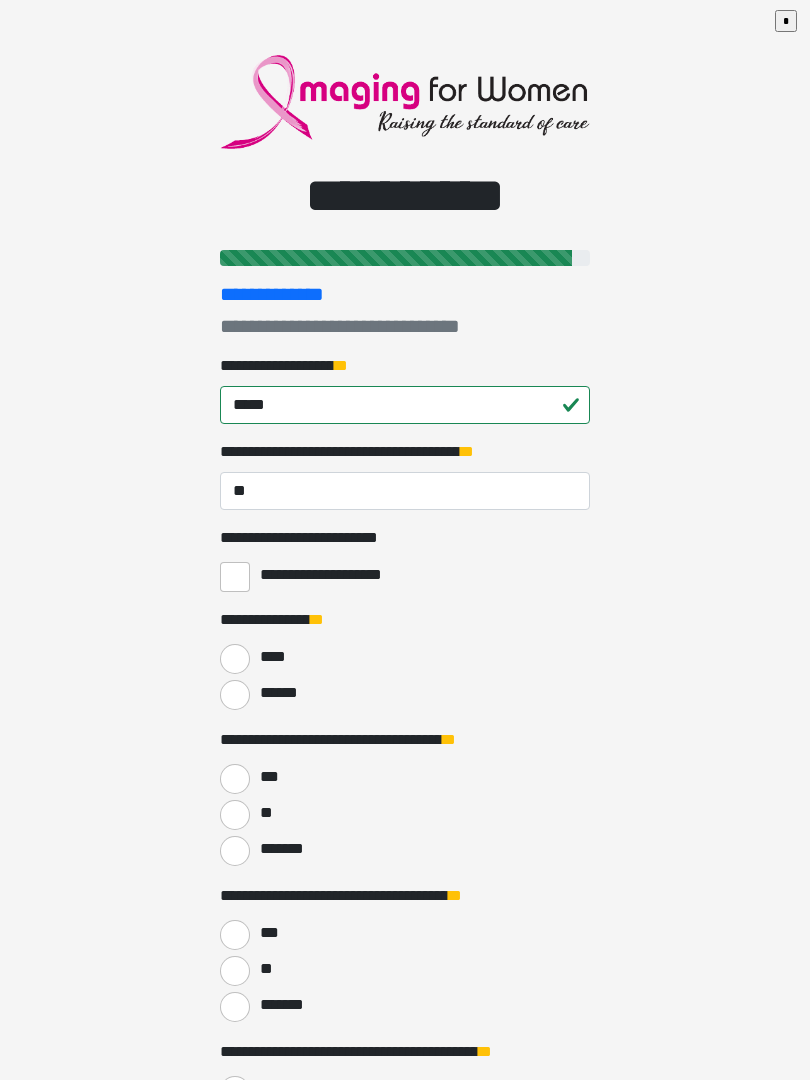 click on "**********" at bounding box center (235, 577) 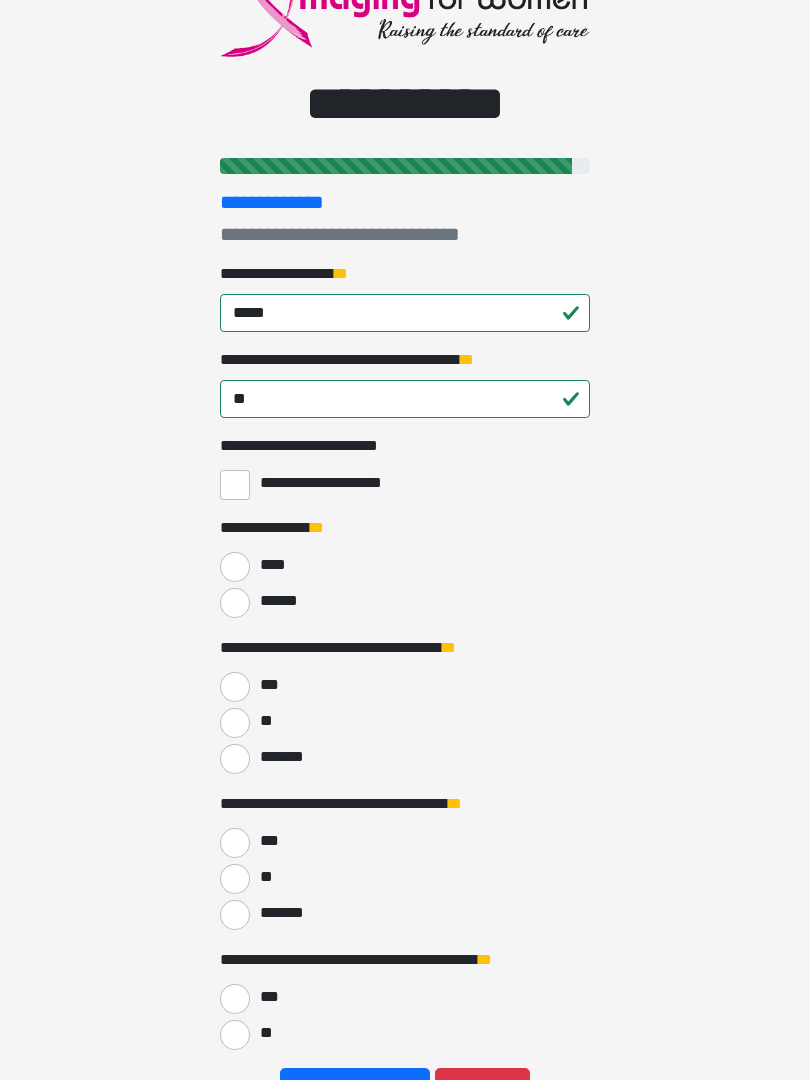 scroll, scrollTop: 92, scrollLeft: 0, axis: vertical 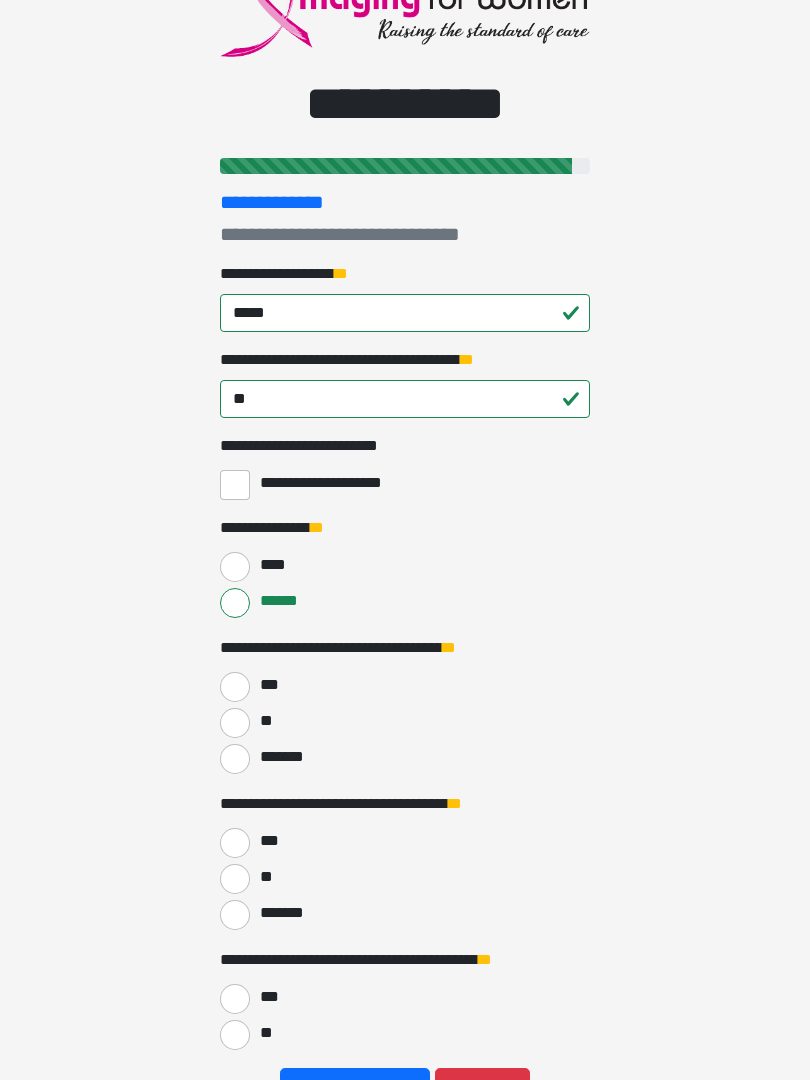 click on "***" at bounding box center (235, 687) 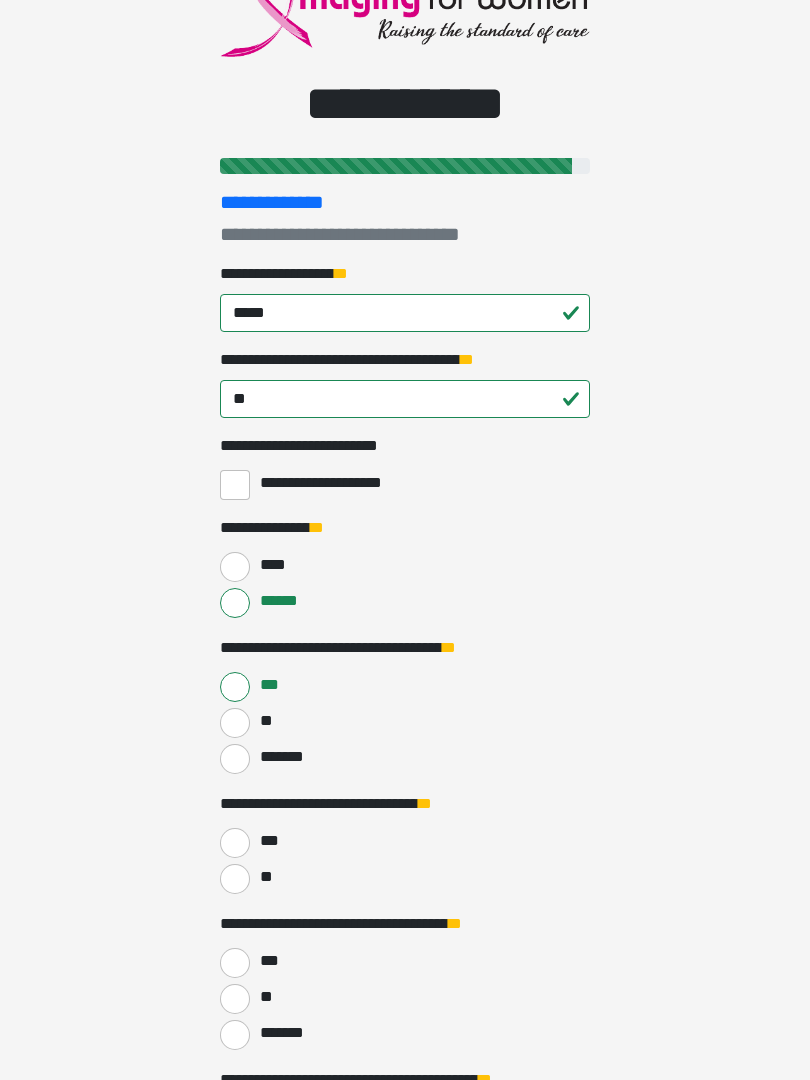 click on "***" at bounding box center (235, 843) 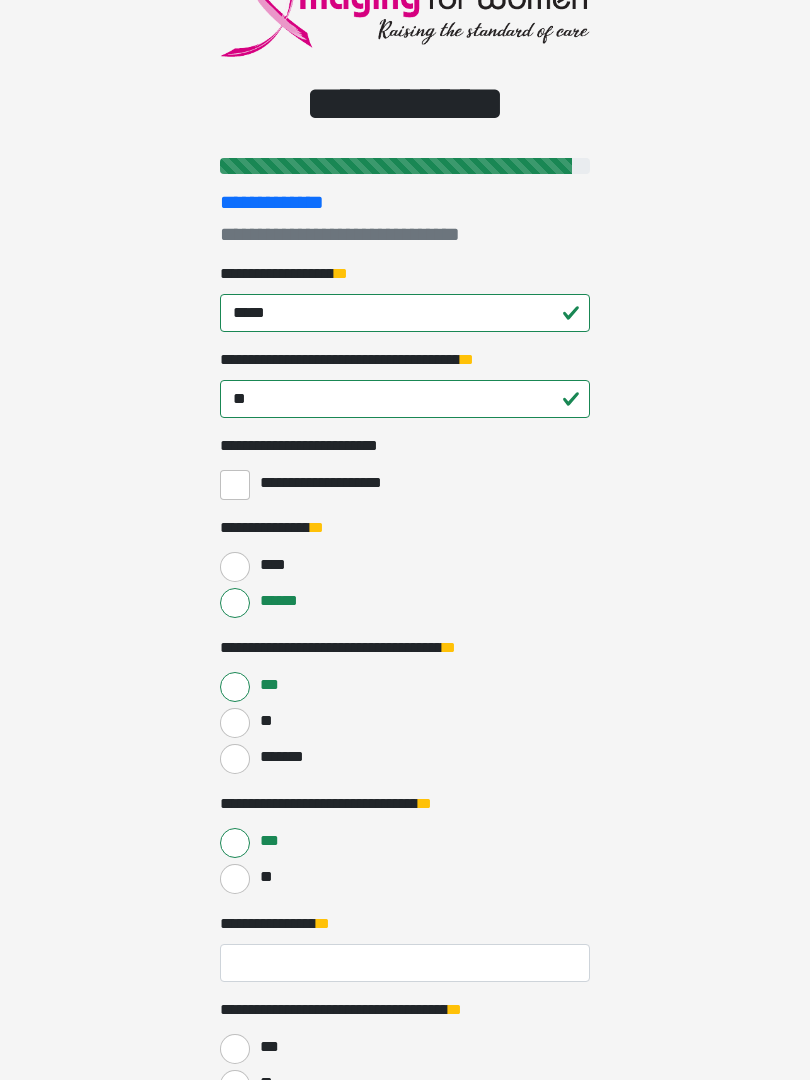 click on "**********" at bounding box center (405, 963) 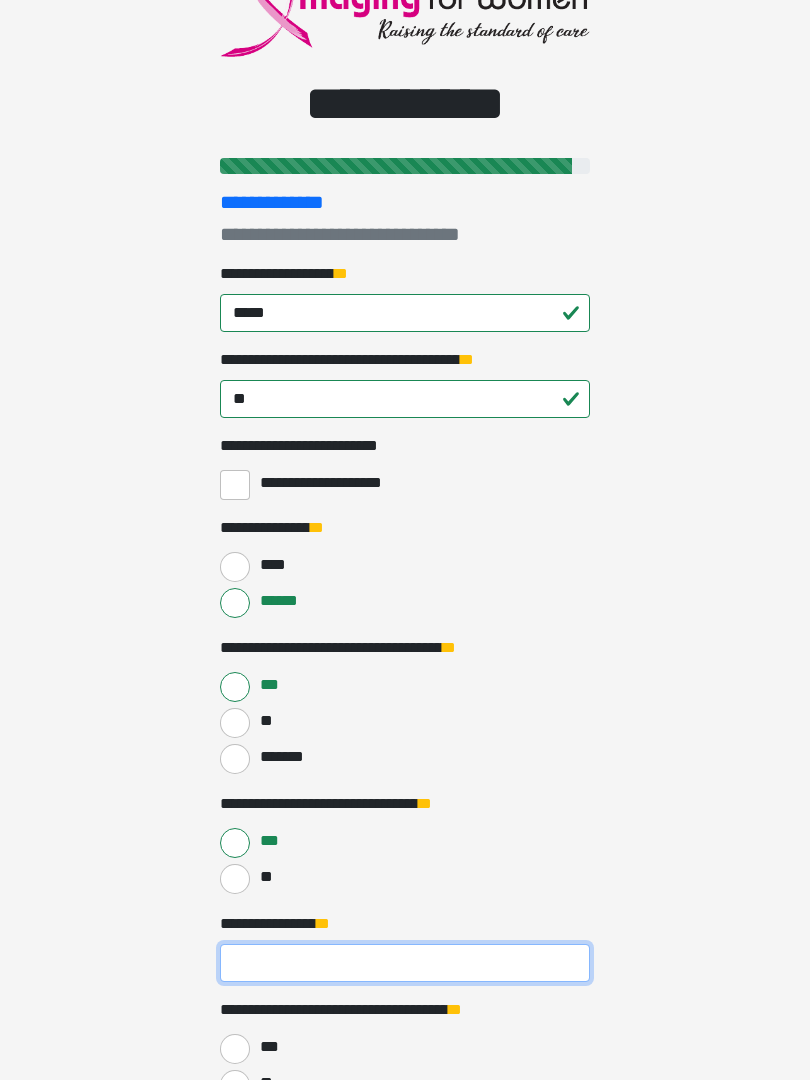 scroll, scrollTop: 354, scrollLeft: 0, axis: vertical 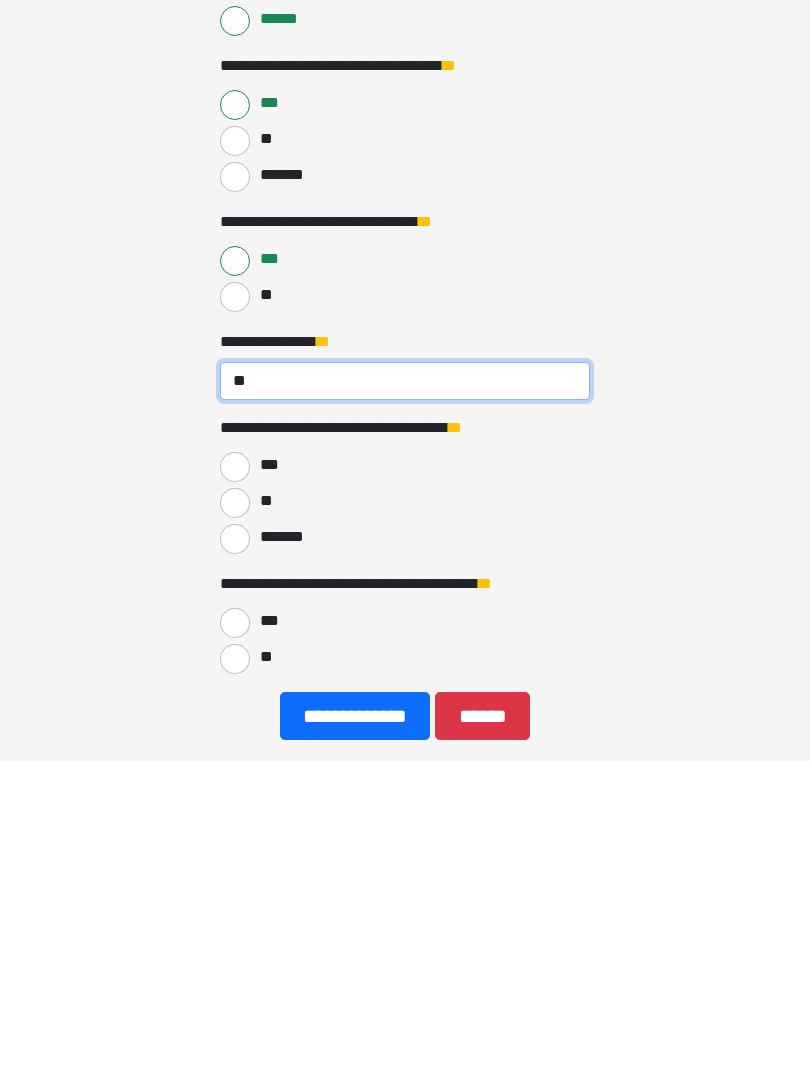 type on "**" 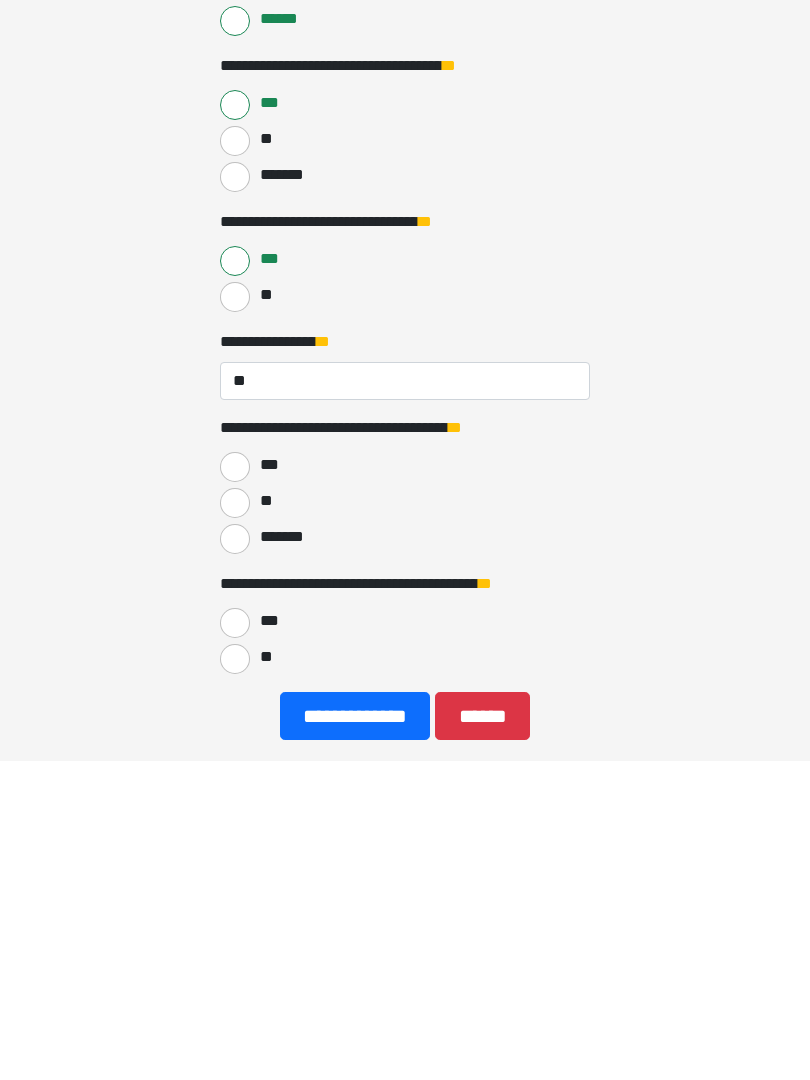click on "**" at bounding box center [235, 823] 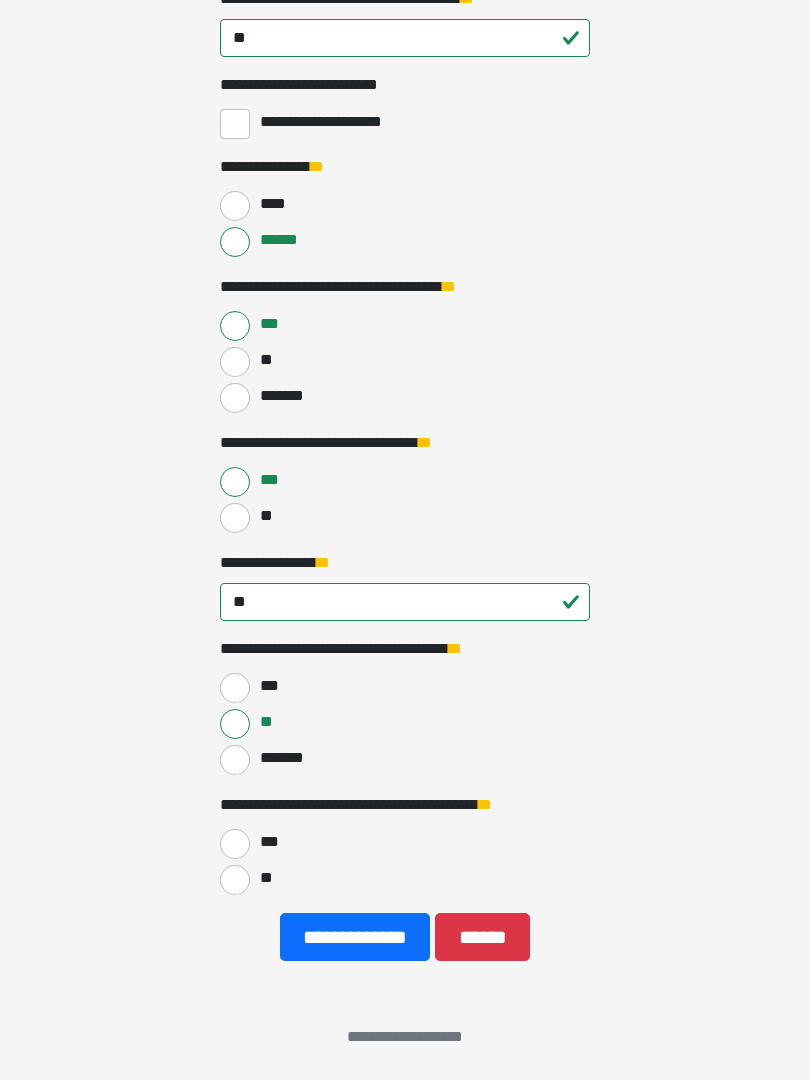click on "**" at bounding box center (235, 880) 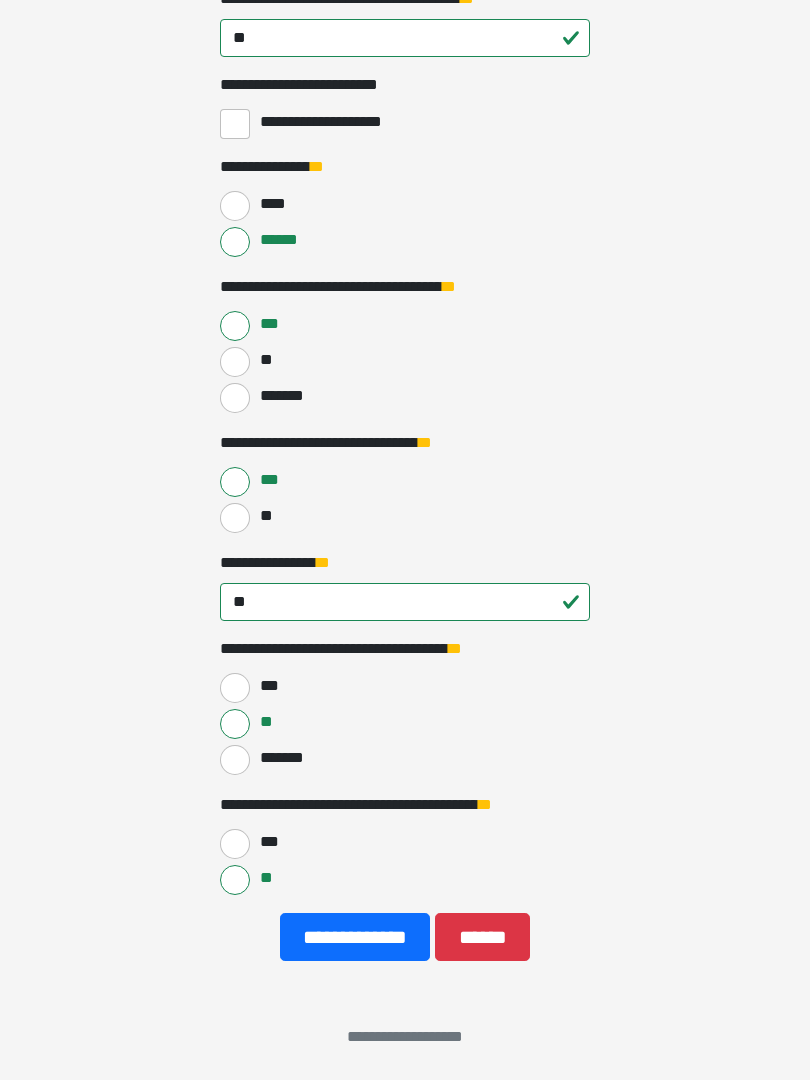click on "**********" at bounding box center [355, 937] 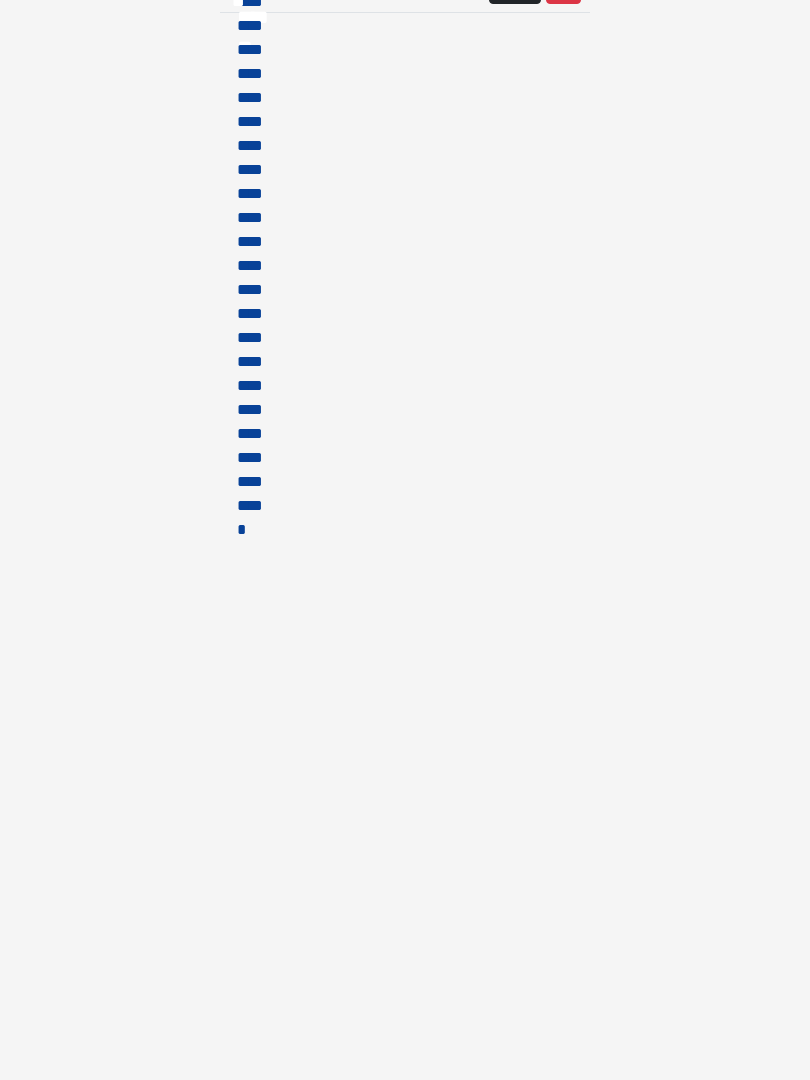 scroll, scrollTop: 0, scrollLeft: 0, axis: both 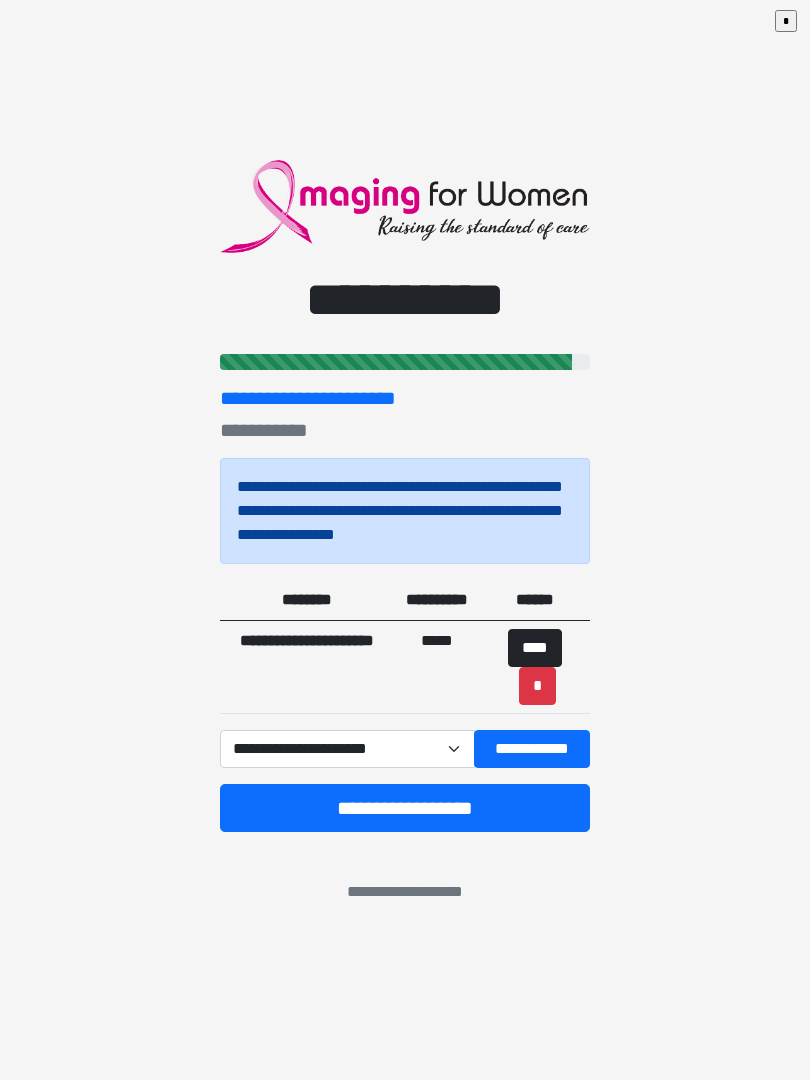 click on "**********" at bounding box center [347, 749] 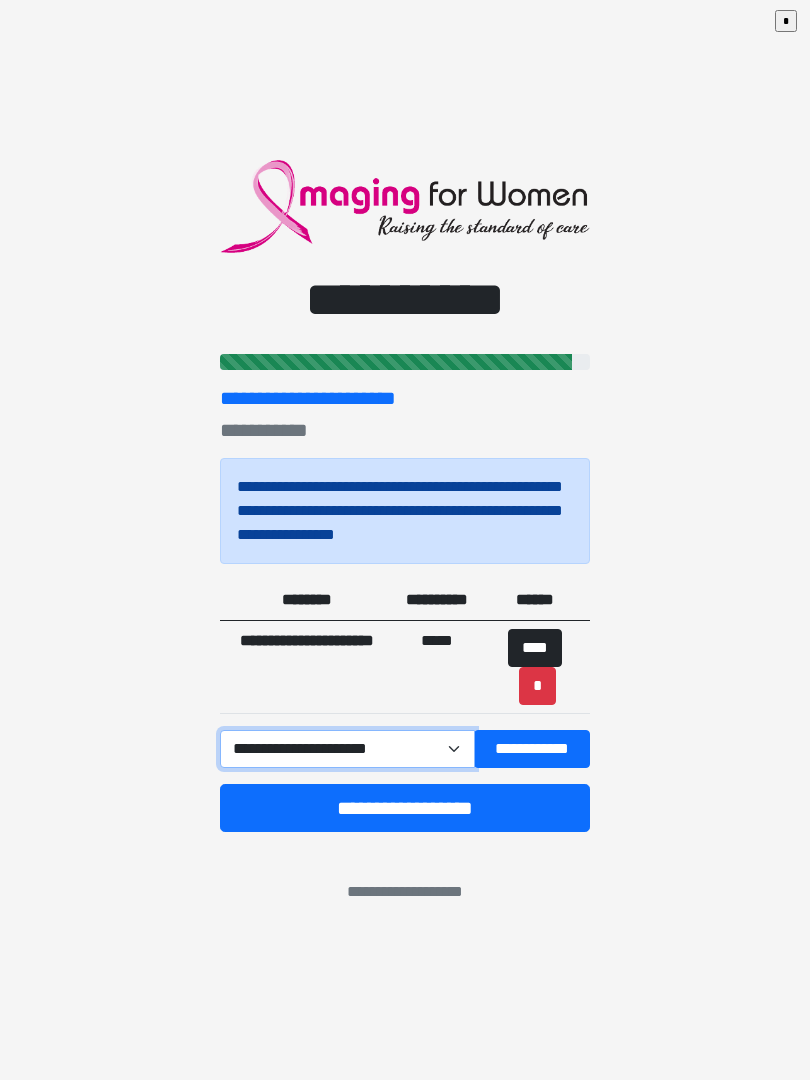 select on "****" 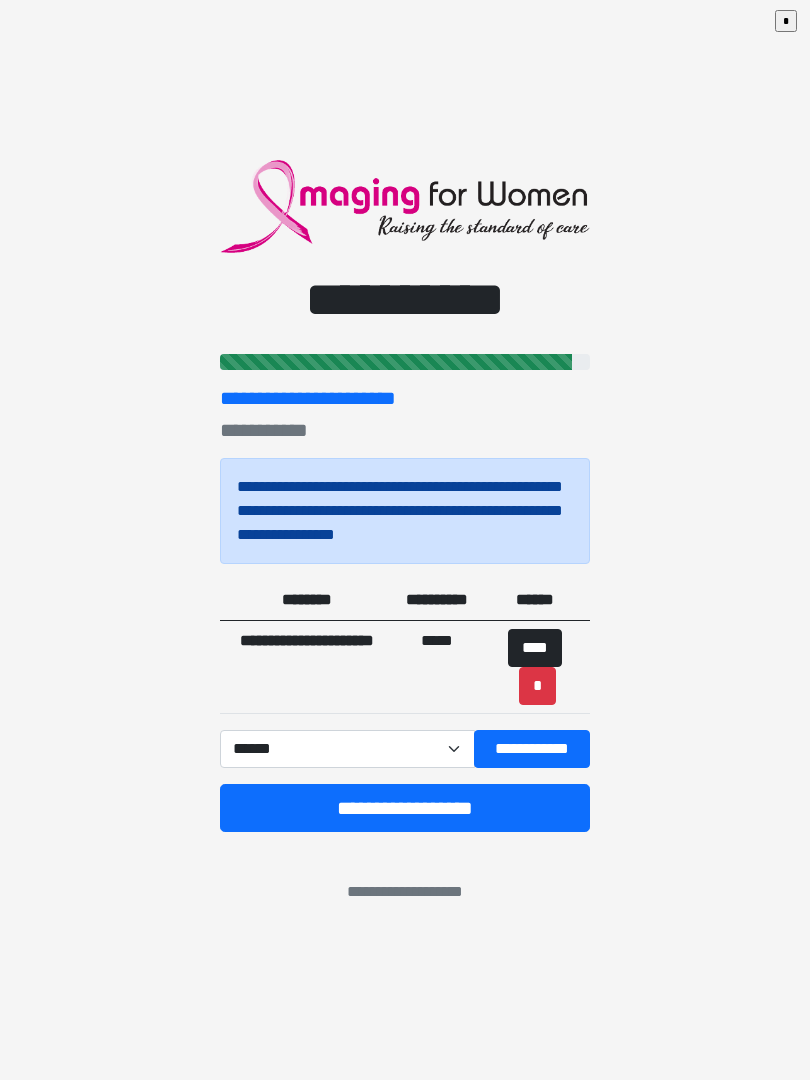 click on "**********" at bounding box center [532, 749] 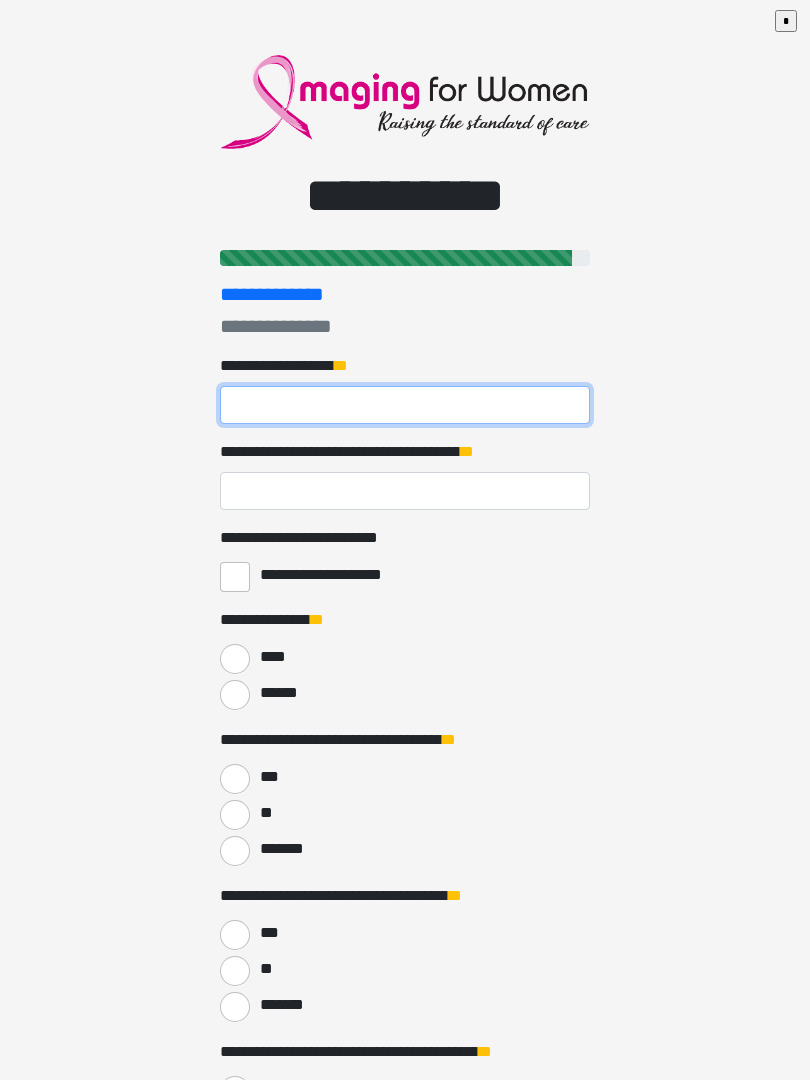 click on "**********" at bounding box center [405, 405] 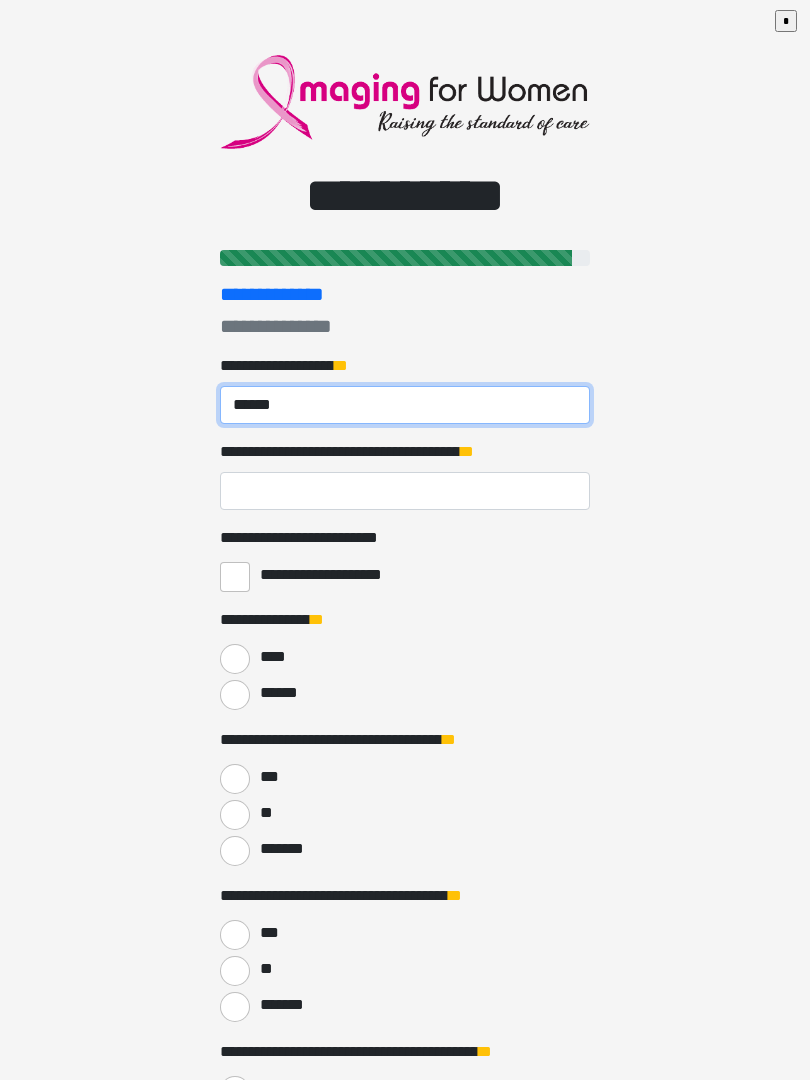 type on "******" 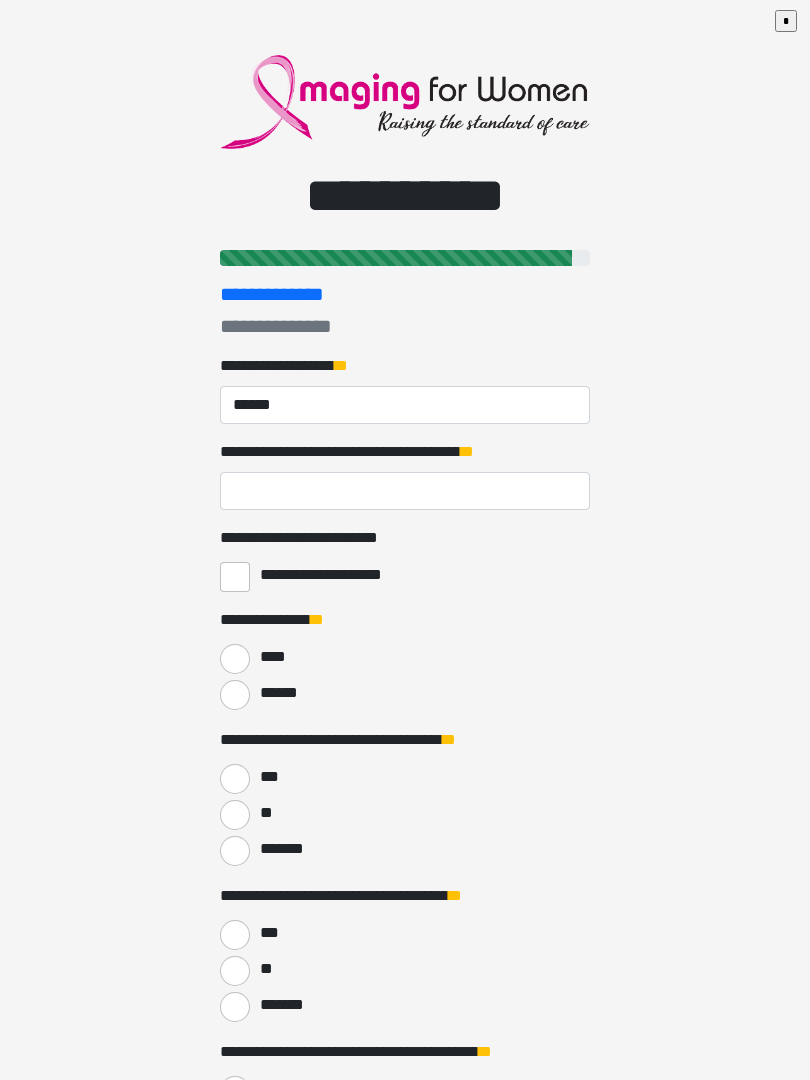 click on "**********" at bounding box center [367, 452] 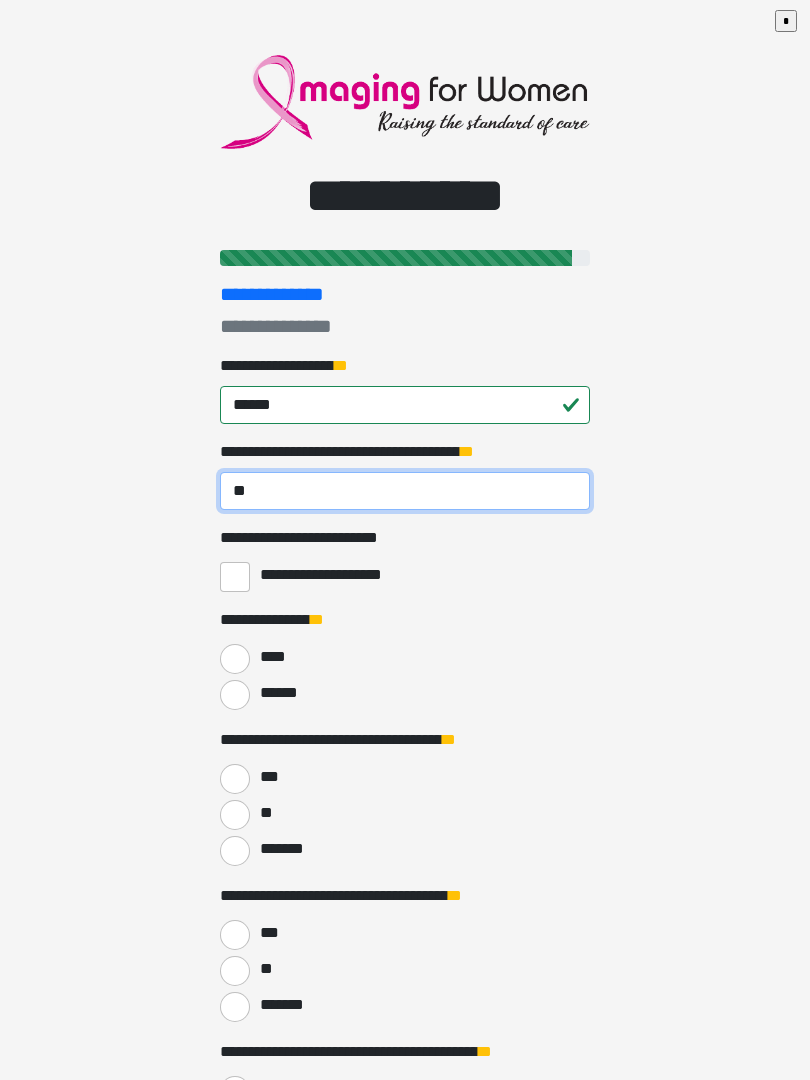 type on "*" 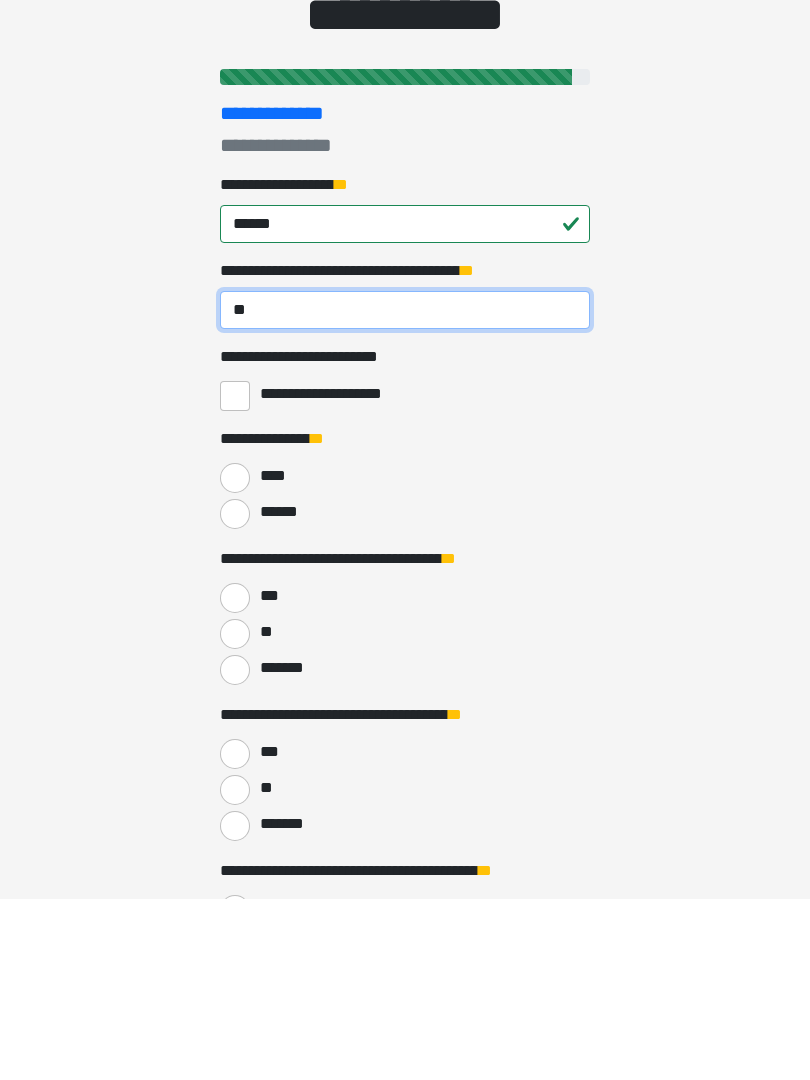 type on "**" 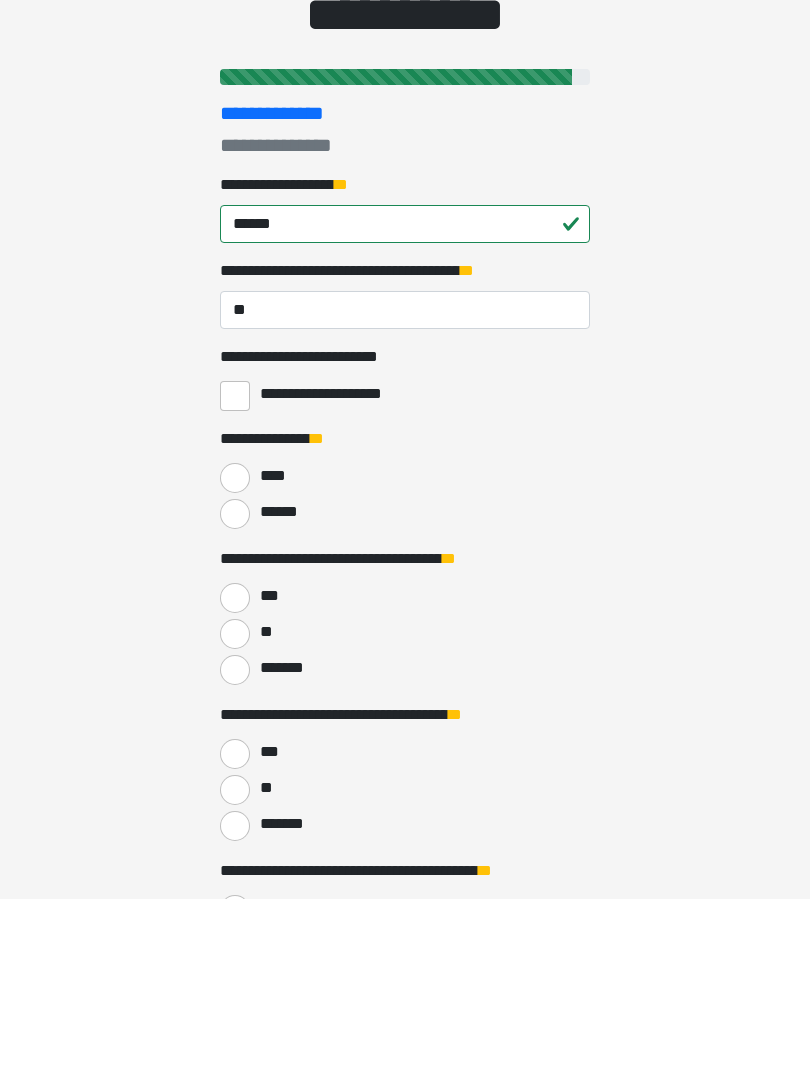 click on "******" at bounding box center [235, 695] 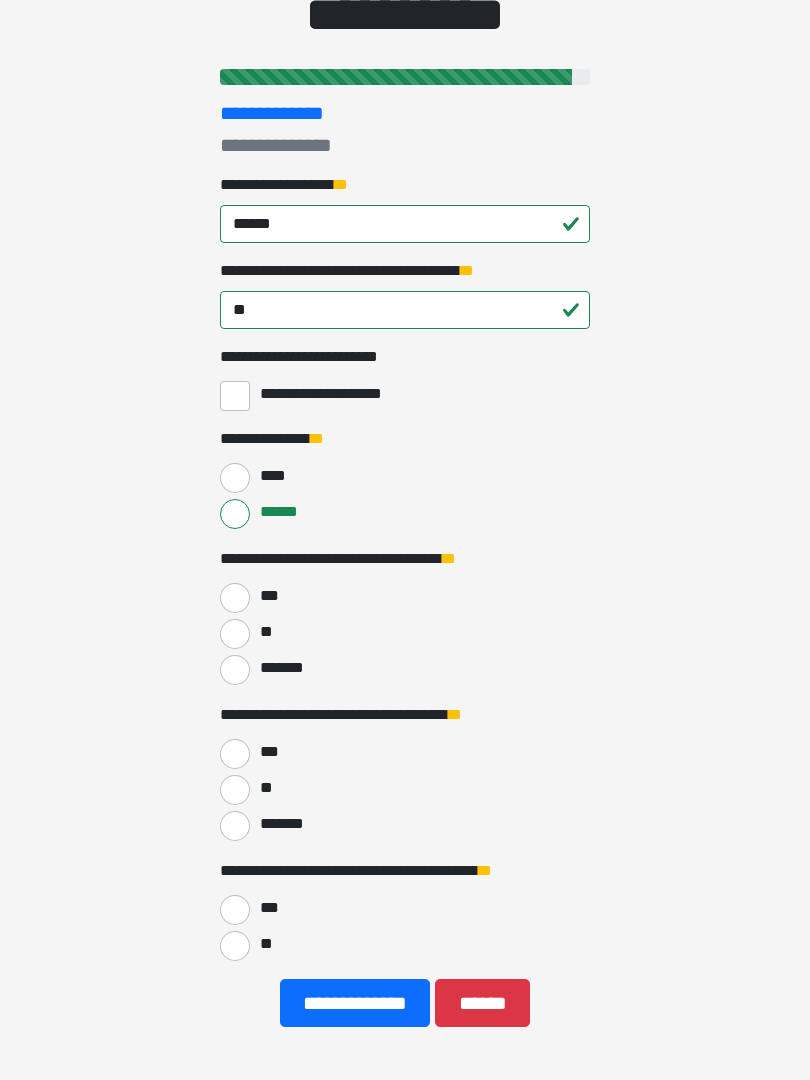 scroll, scrollTop: 247, scrollLeft: 0, axis: vertical 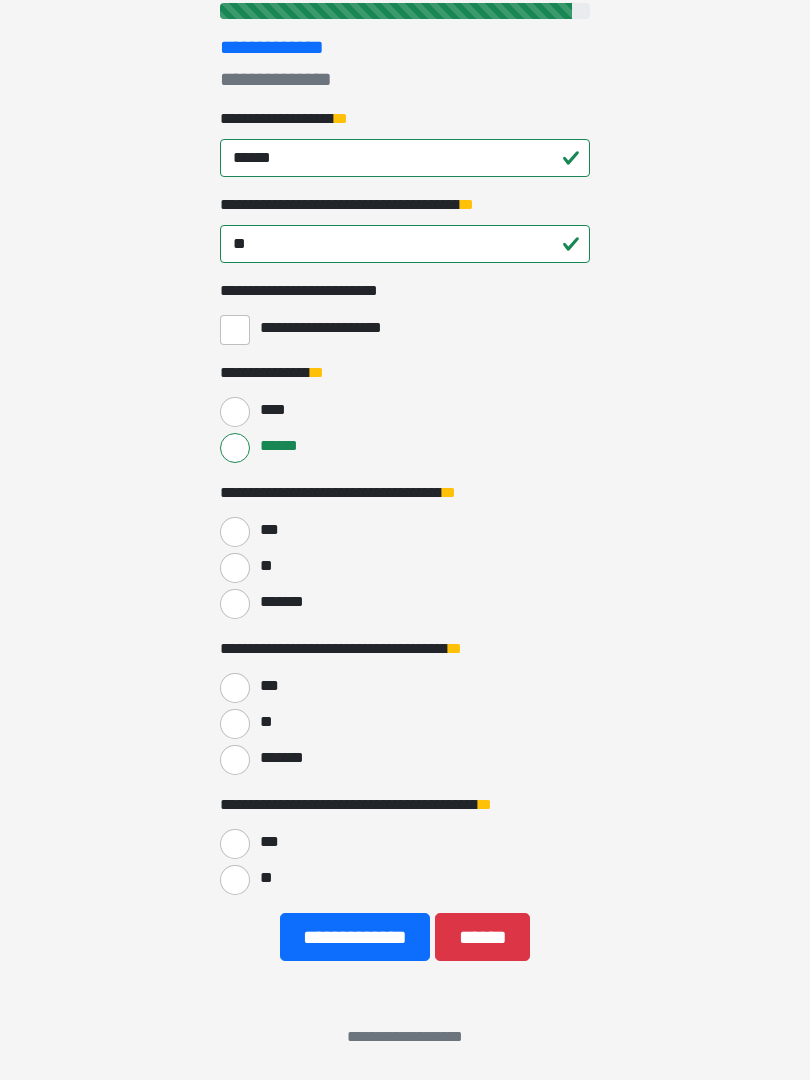 click on "***" at bounding box center (235, 532) 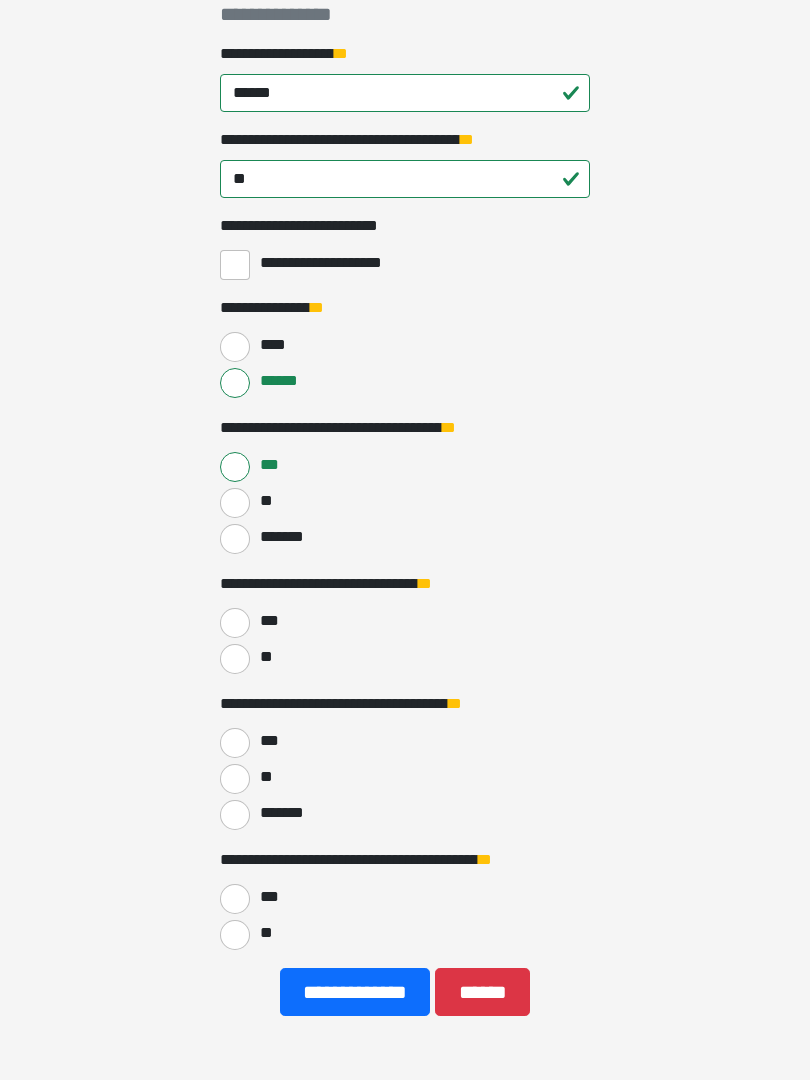 click on "***" at bounding box center [235, 623] 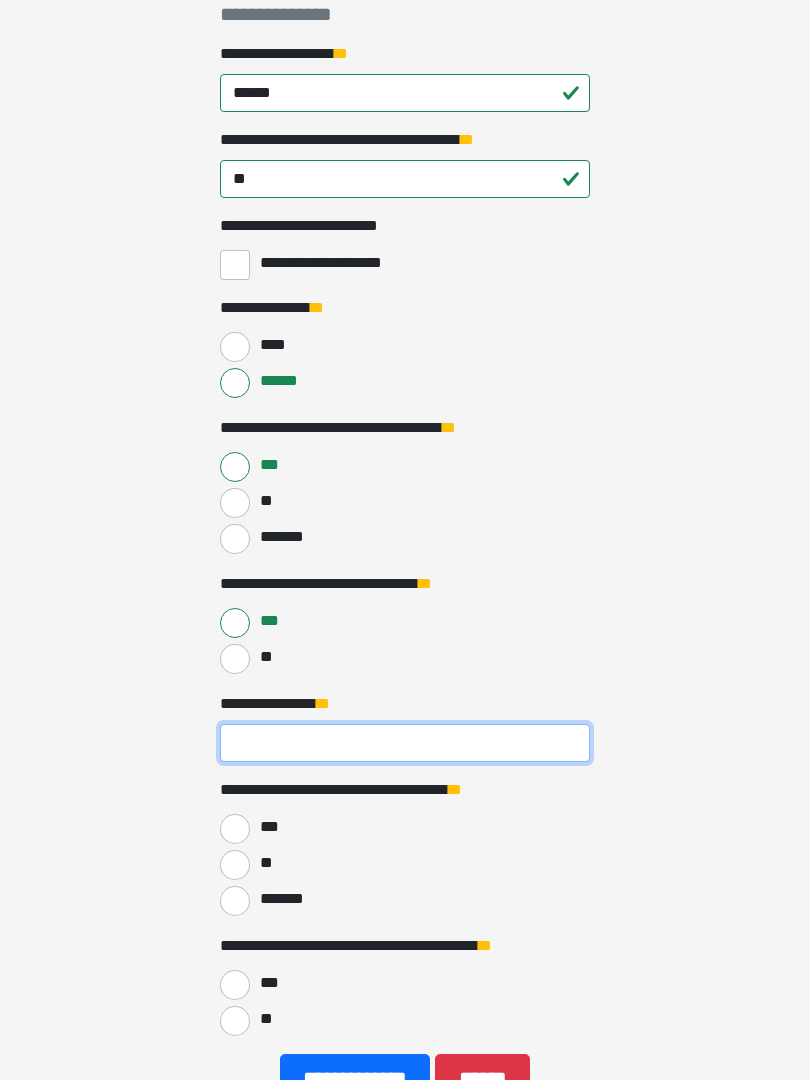 click on "**********" at bounding box center (405, 743) 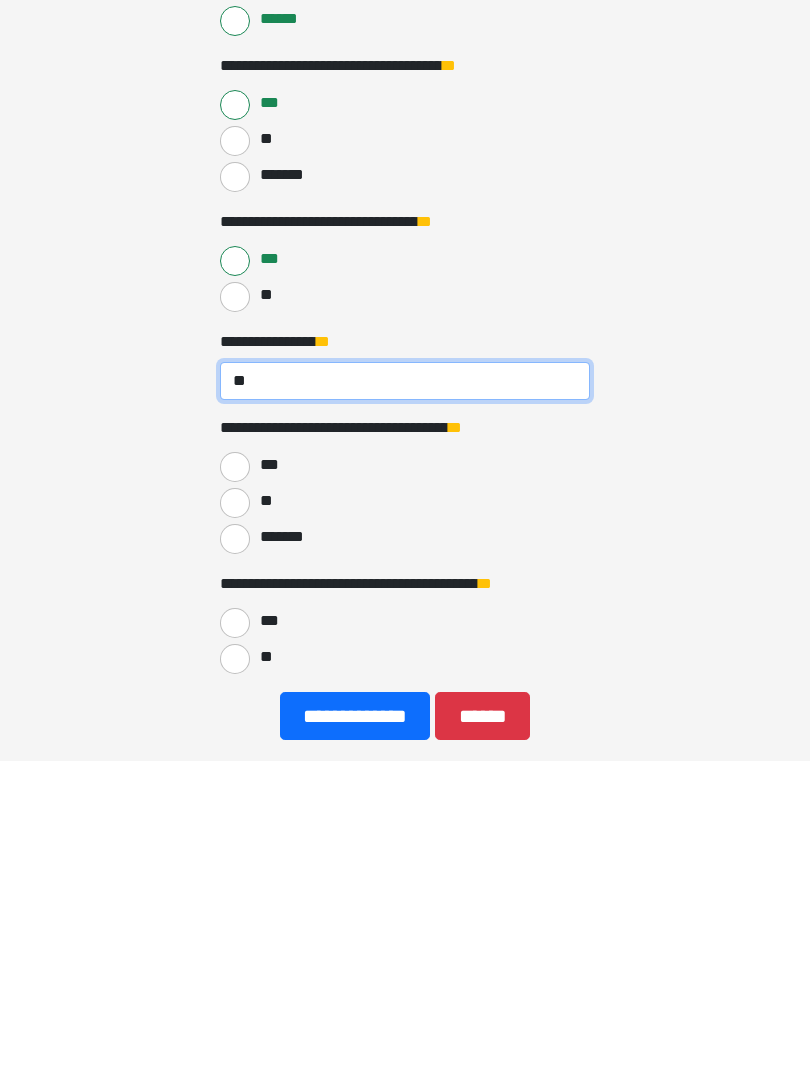 type on "**" 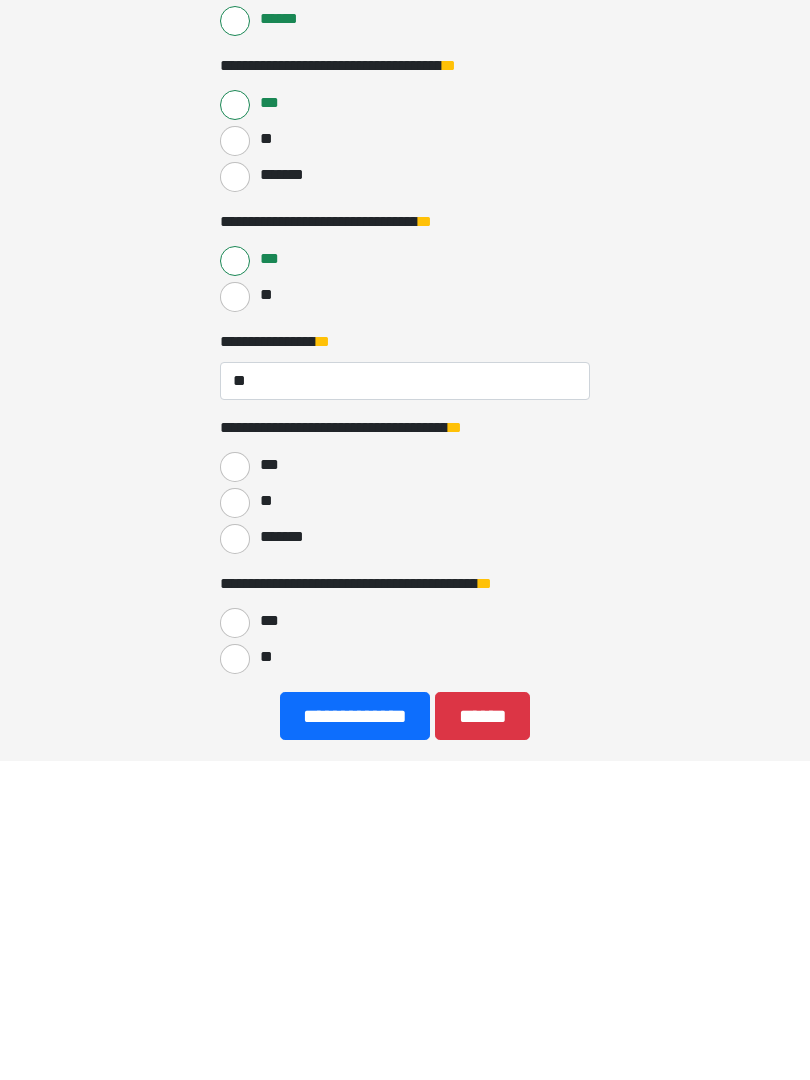 click on "**" at bounding box center (235, 823) 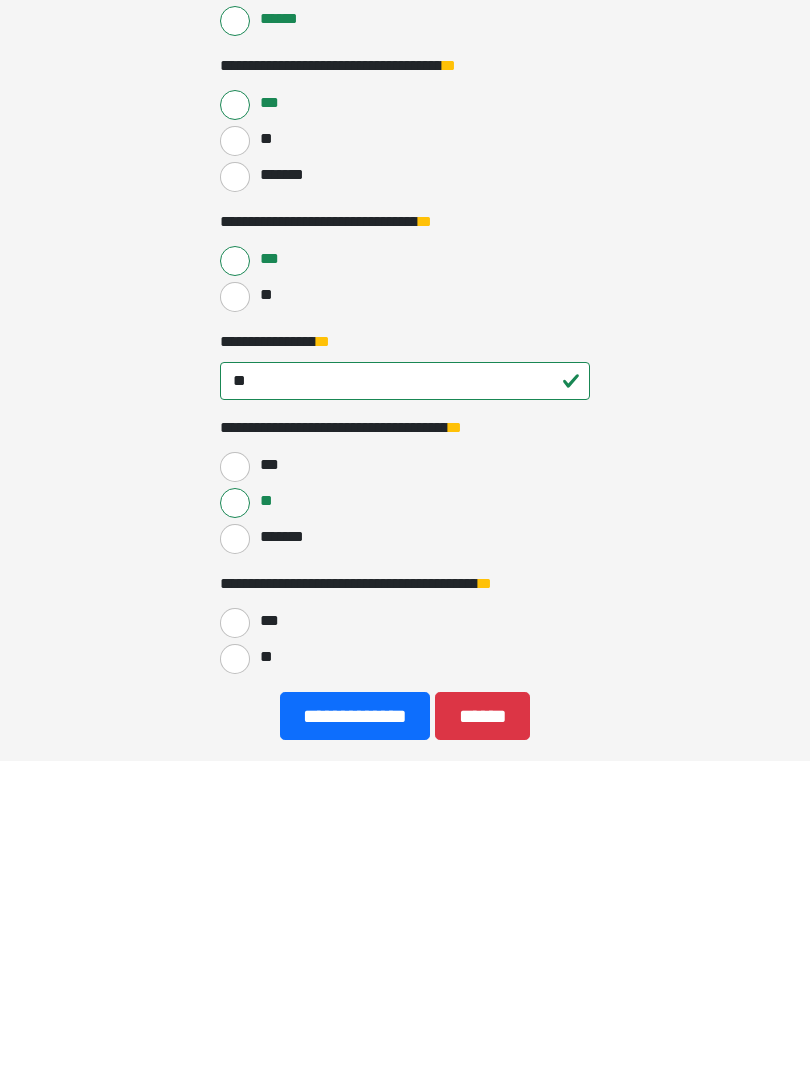 scroll, scrollTop: 453, scrollLeft: 0, axis: vertical 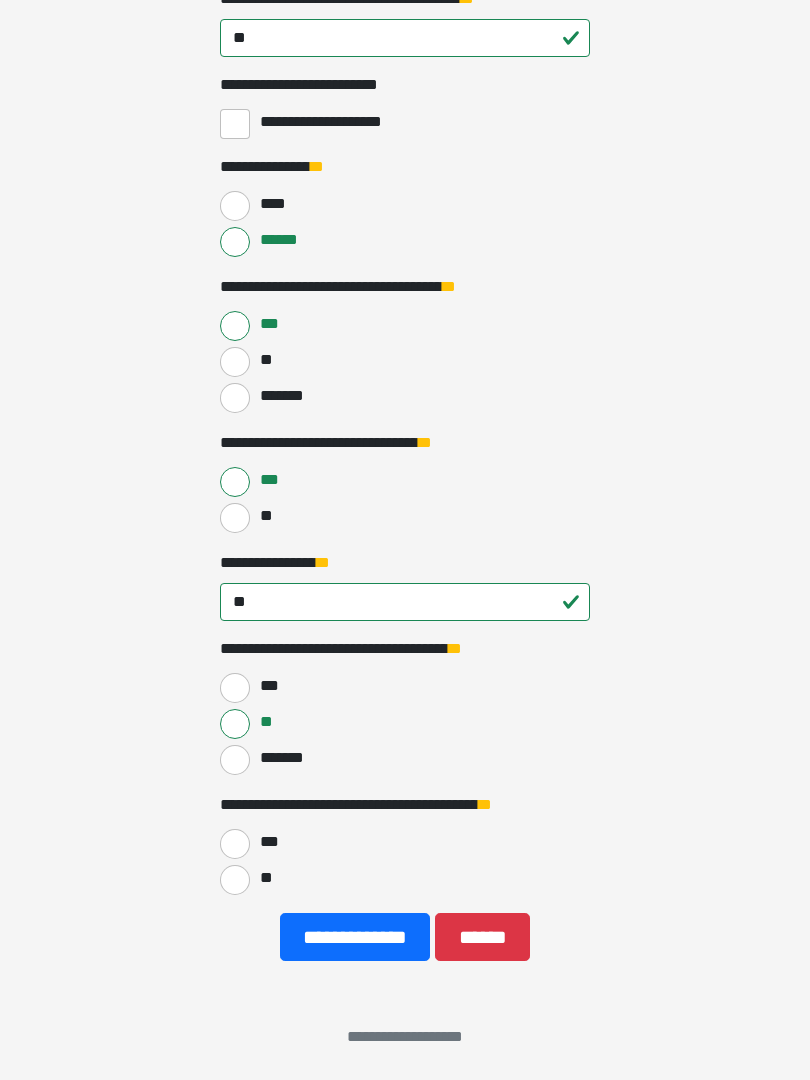 click on "**" at bounding box center [235, 880] 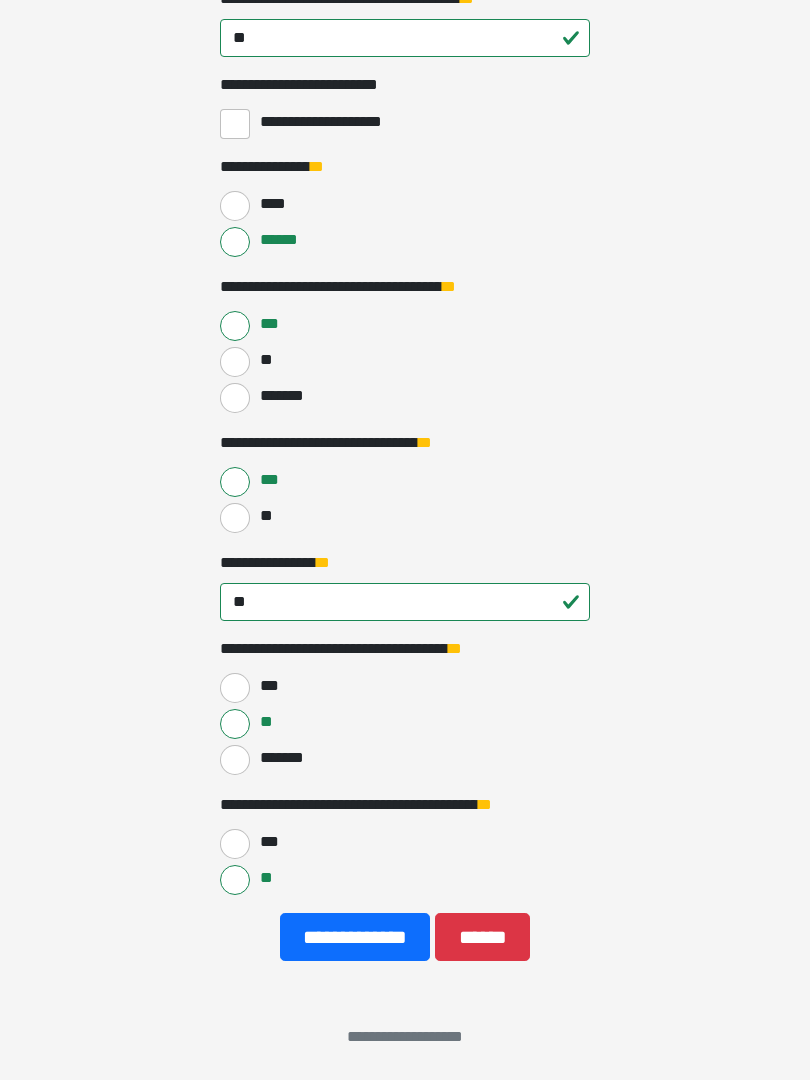 click on "**********" at bounding box center (355, 937) 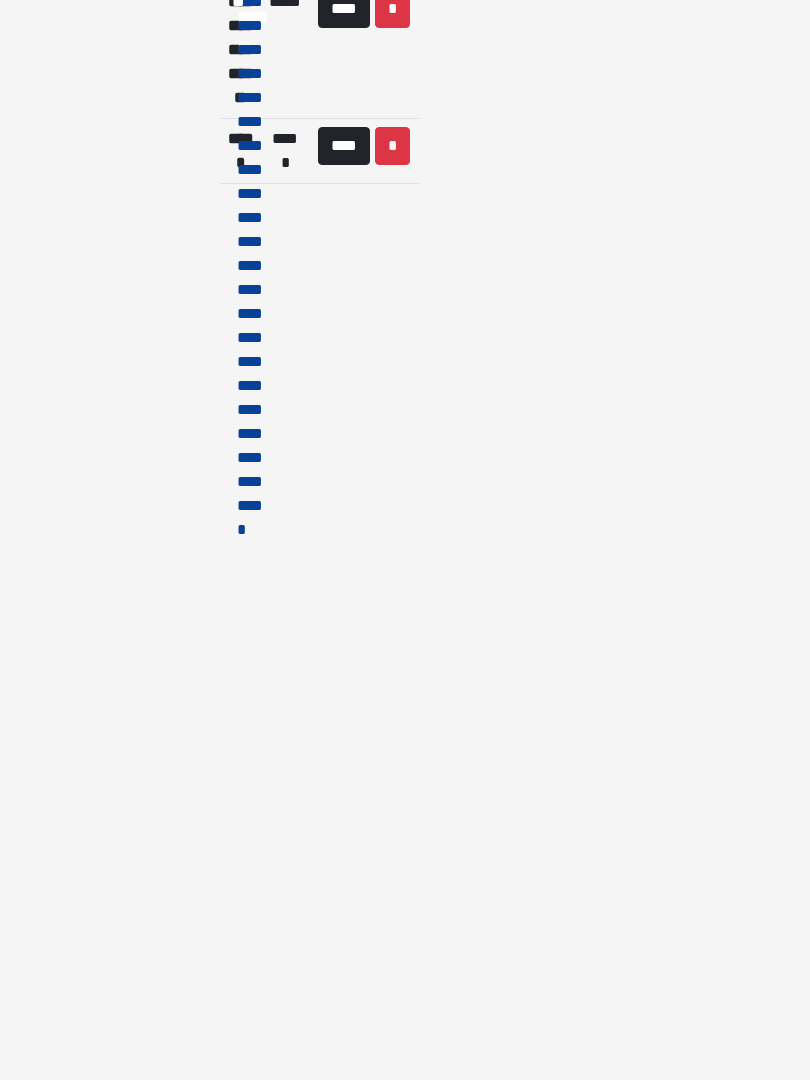 scroll, scrollTop: 0, scrollLeft: 0, axis: both 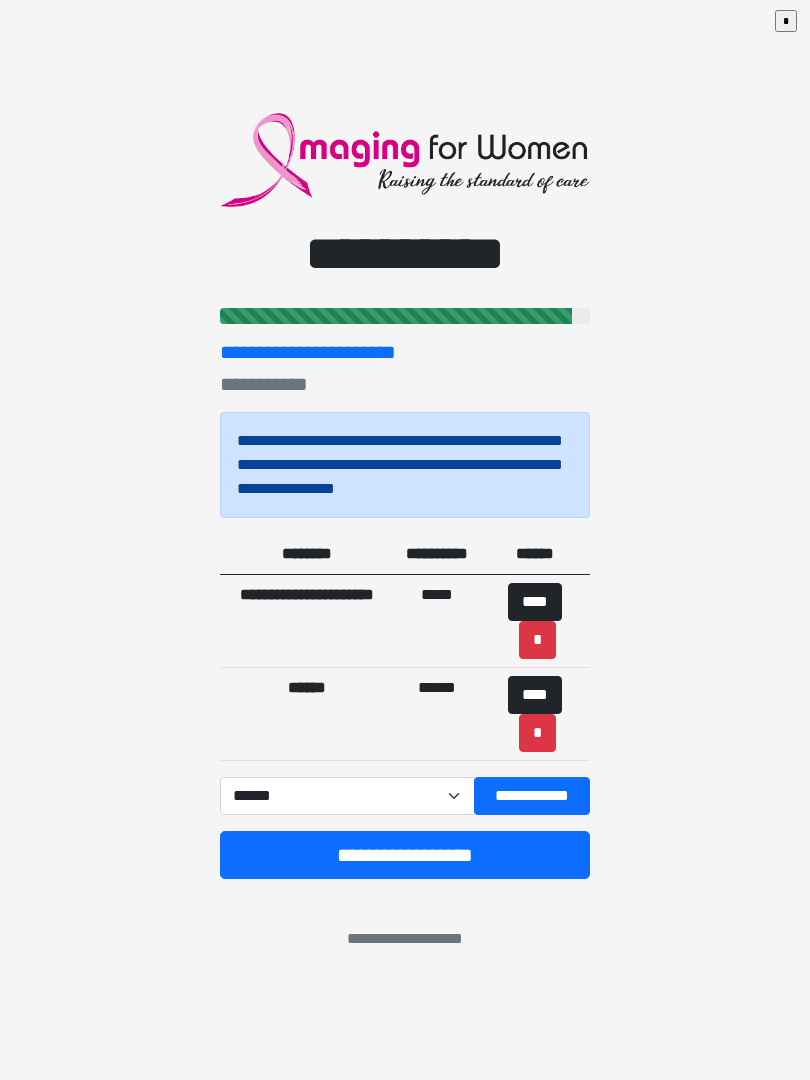 click on "**********" at bounding box center [405, 855] 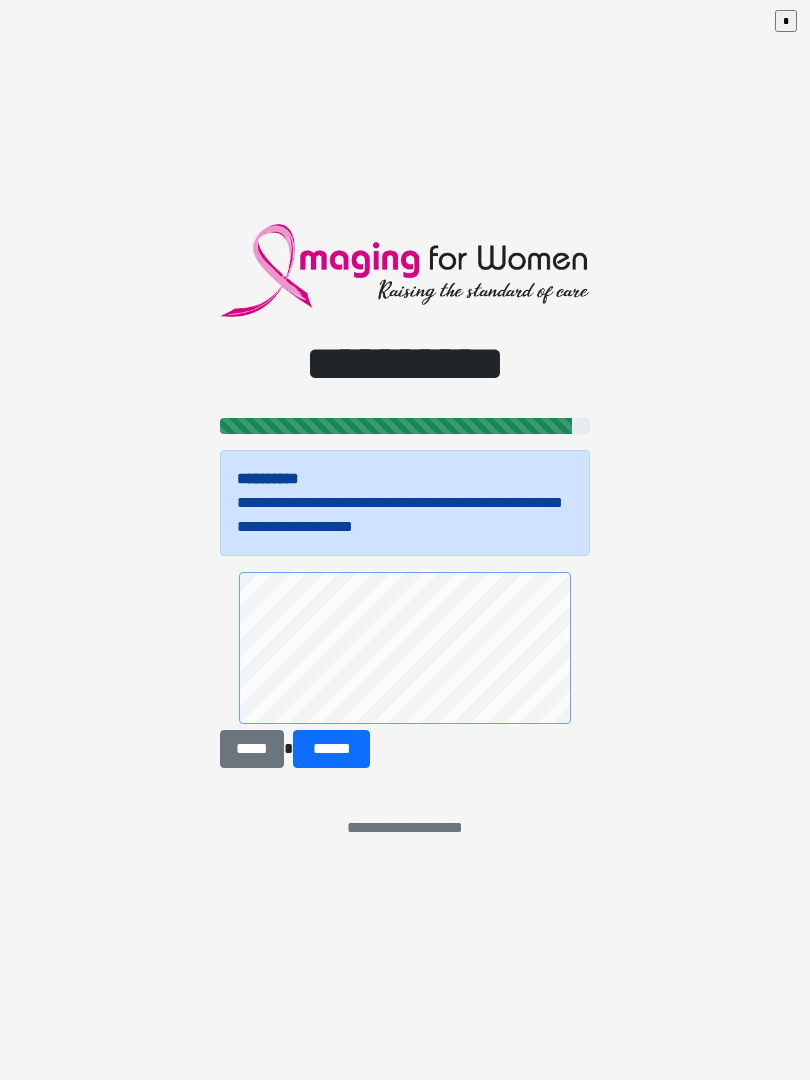 click on "******" at bounding box center [331, 749] 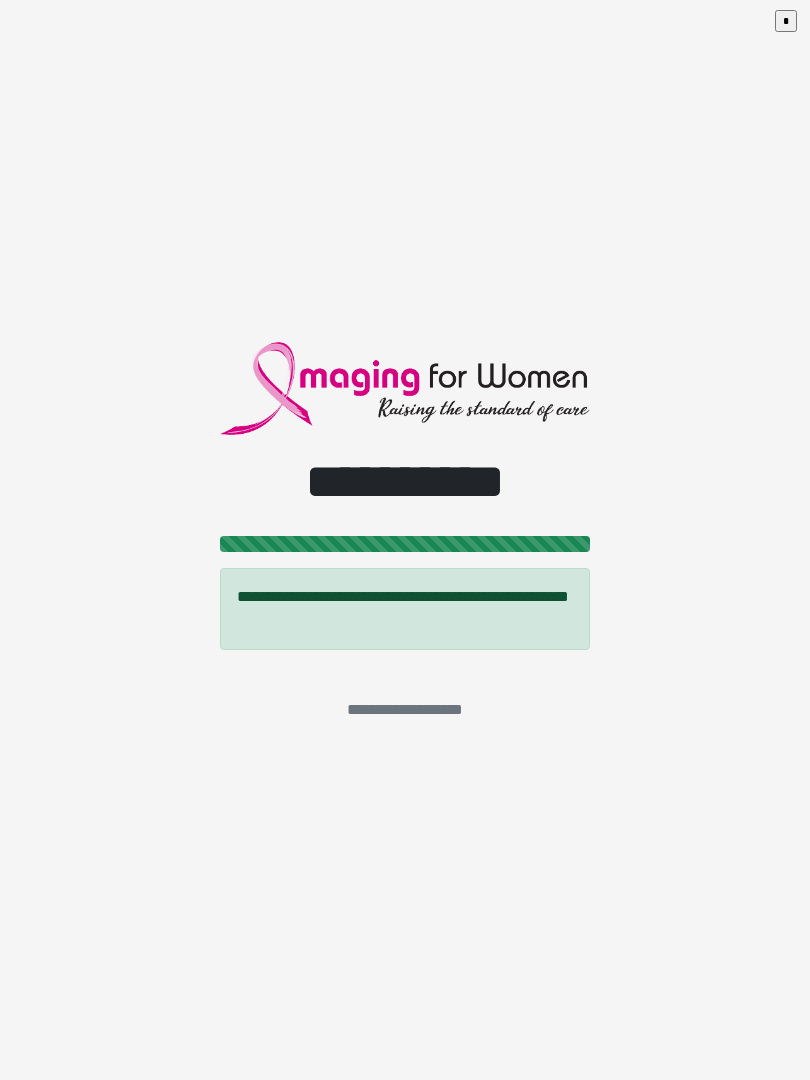 click on "*" at bounding box center [786, 21] 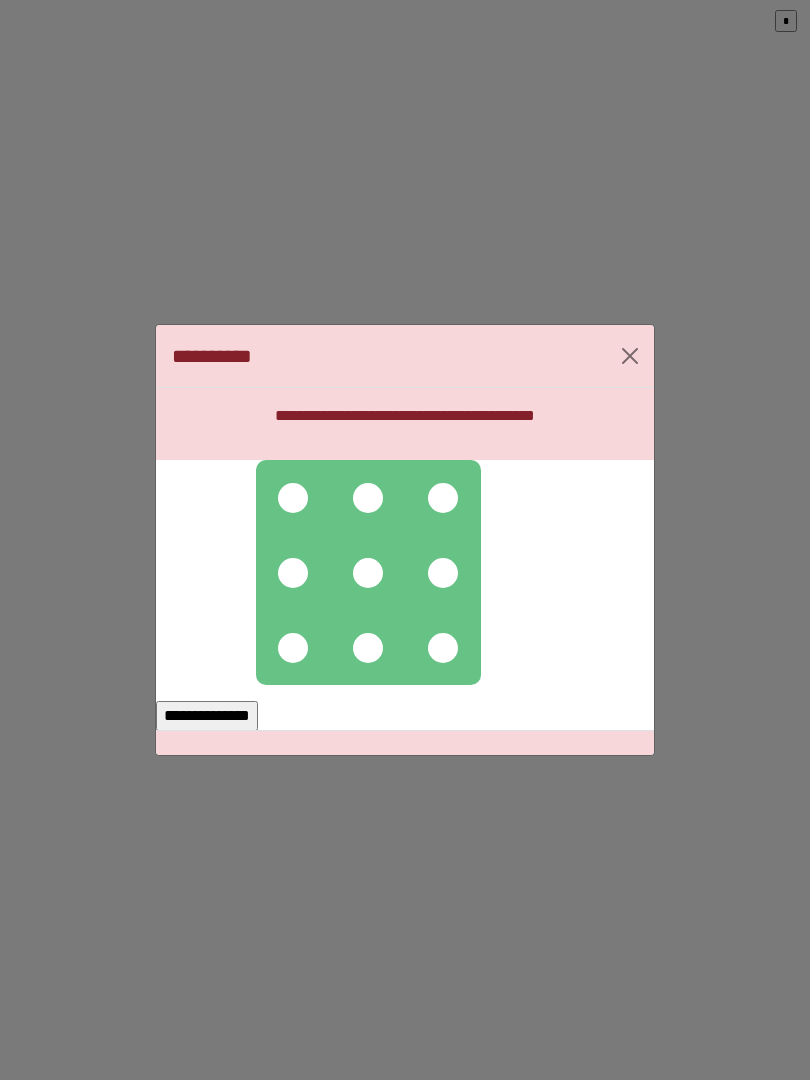 click at bounding box center (293, 498) 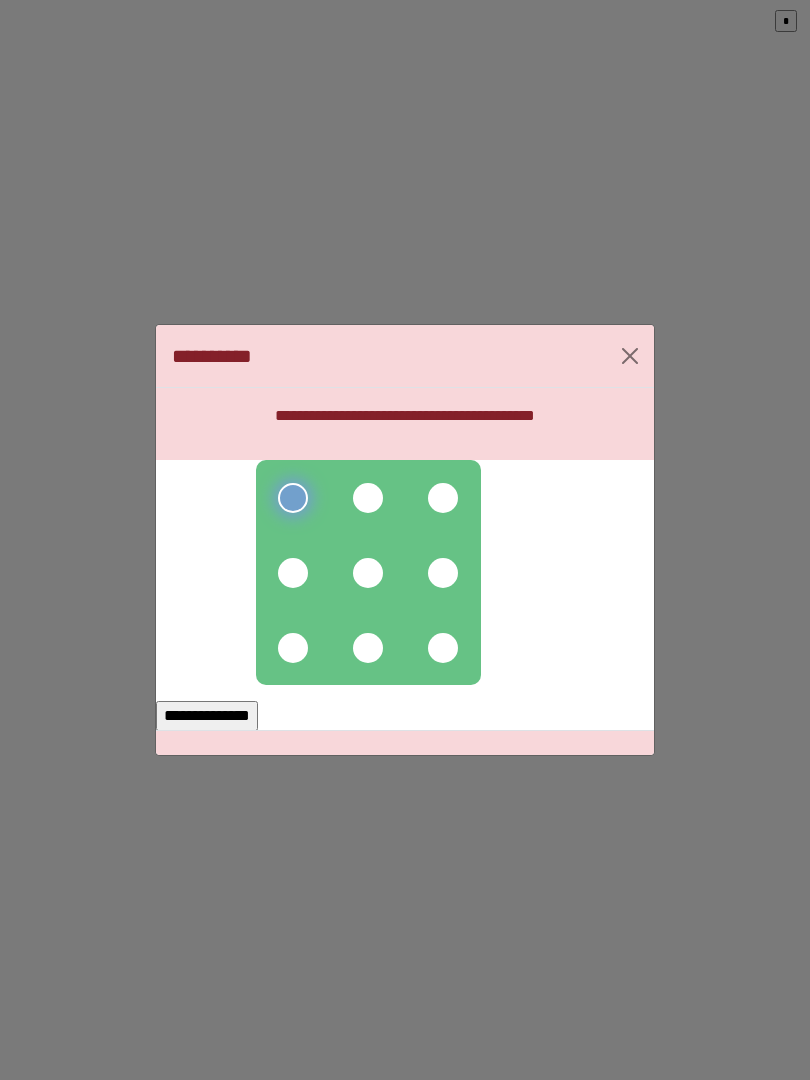 click at bounding box center (368, 498) 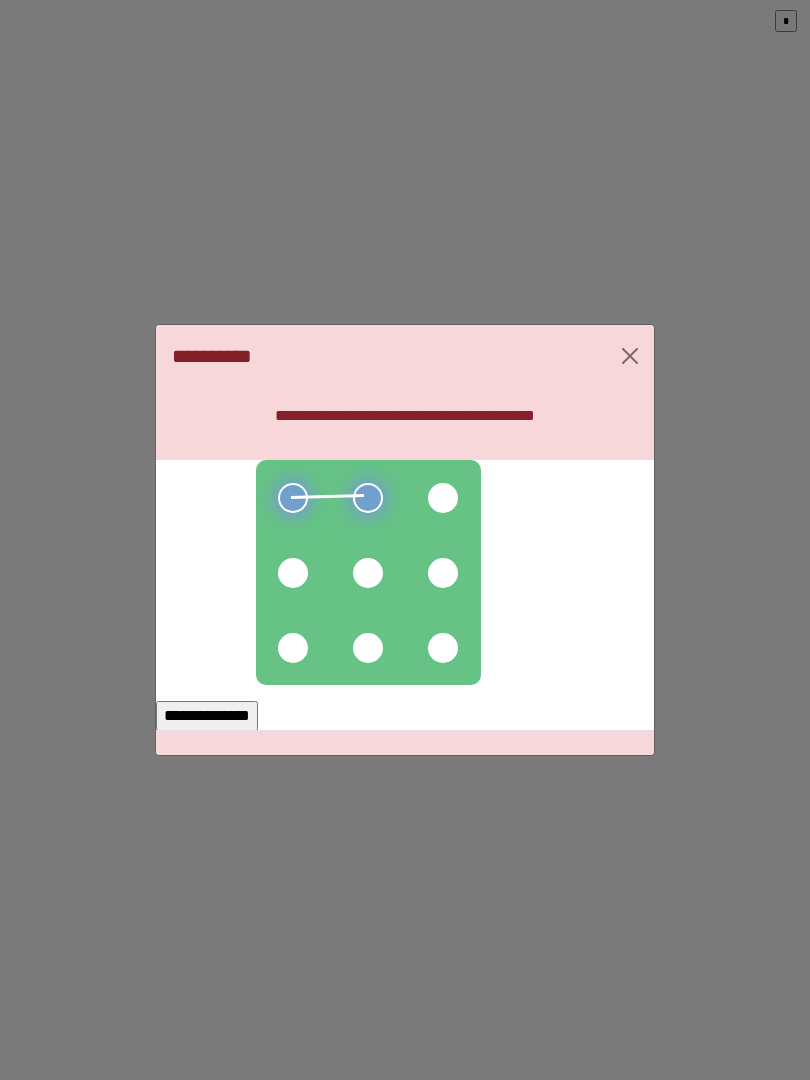 click at bounding box center [368, 498] 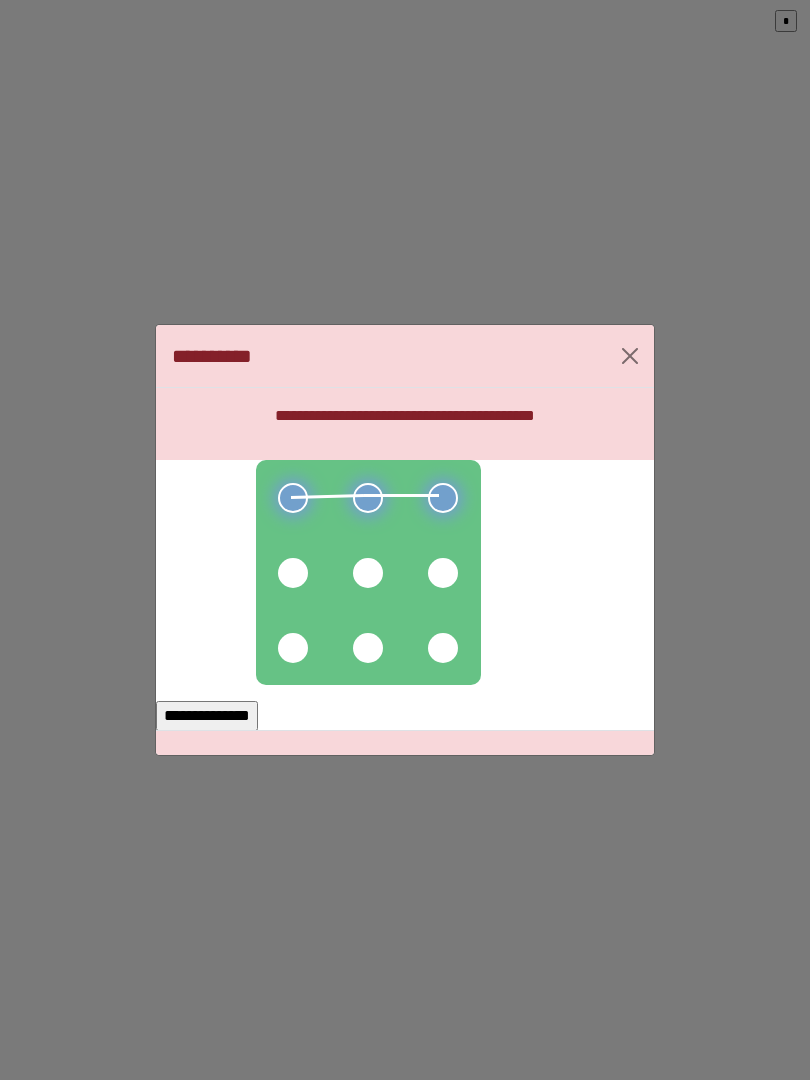 click at bounding box center (443, 573) 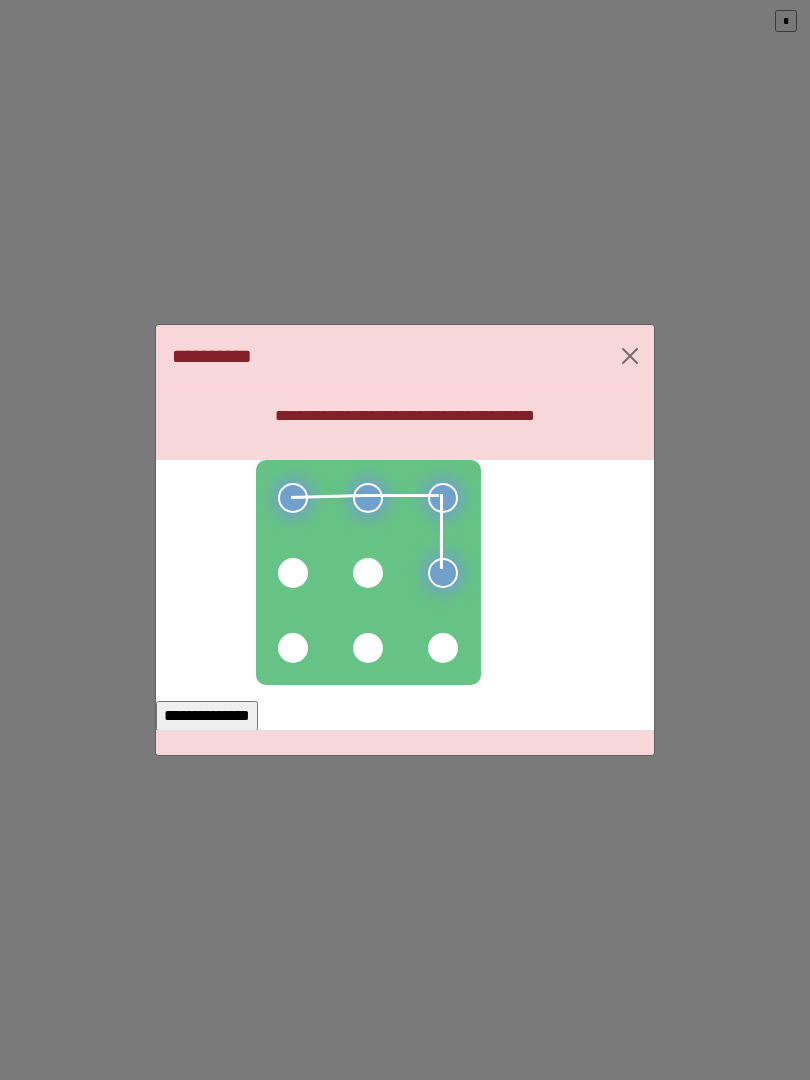 click at bounding box center [368, 573] 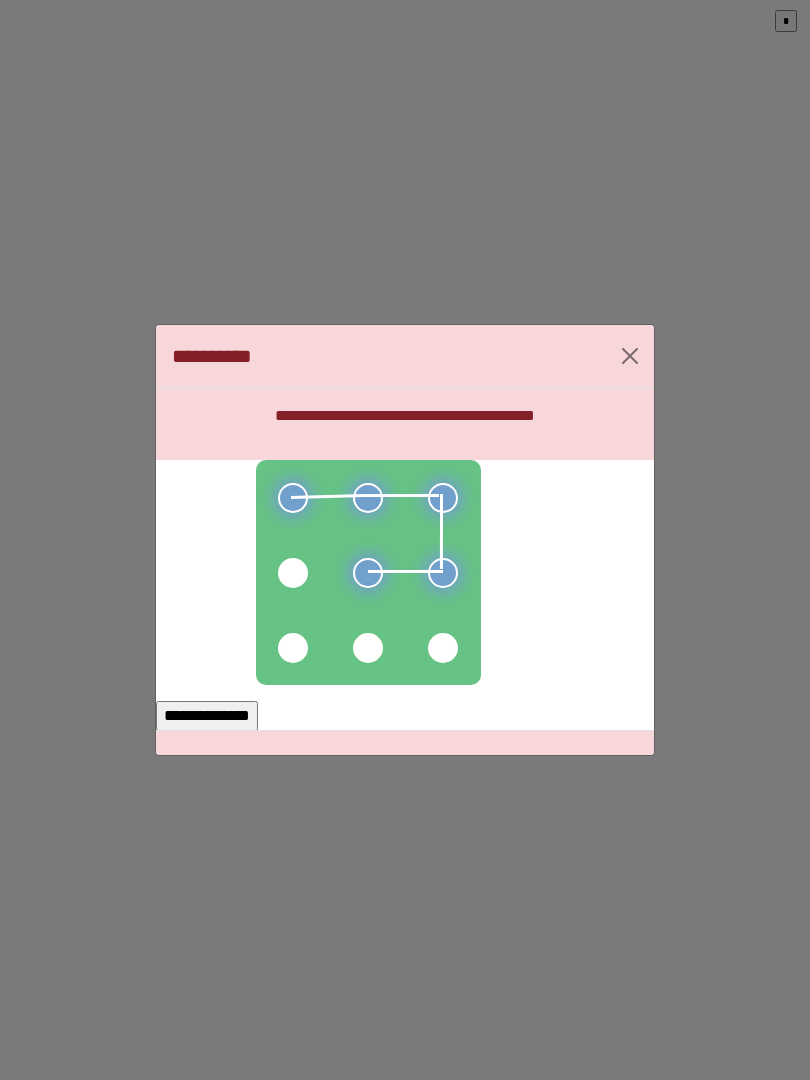 click at bounding box center [293, 573] 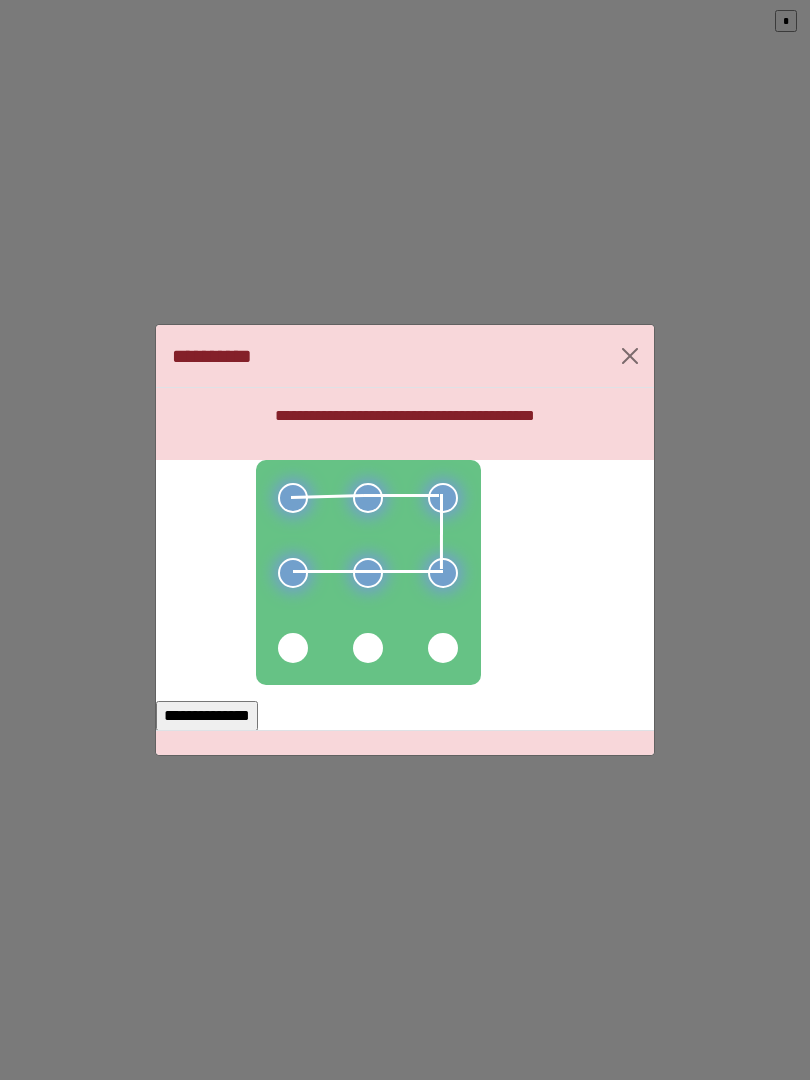 click on "**********" at bounding box center [207, 716] 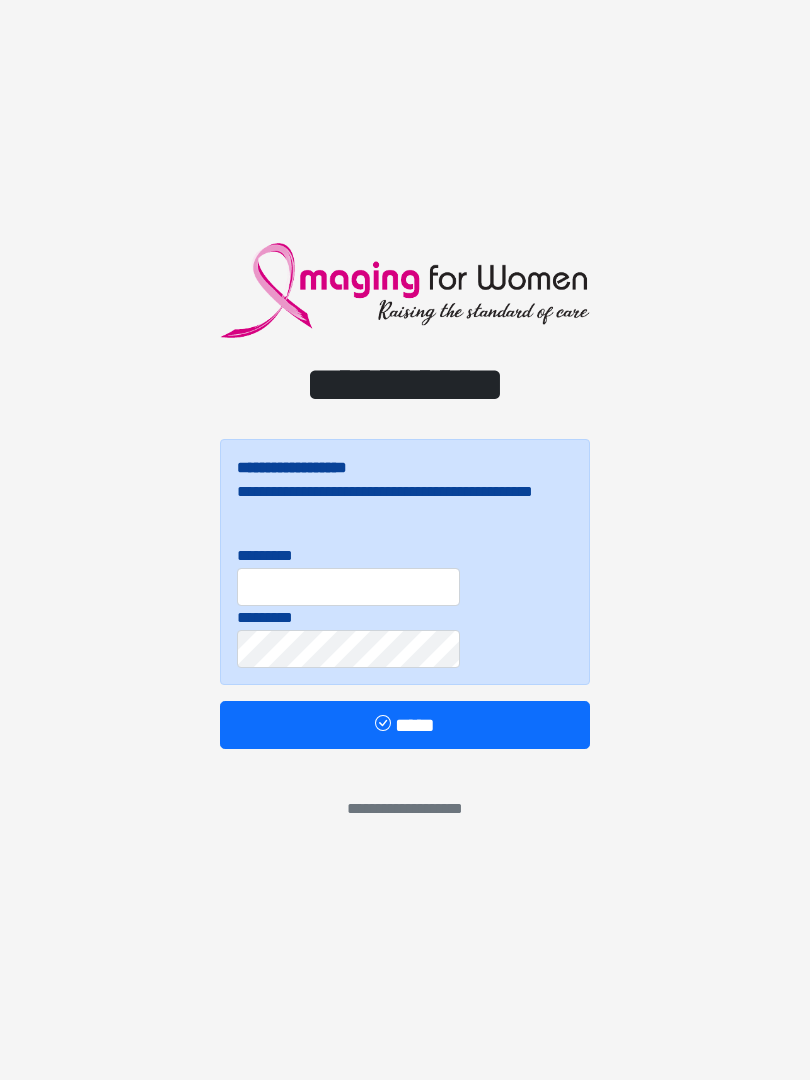 scroll, scrollTop: 0, scrollLeft: 0, axis: both 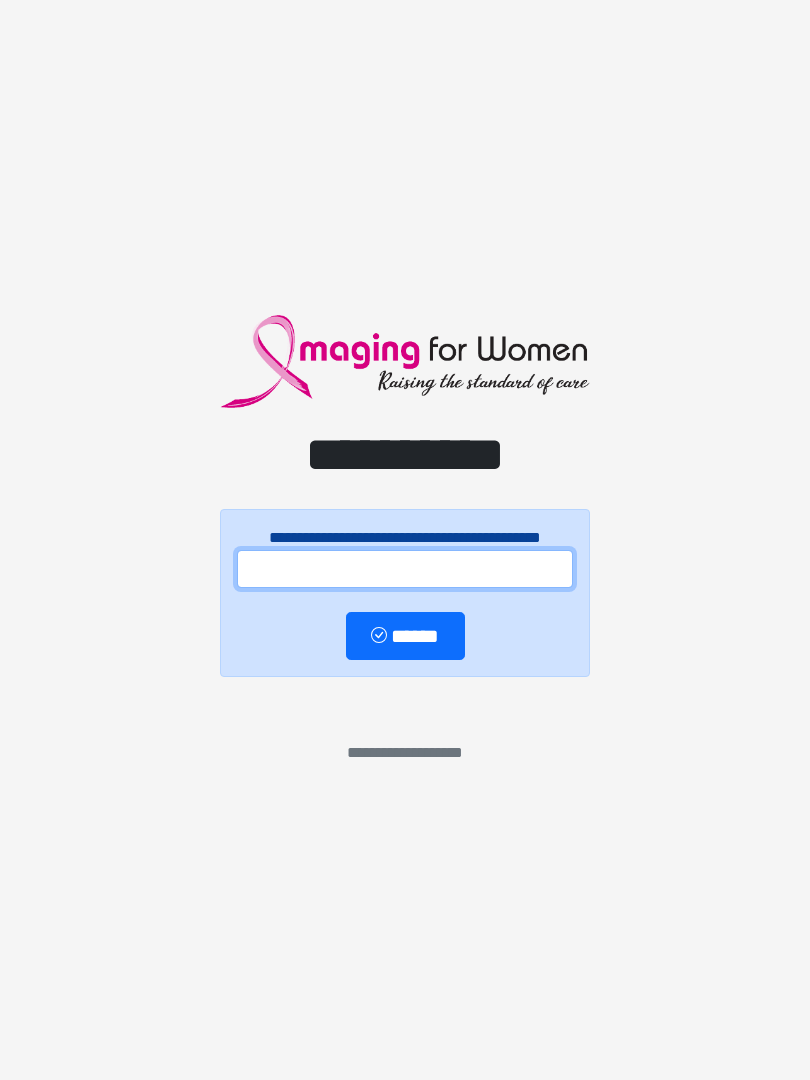 click at bounding box center (405, 569) 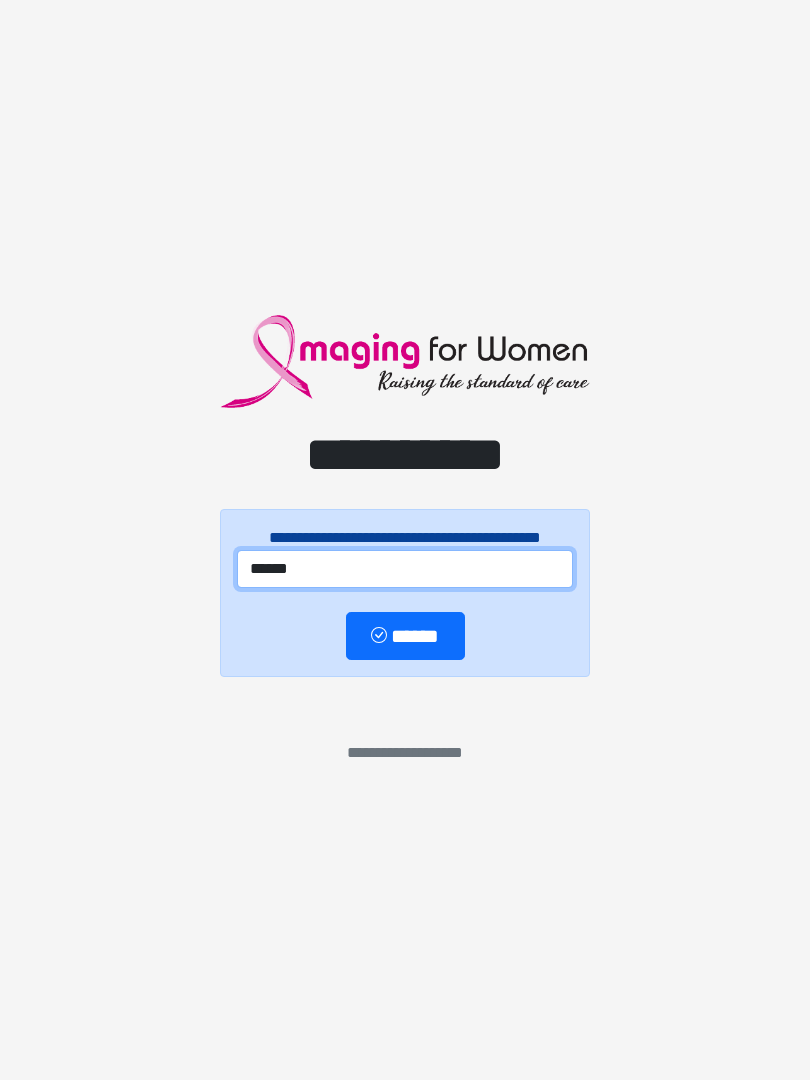 type on "******" 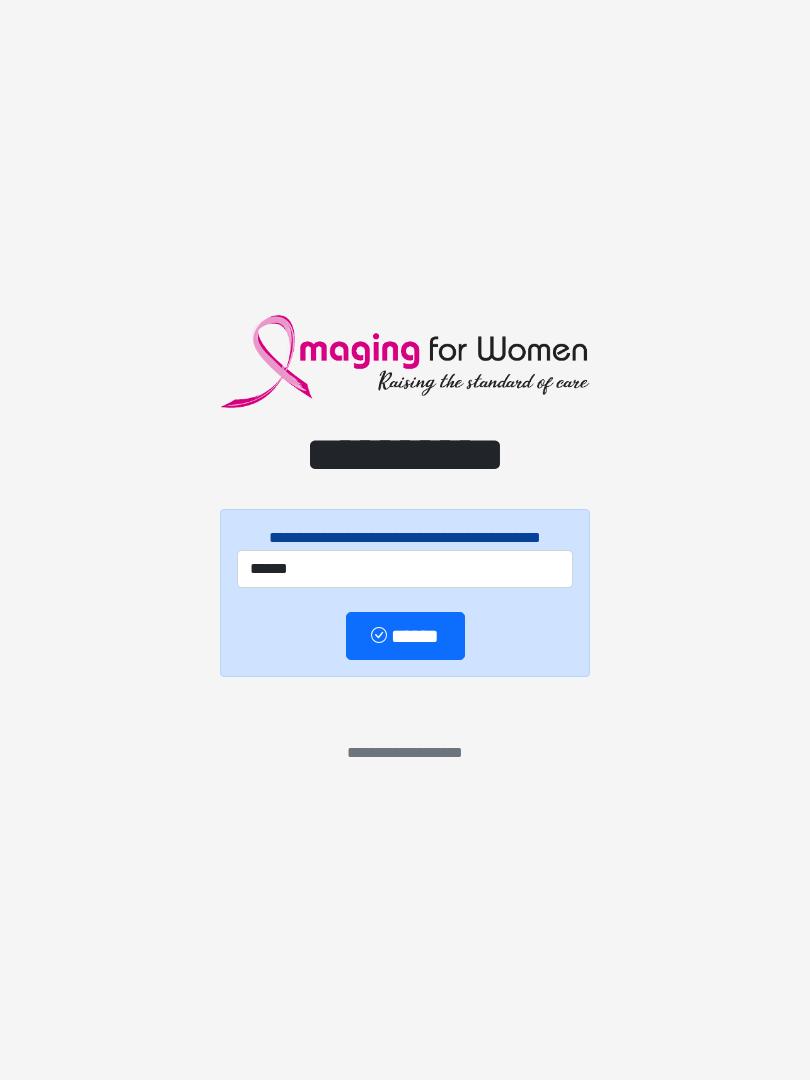 click on "******" at bounding box center [405, 636] 